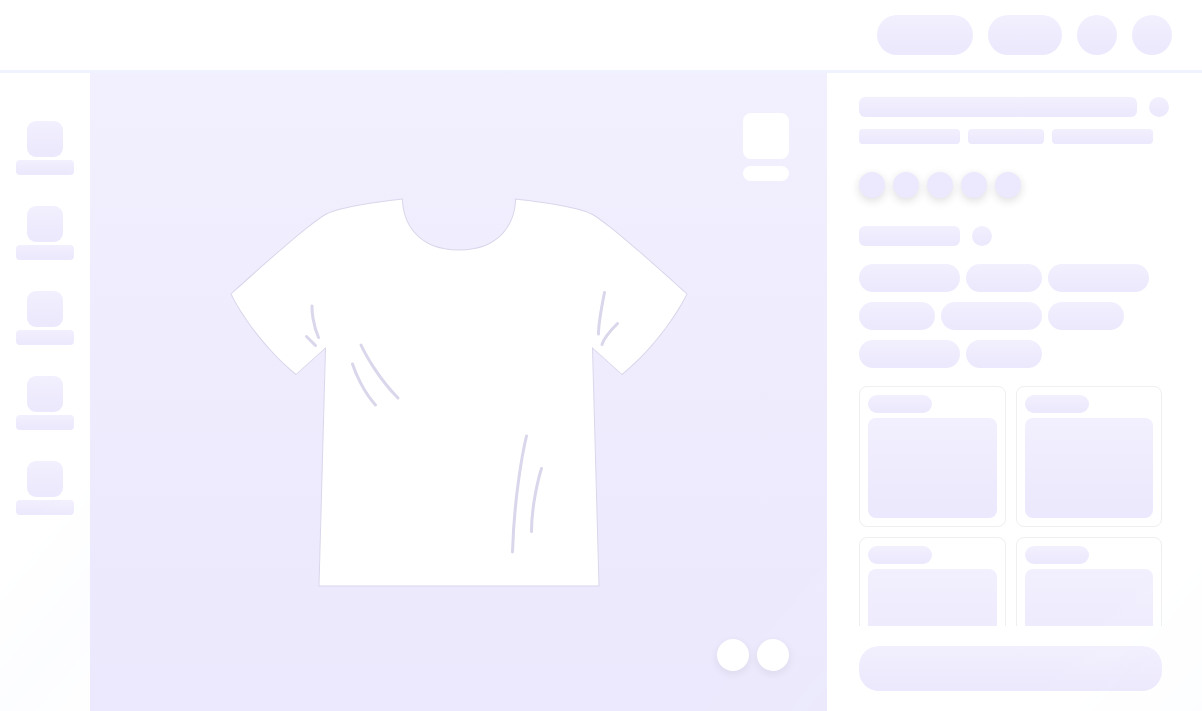 scroll, scrollTop: 0, scrollLeft: 0, axis: both 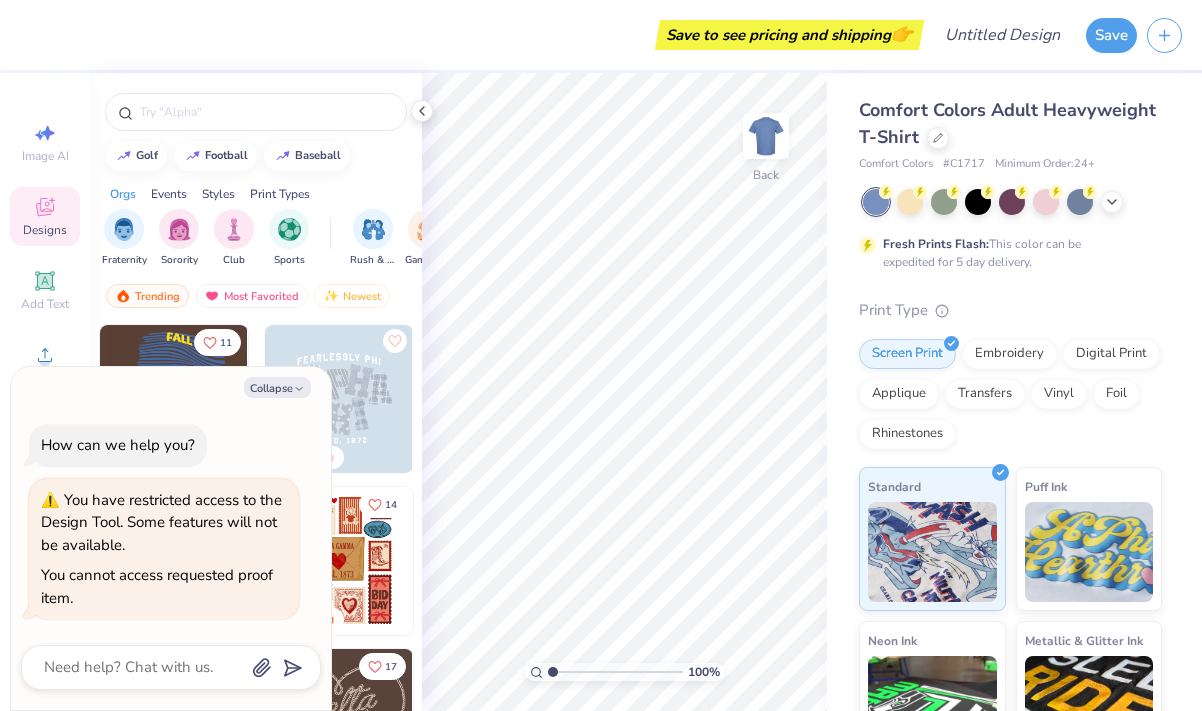 type on "x" 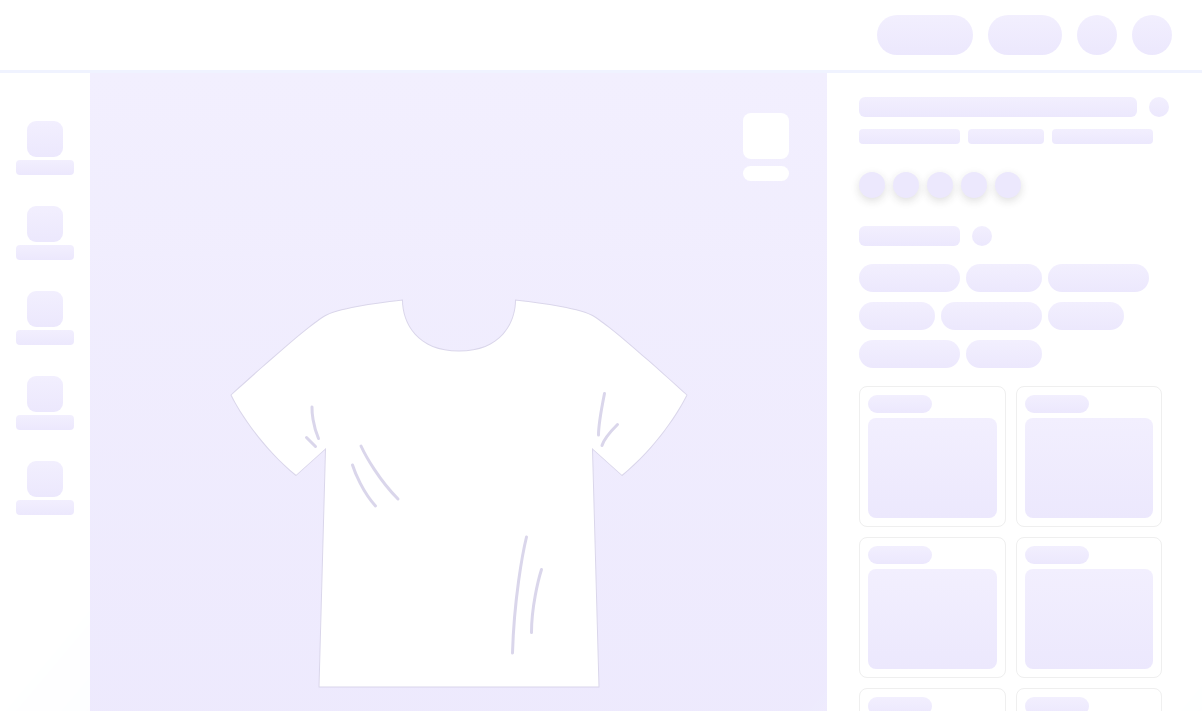 scroll, scrollTop: 0, scrollLeft: 0, axis: both 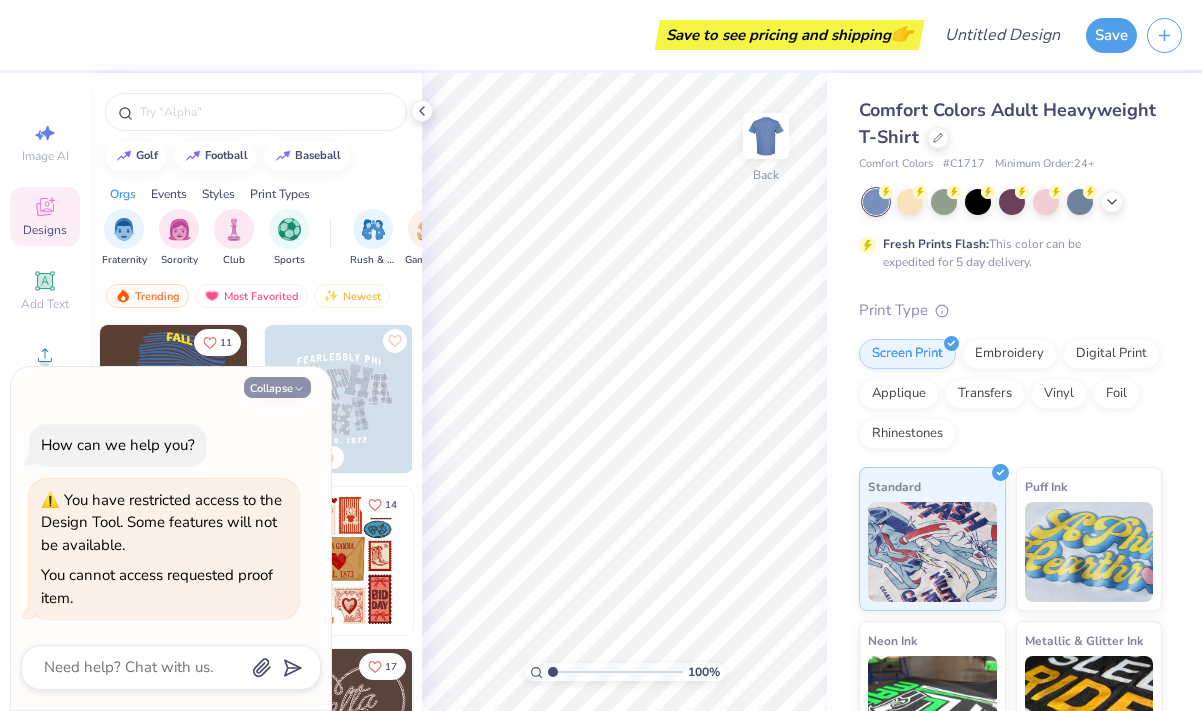 click 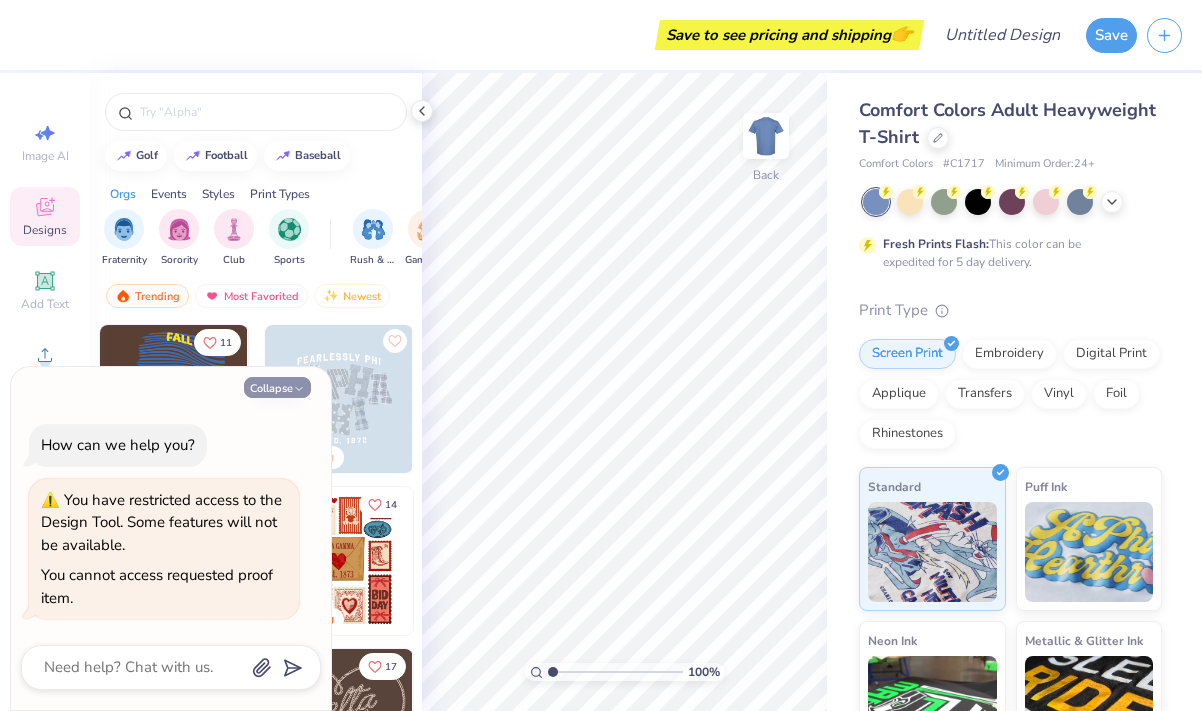 type on "x" 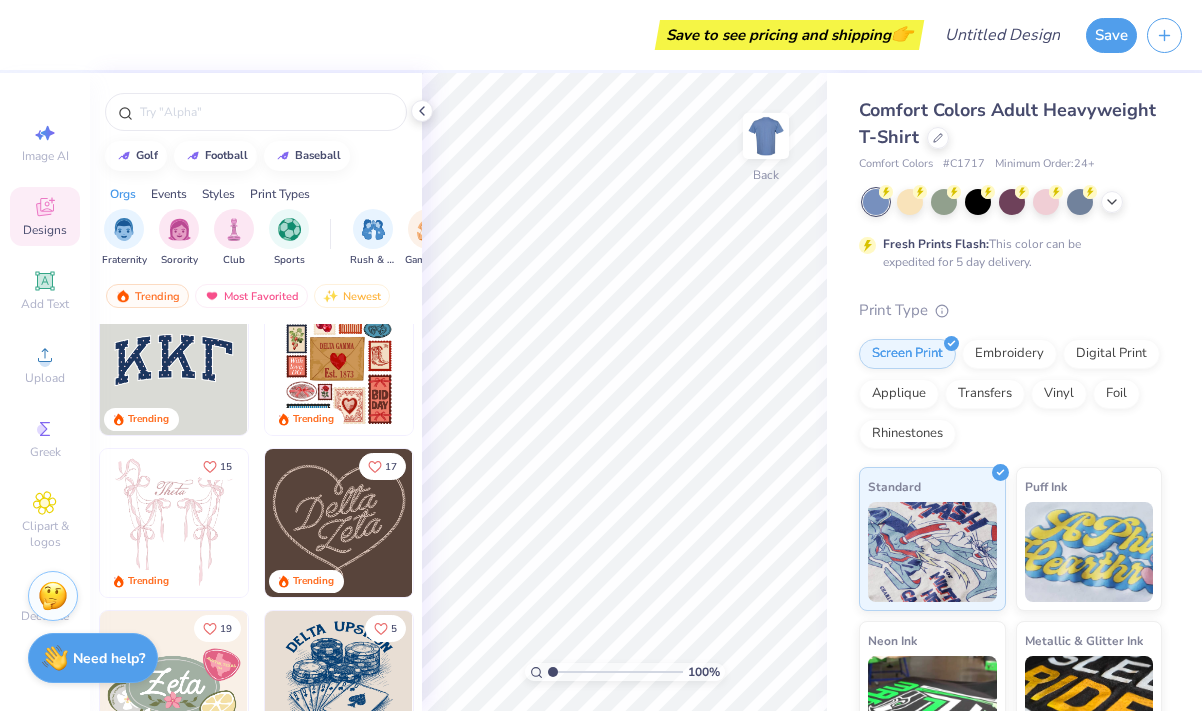 scroll, scrollTop: 206, scrollLeft: 0, axis: vertical 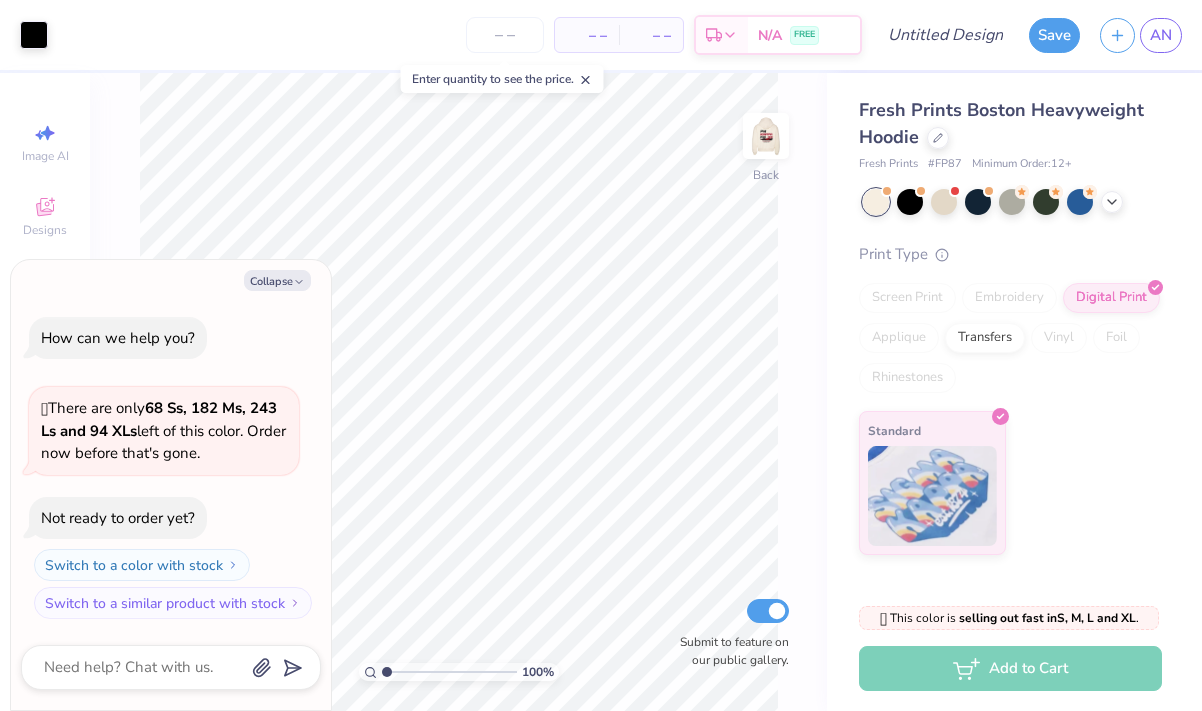 click on "Collapse How can we help you? 🫣 There are only 68 Ss, 182 Ms, 243 Ls and 94 XLs left of this color. Order now before that's gone. Not ready to order yet? Switch to a color with stock Switch to a similar product with stock" at bounding box center [171, 485] 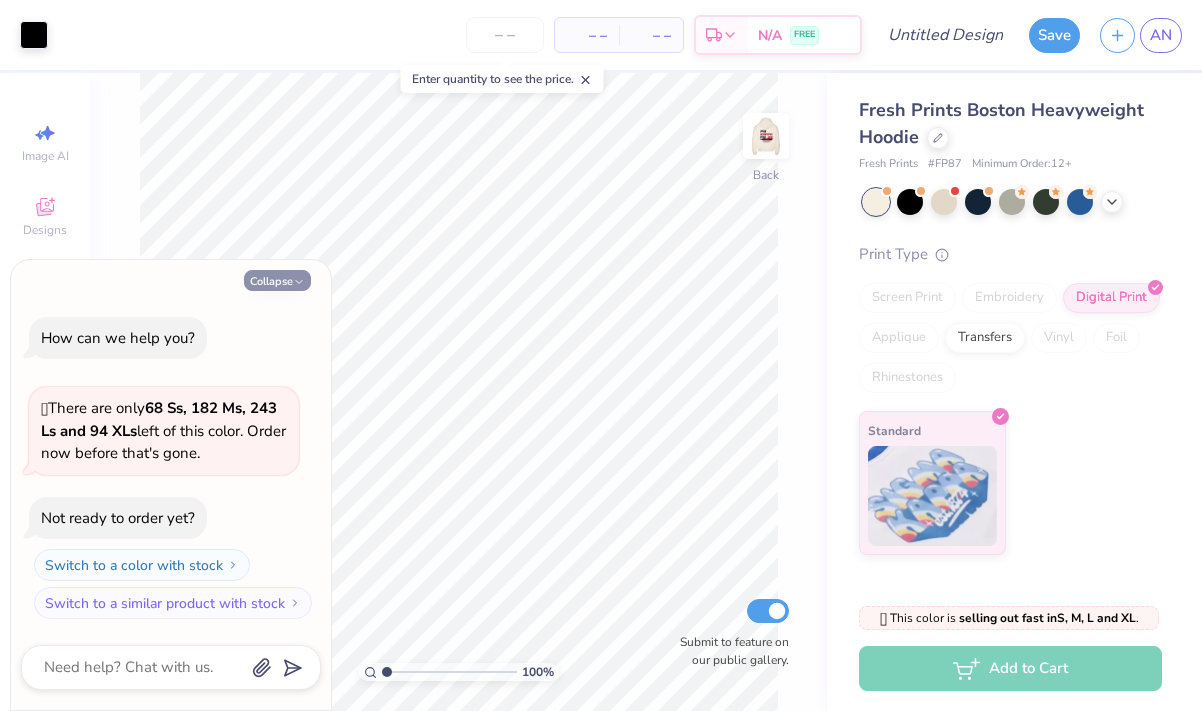 click on "Collapse" at bounding box center [277, 280] 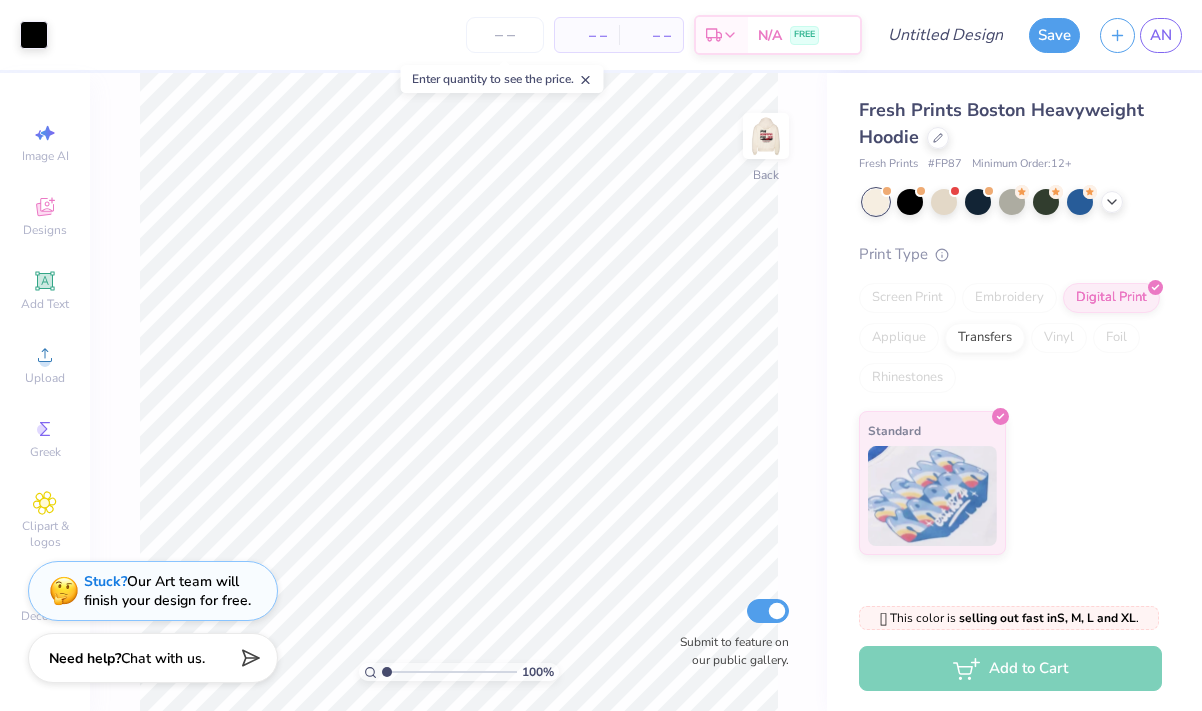 click on "Rhinestones" at bounding box center [907, 378] 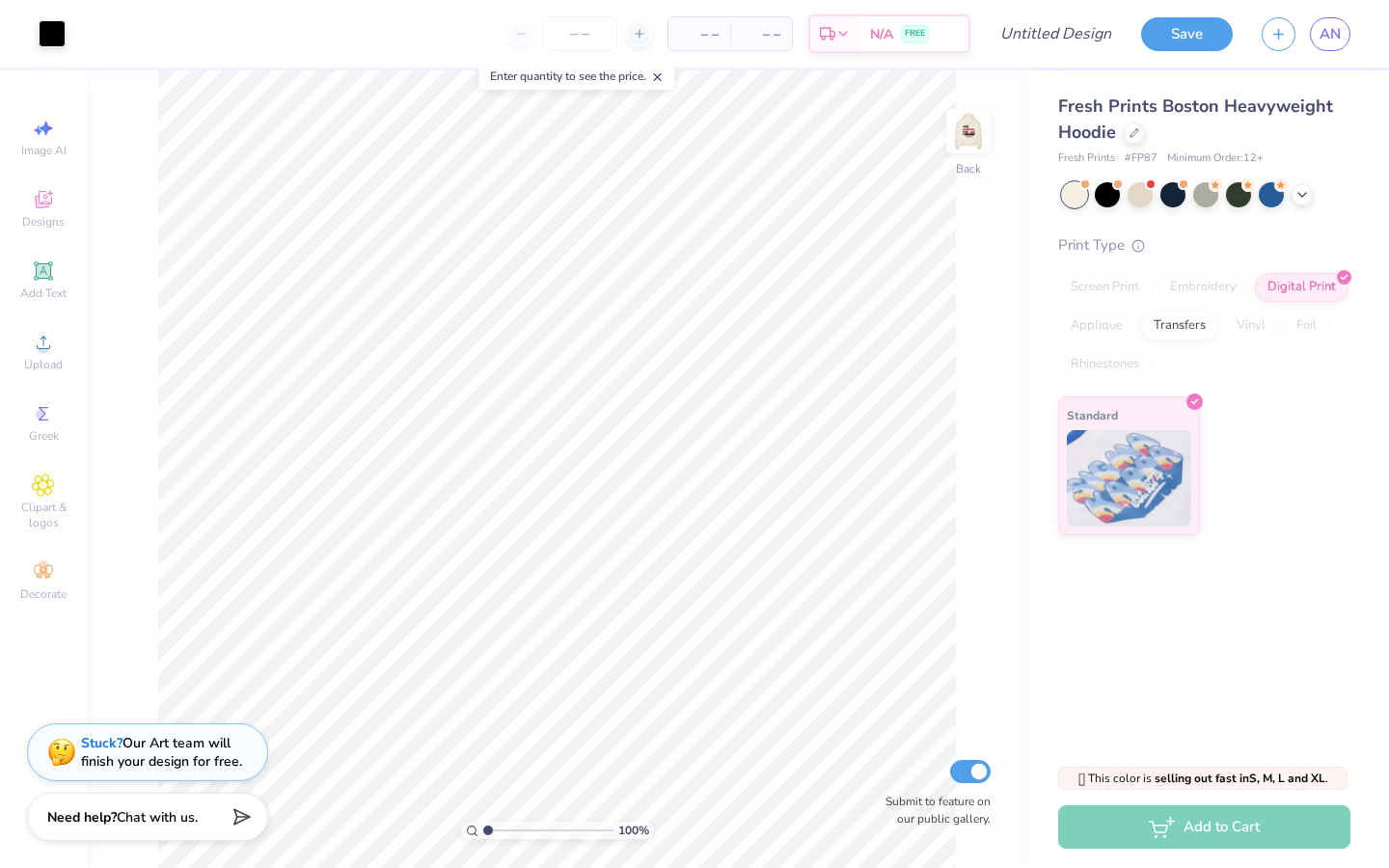 click on "Image AI Designs Add Text Upload Greek Clipart & logos Decorate" at bounding box center [43, 469] 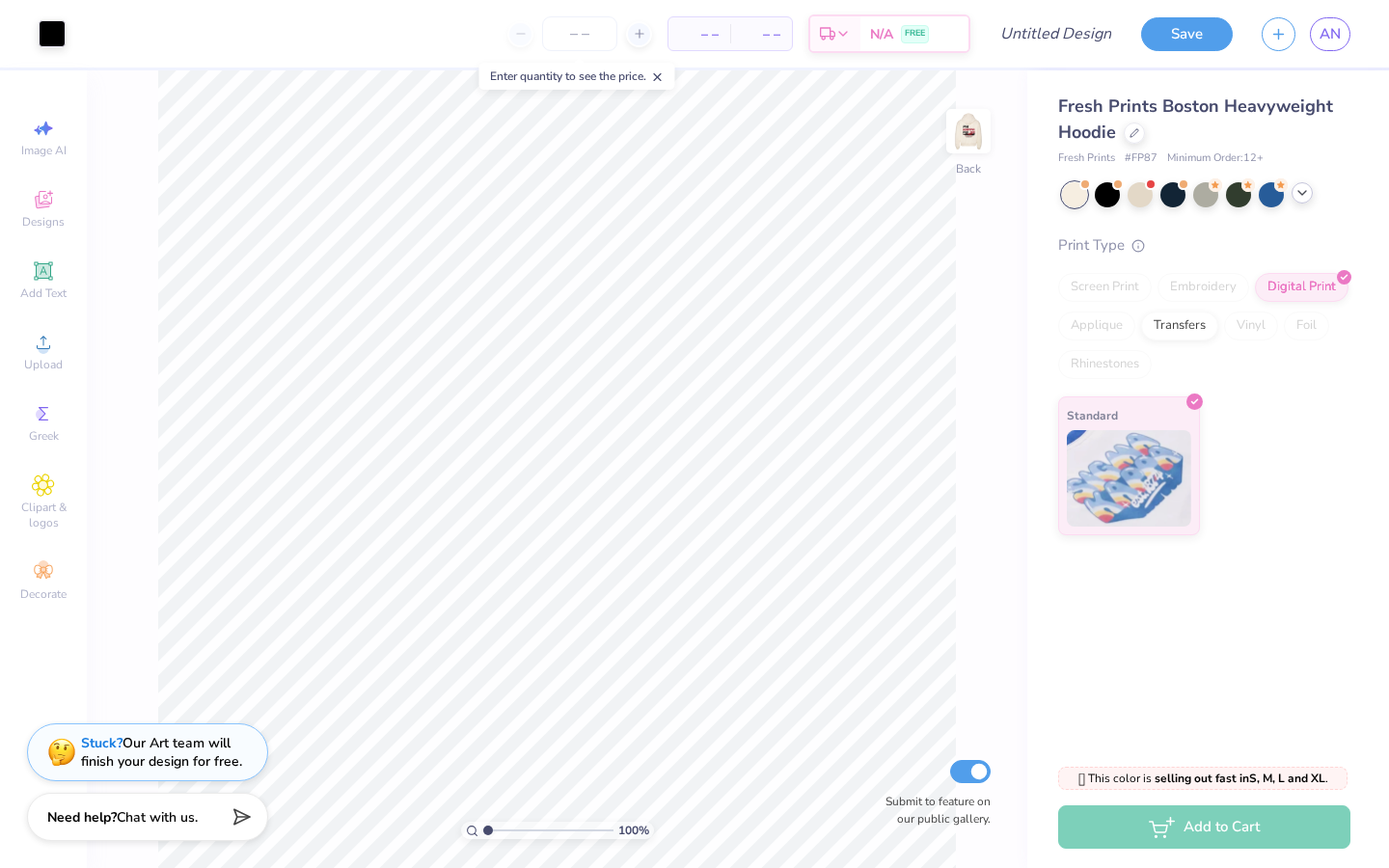 click at bounding box center [1302, 193] 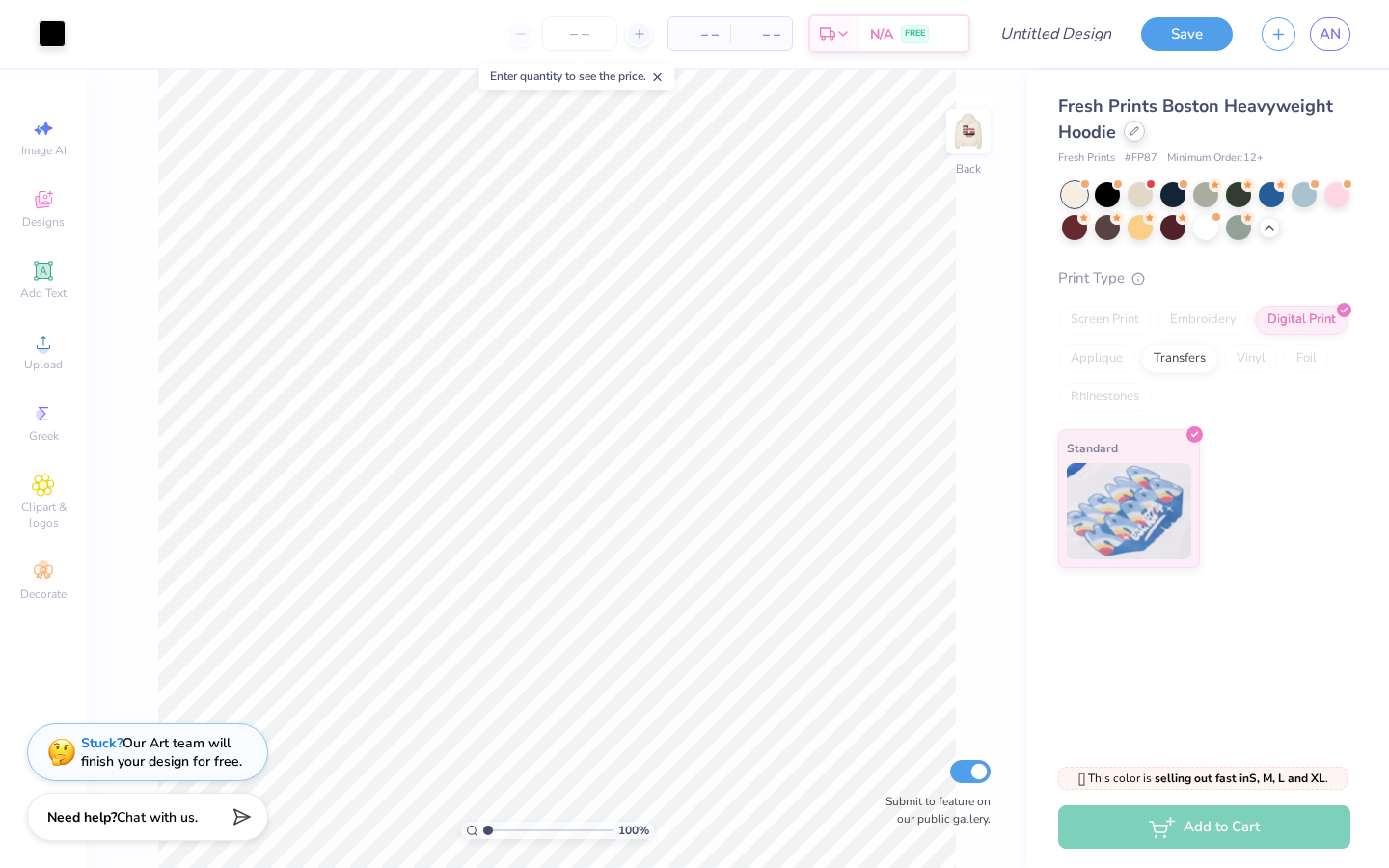 click at bounding box center [1134, 131] 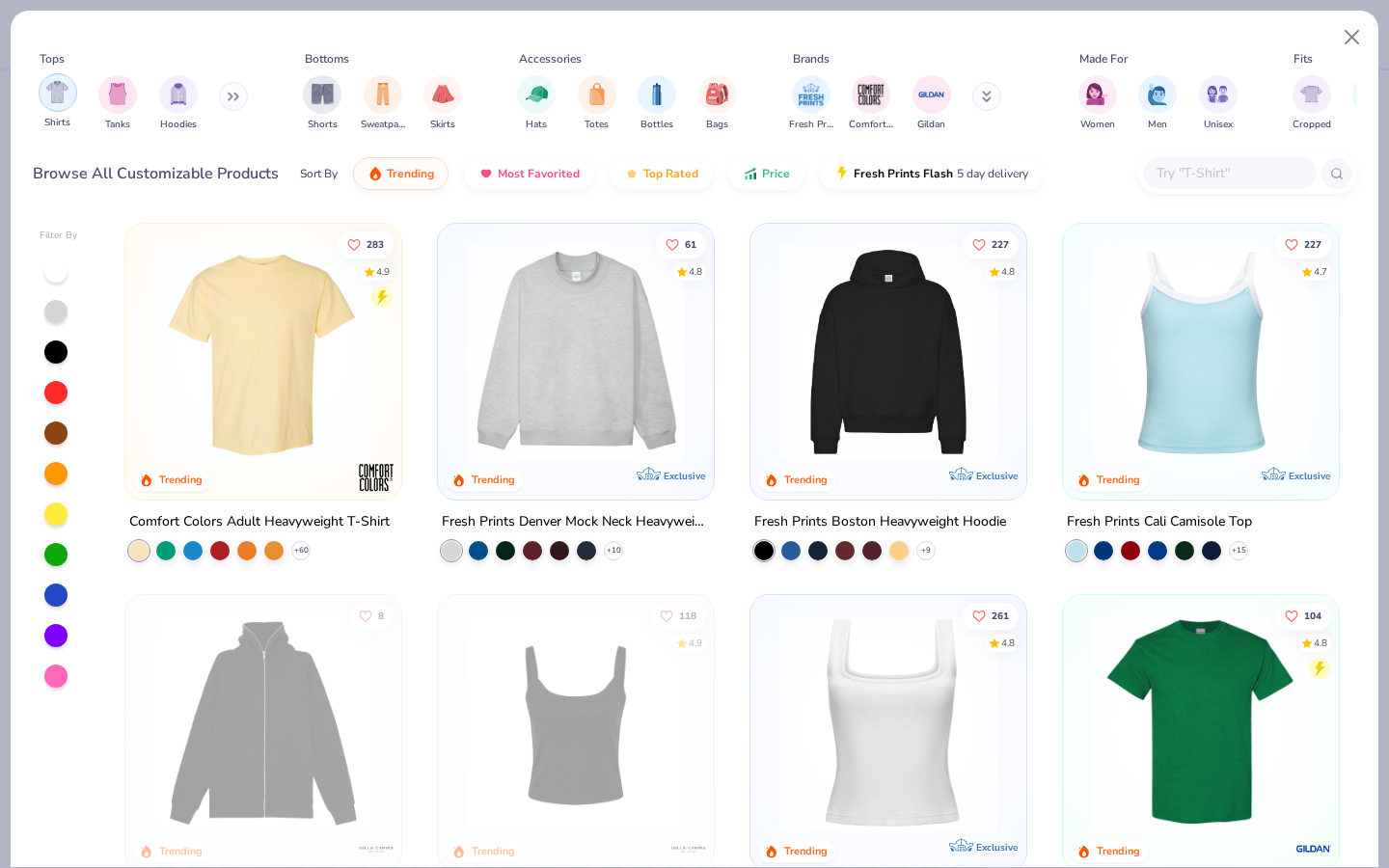 click at bounding box center [57, 92] 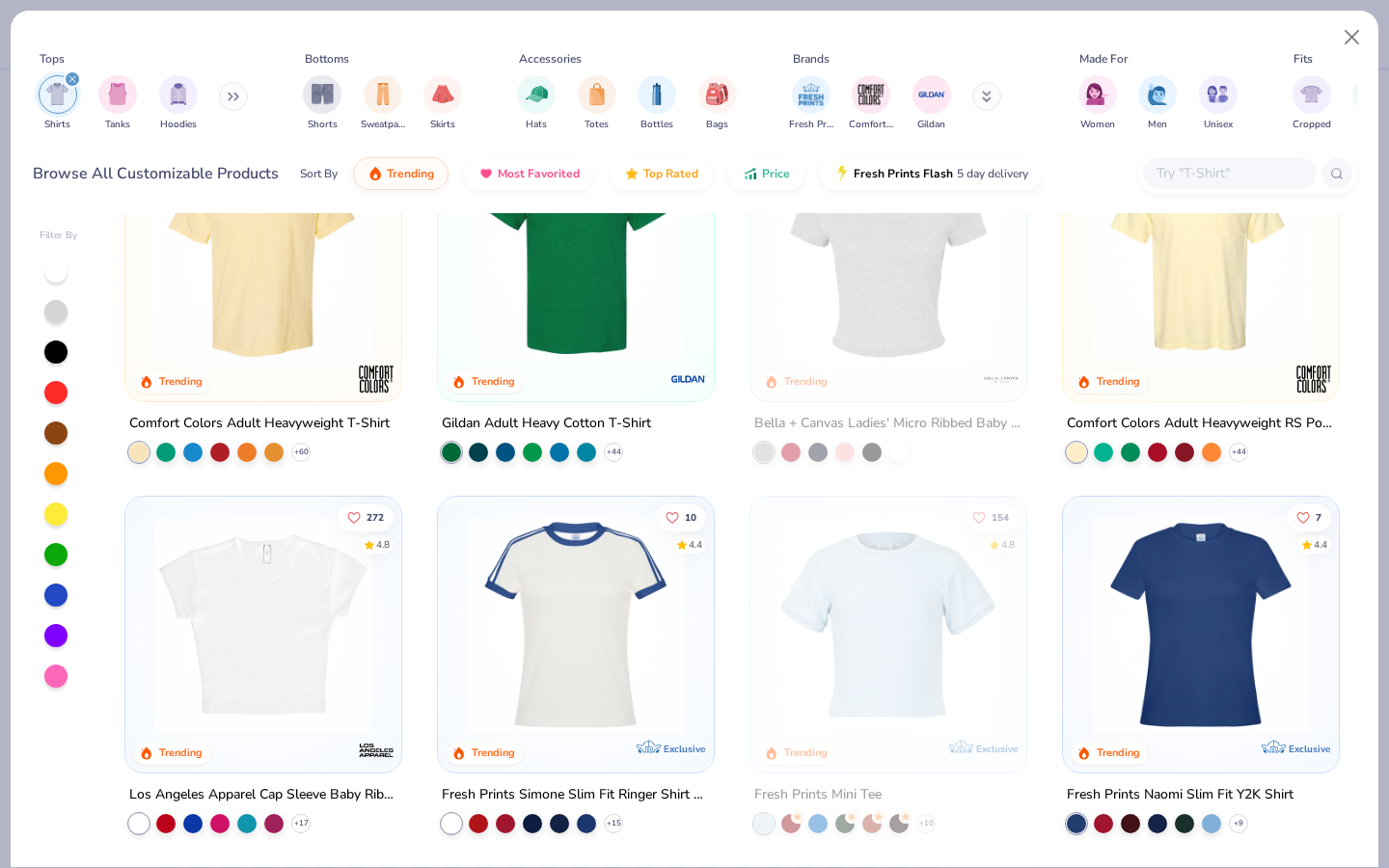 scroll, scrollTop: 0, scrollLeft: 0, axis: both 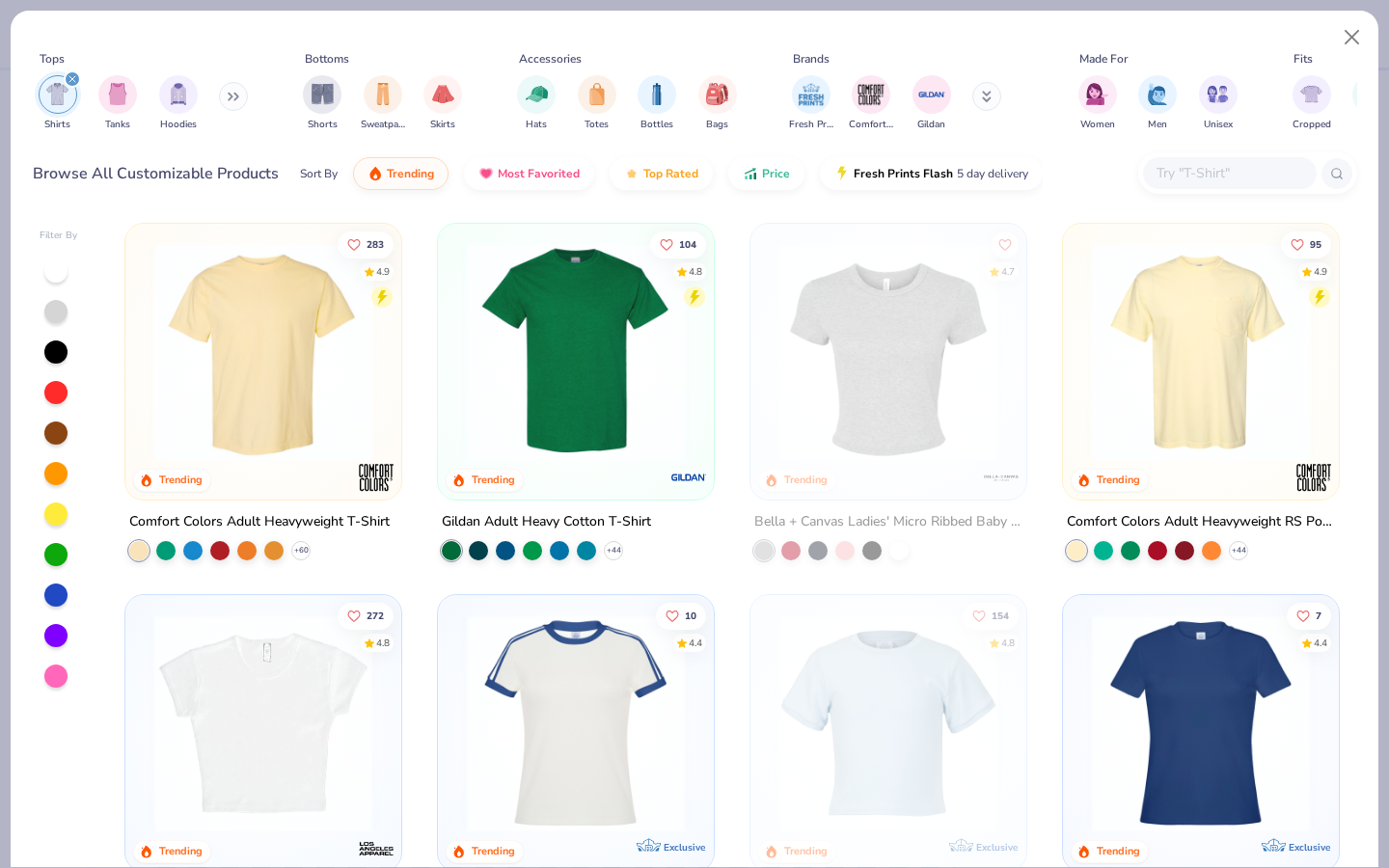click at bounding box center [576, 352] 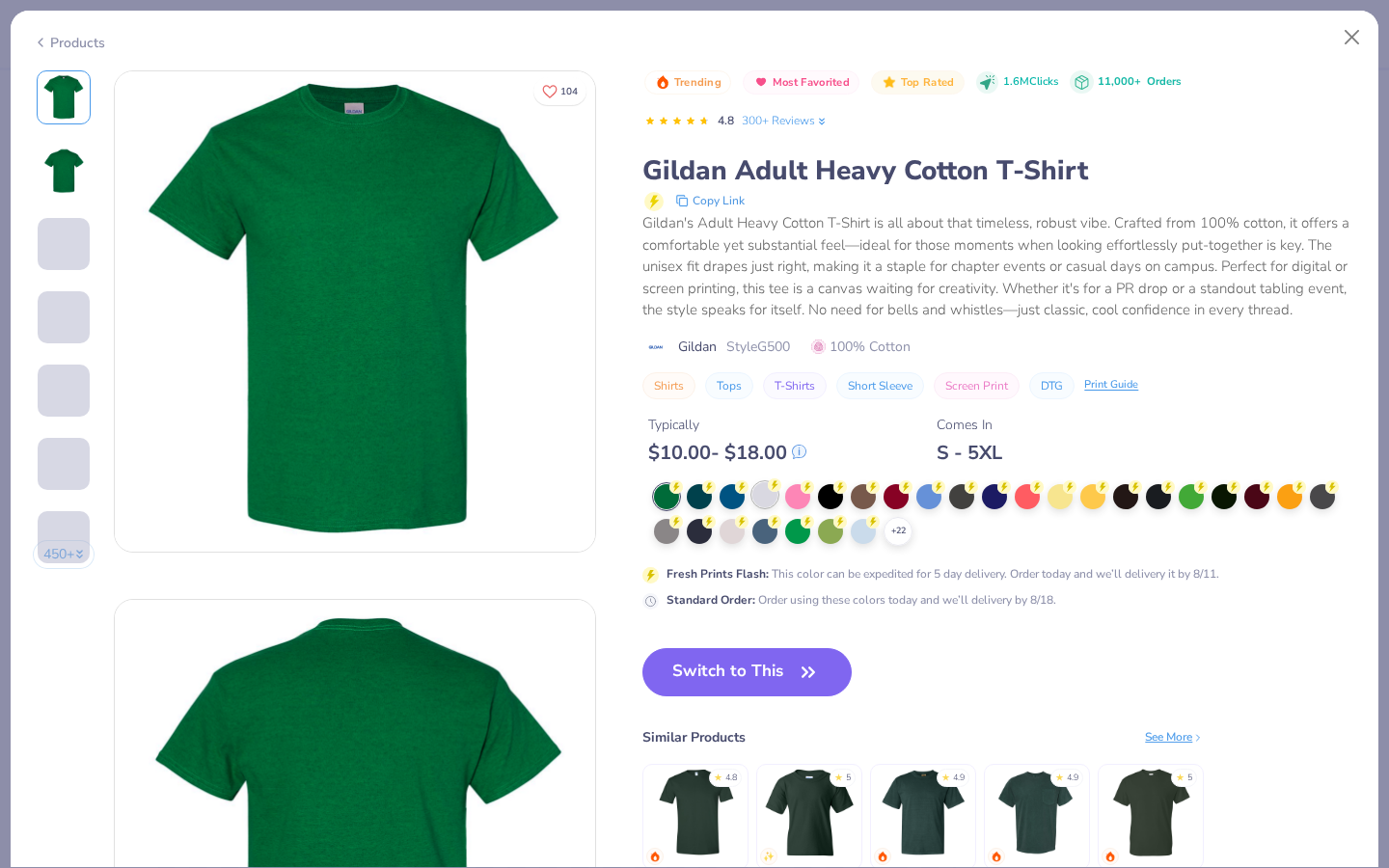 click at bounding box center [765, 495] 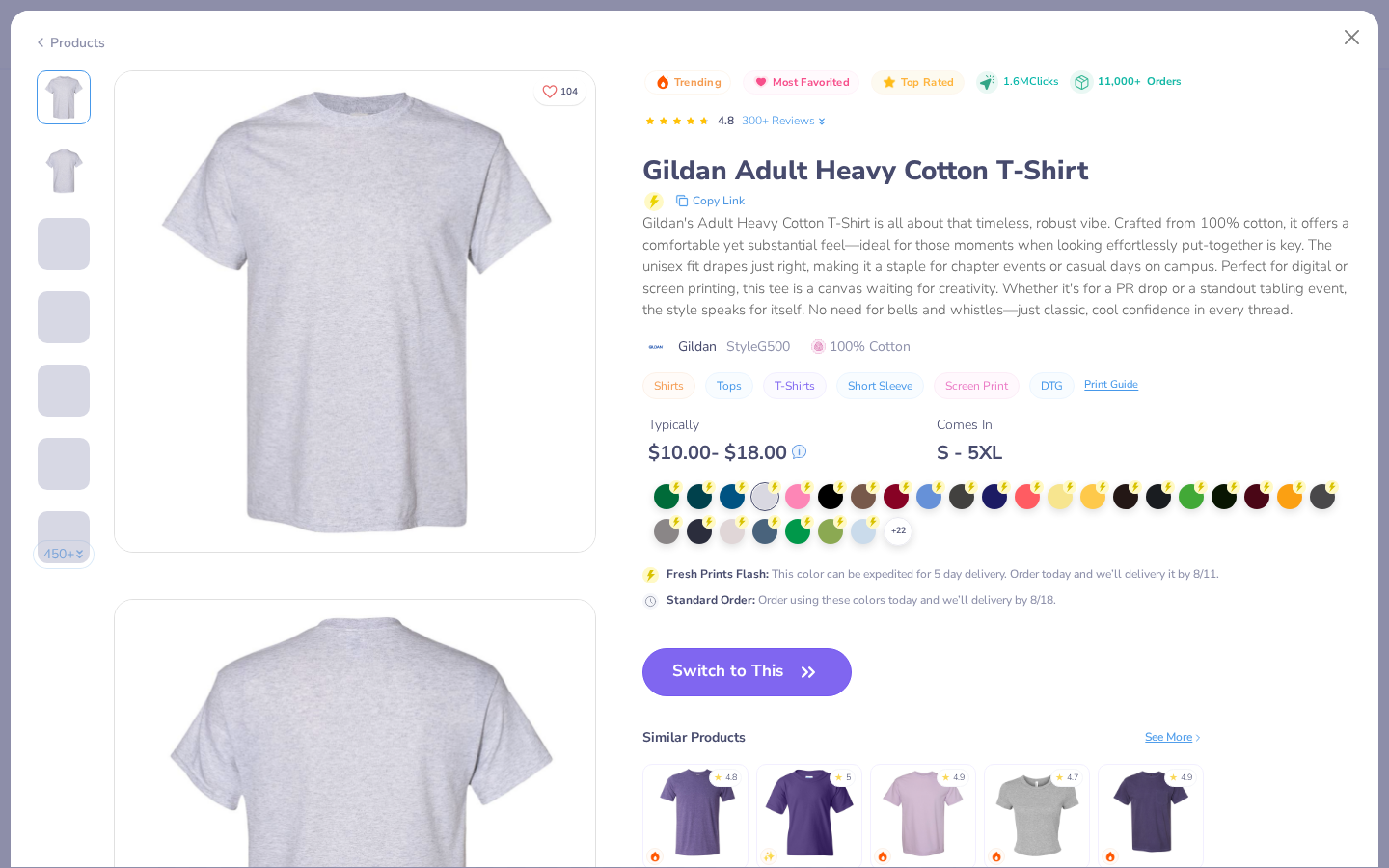 click on "Switch to This" at bounding box center [747, 672] 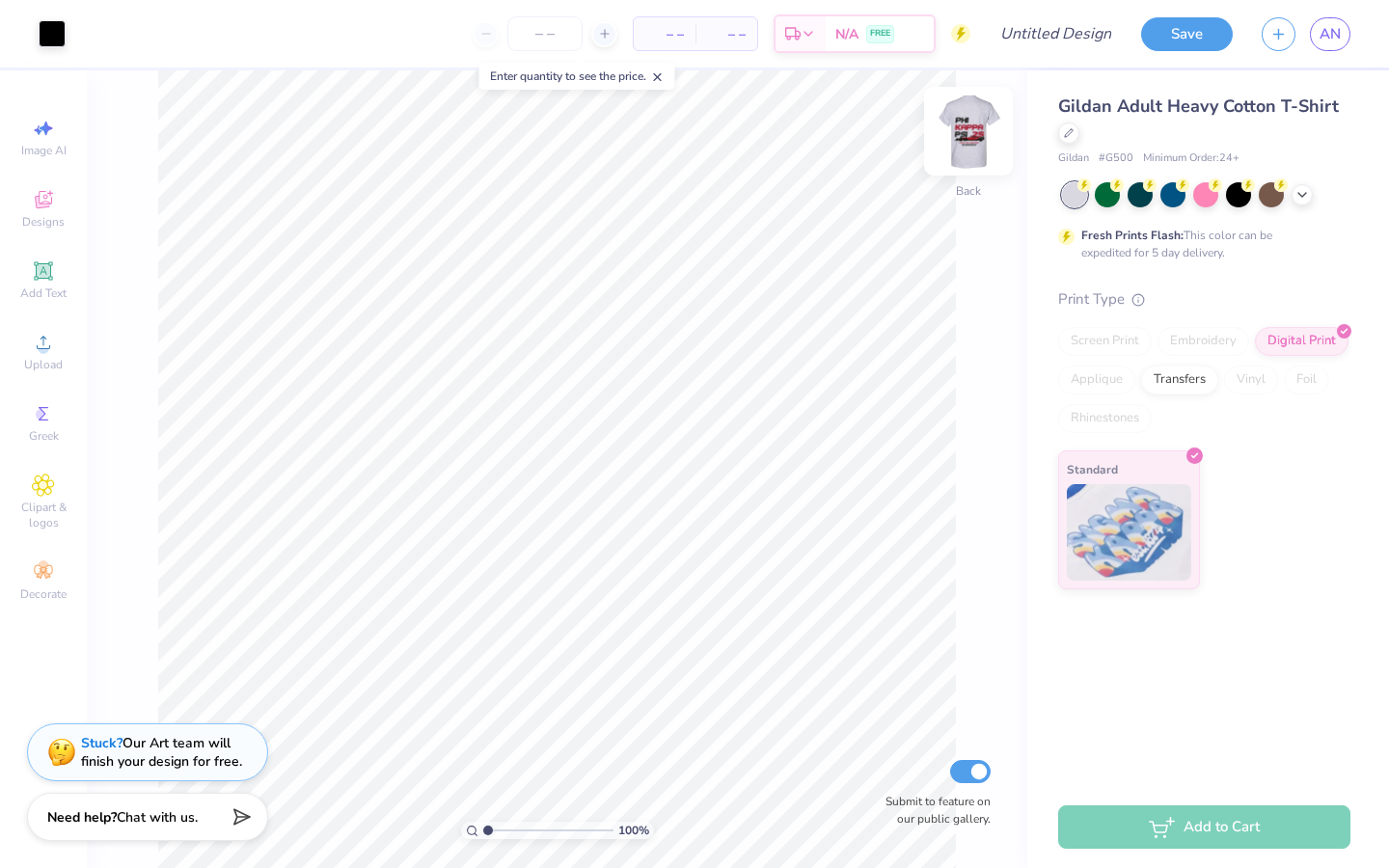 click at bounding box center [968, 131] 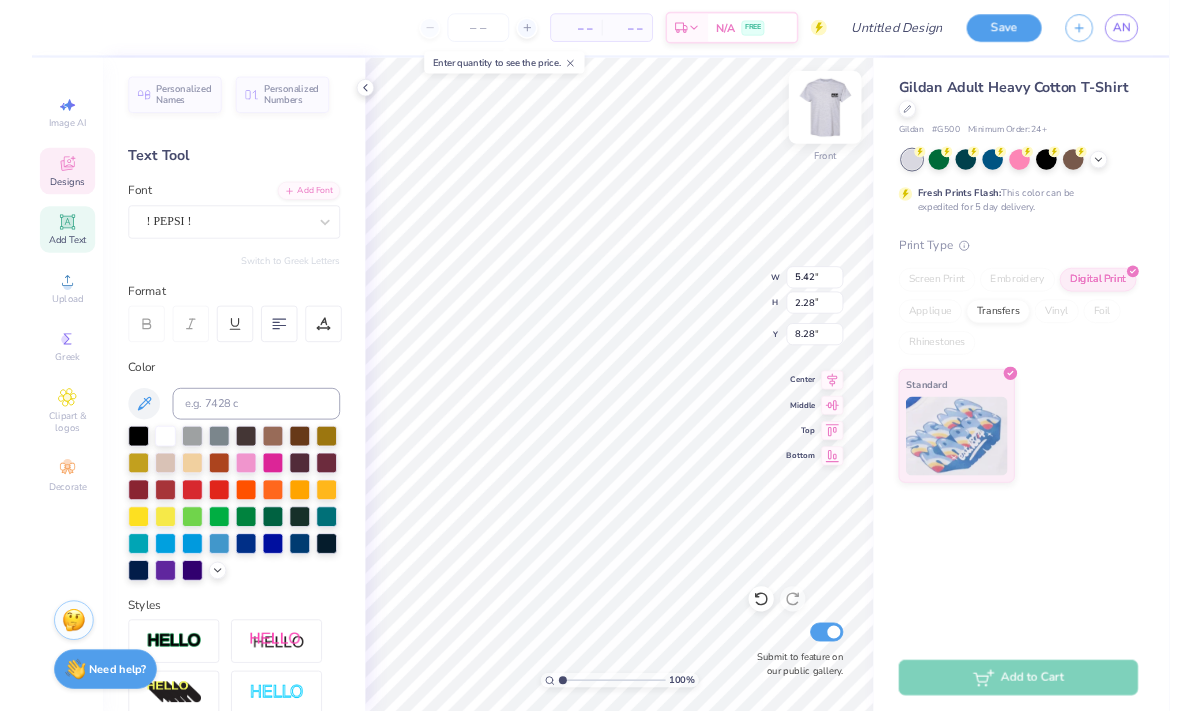 scroll, scrollTop: 0, scrollLeft: 0, axis: both 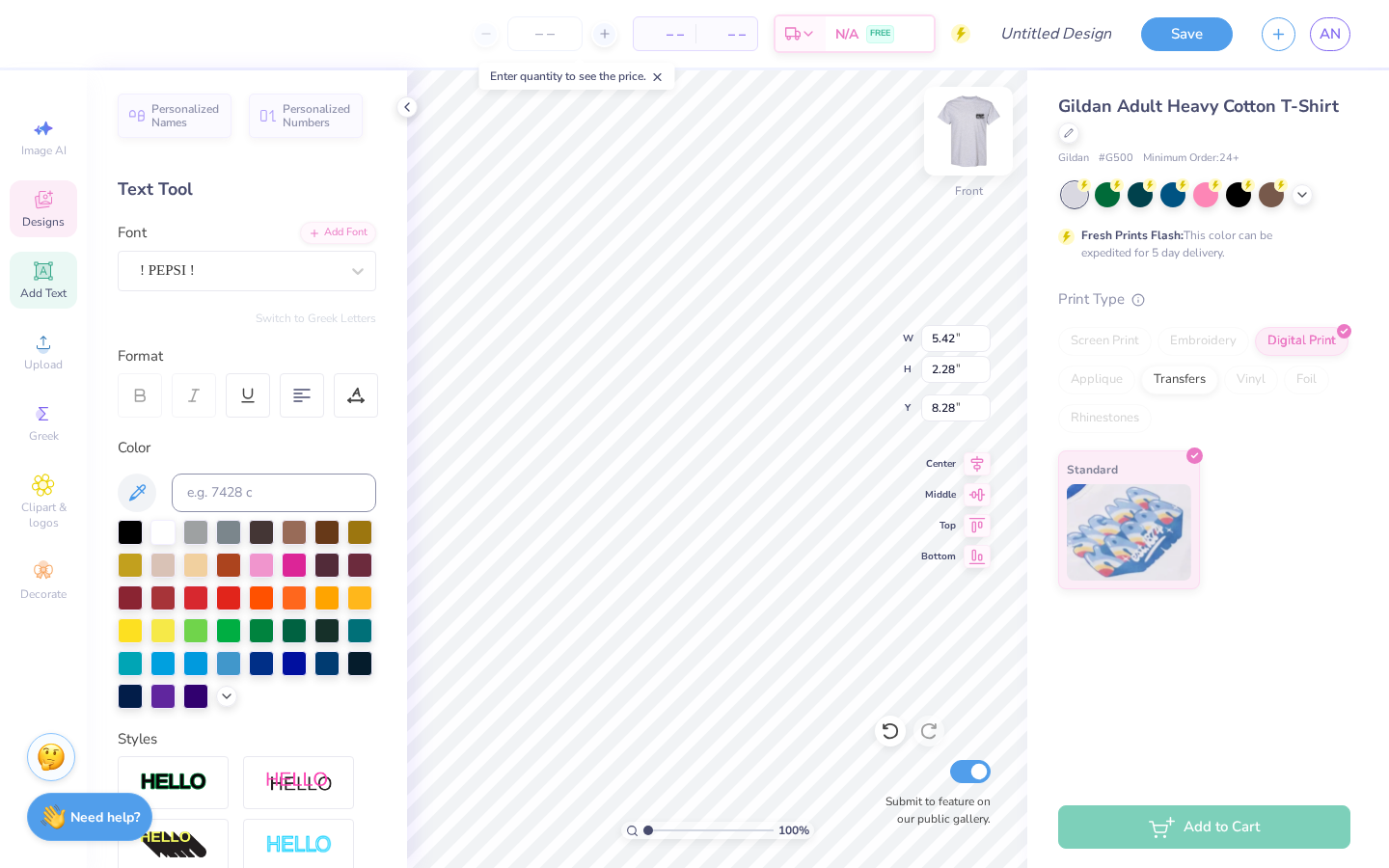type on "Alpha" 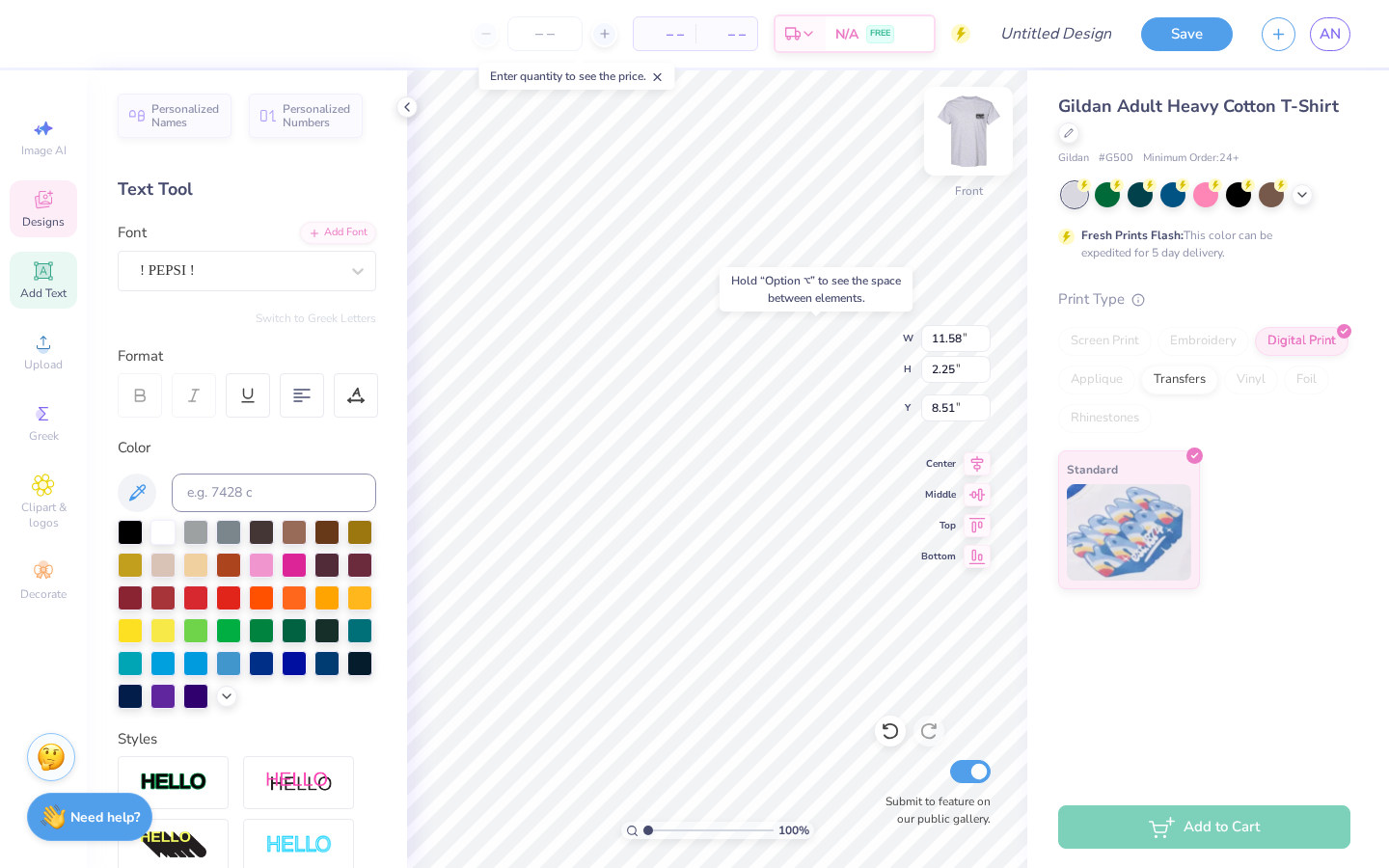 type on "8.49" 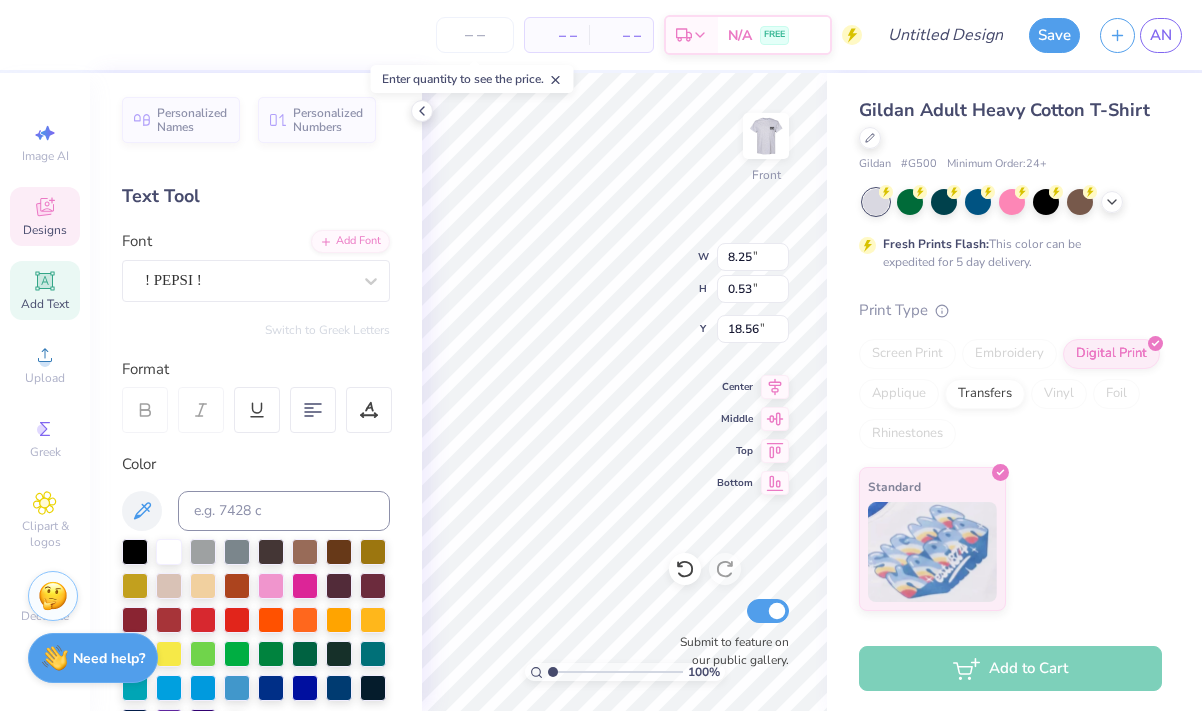 scroll, scrollTop: 0, scrollLeft: 3, axis: horizontal 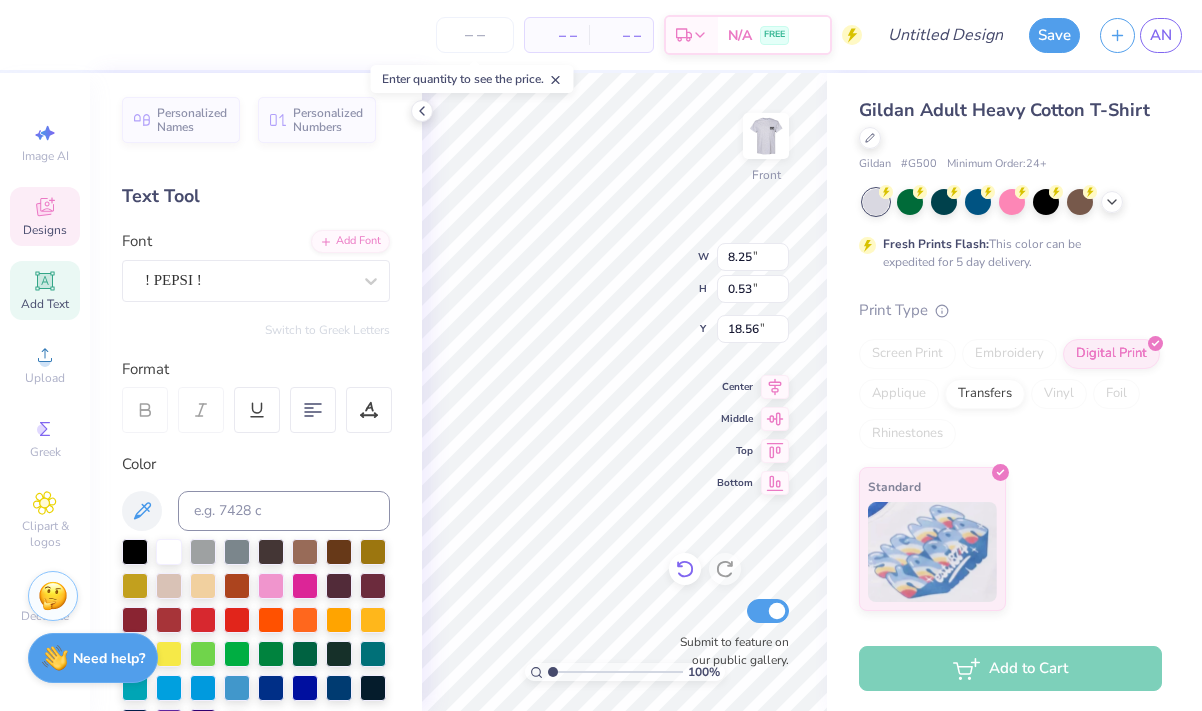 type on "Momentum’ starts here" 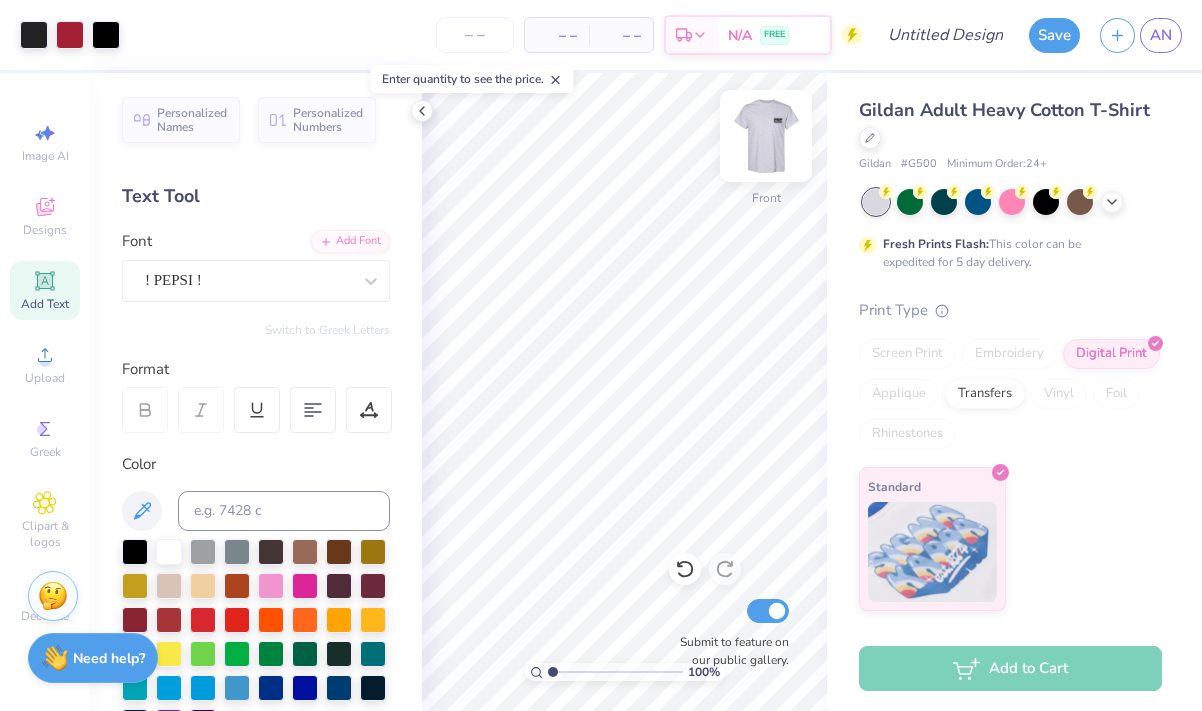 click at bounding box center (766, 136) 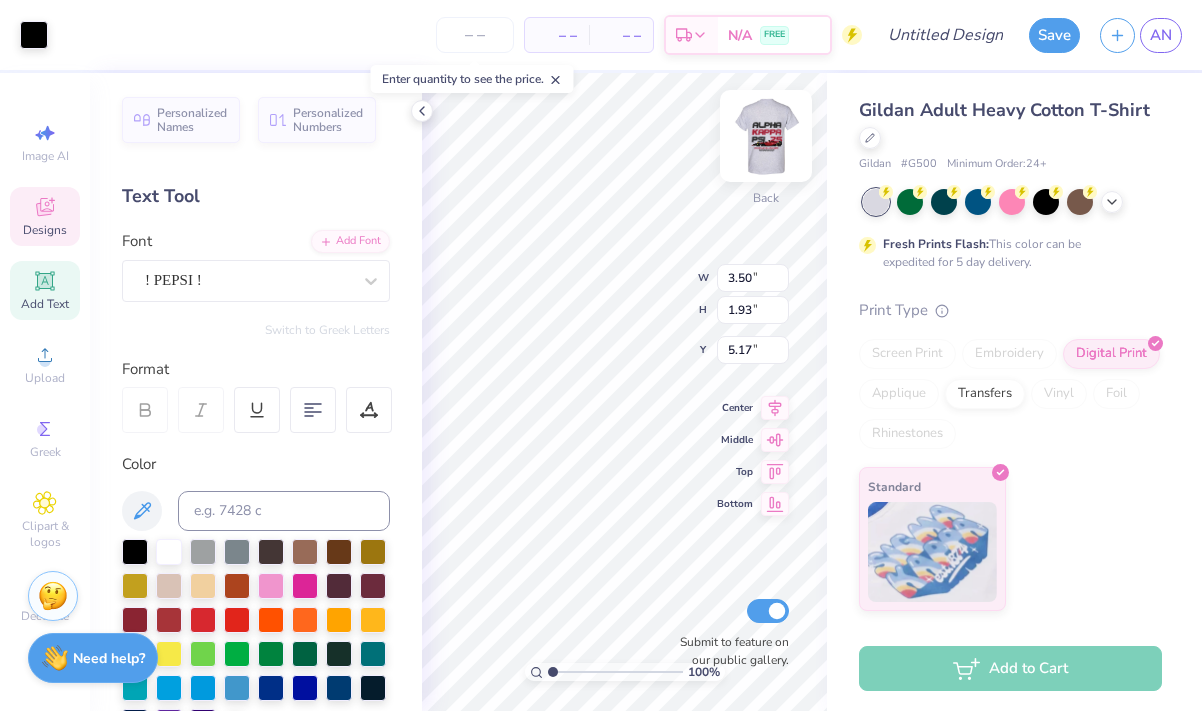 type on "5.19" 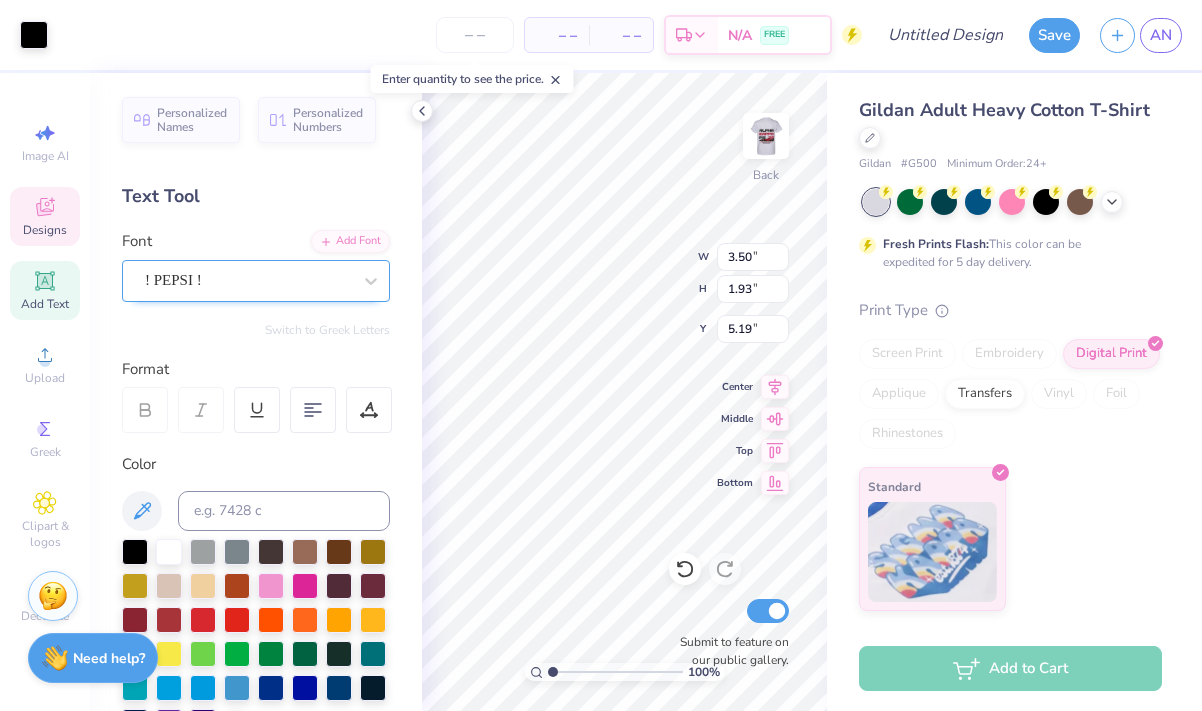 click on "! PEPSI !" at bounding box center [248, 280] 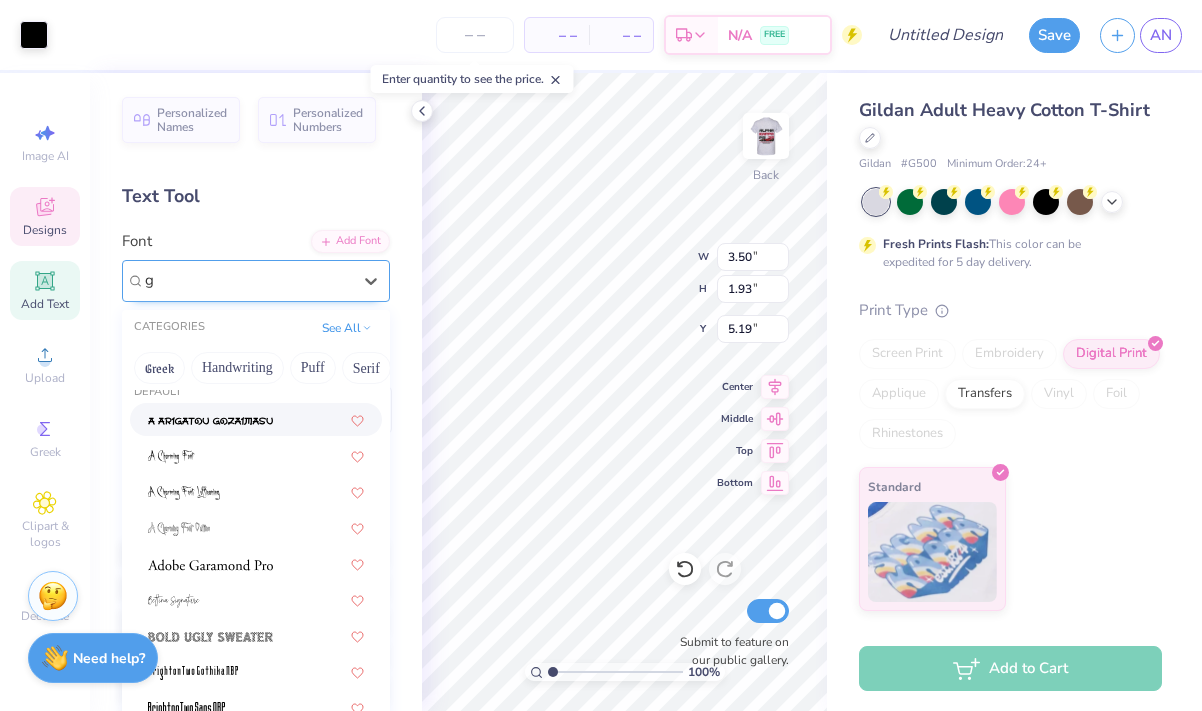 scroll, scrollTop: 0, scrollLeft: 0, axis: both 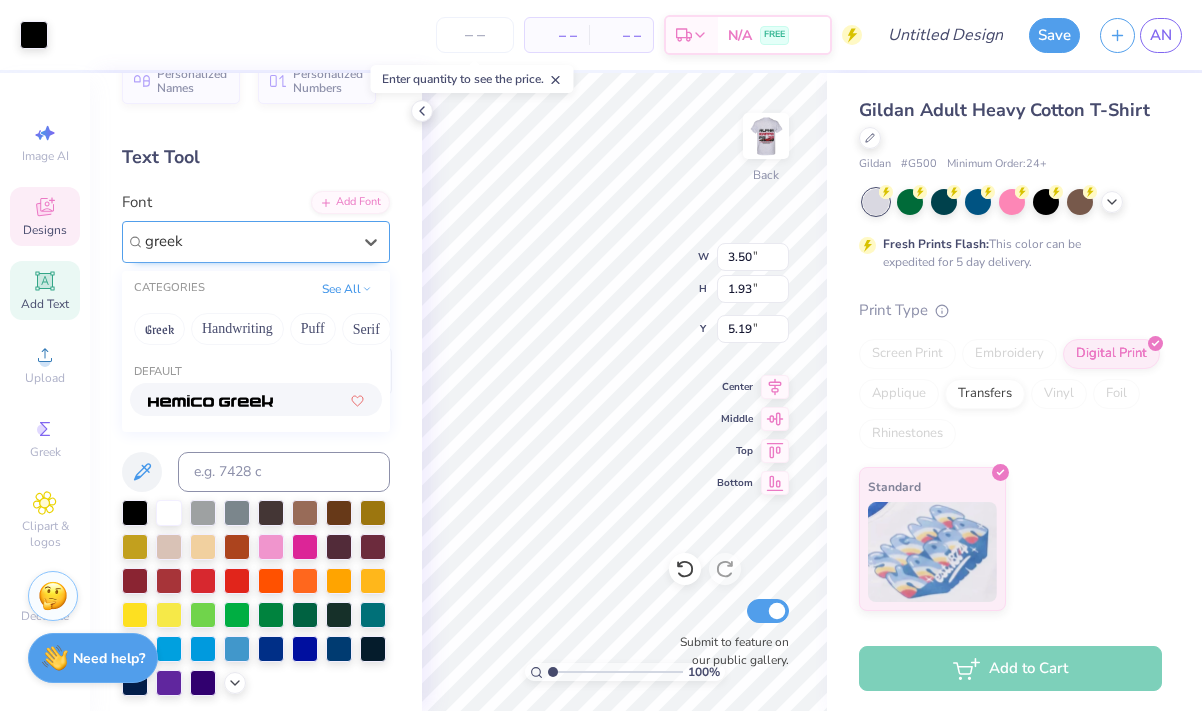 type on "greek" 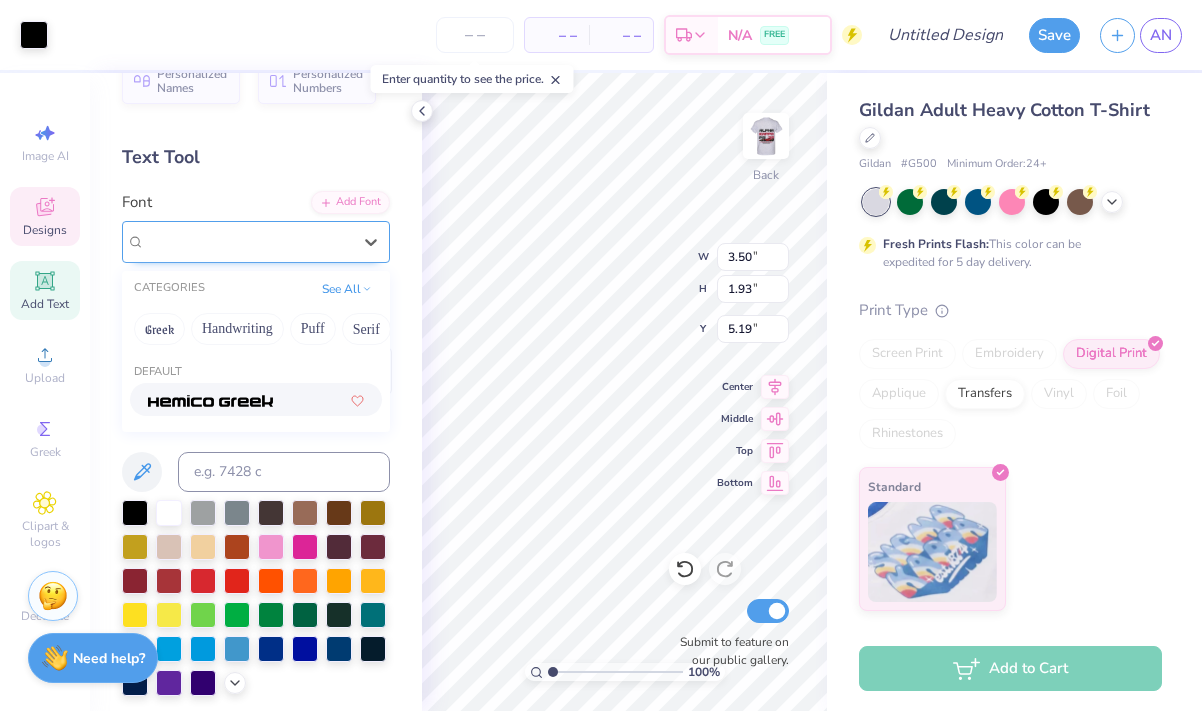 click on "Text Tool" at bounding box center (256, 157) 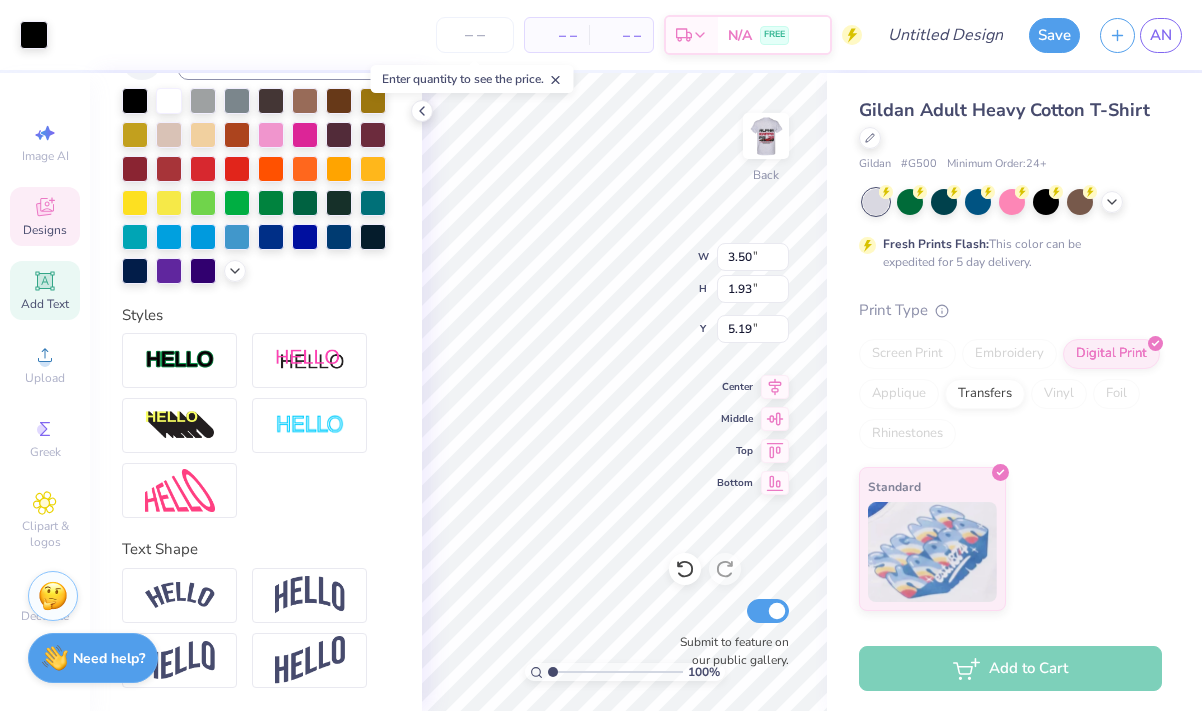 scroll, scrollTop: 0, scrollLeft: 0, axis: both 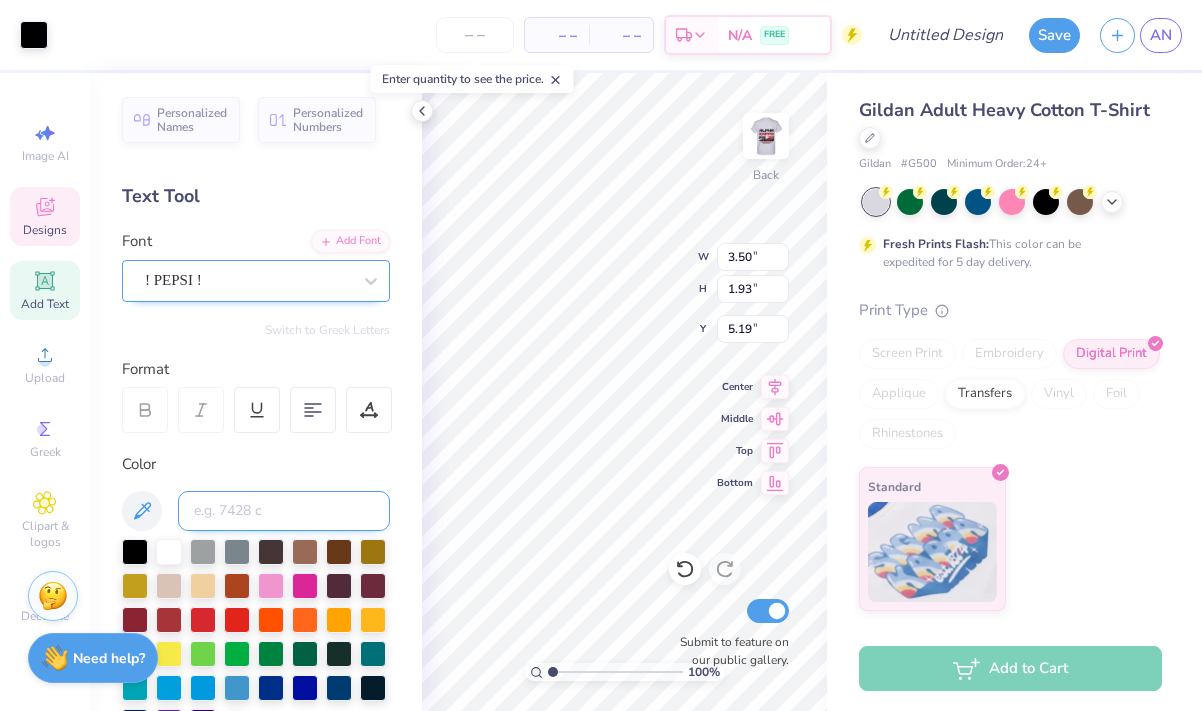 click at bounding box center (284, 511) 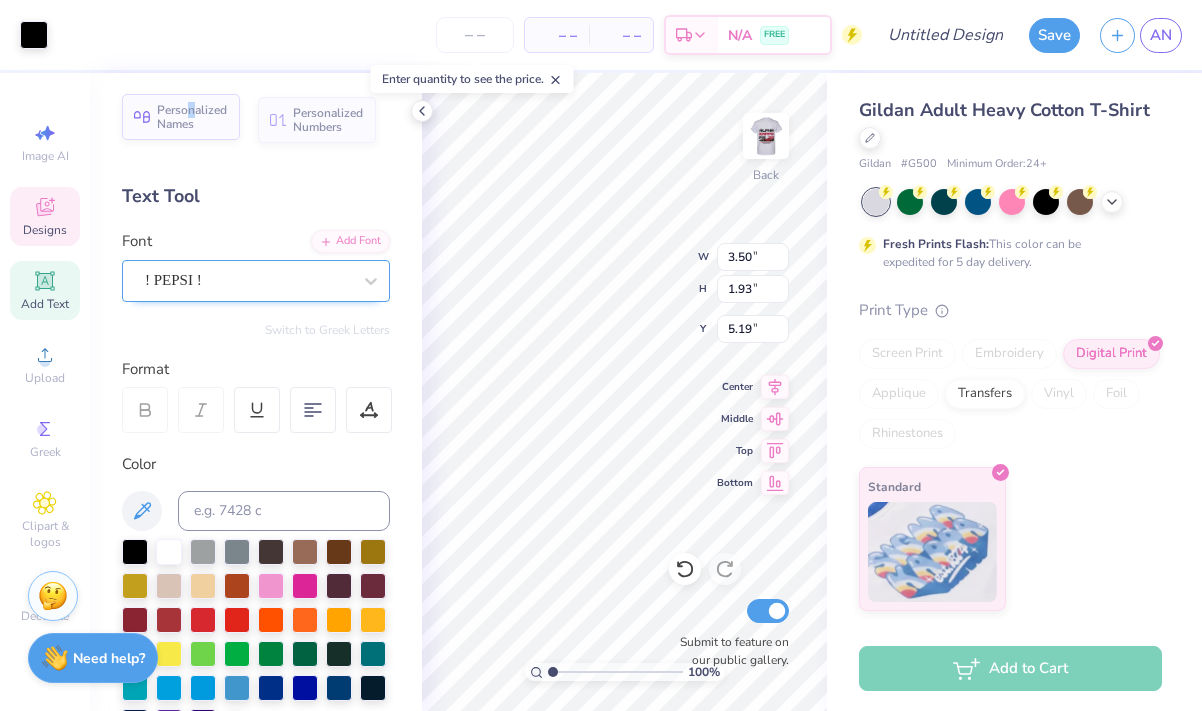 click on "Personalized Names" at bounding box center [192, 117] 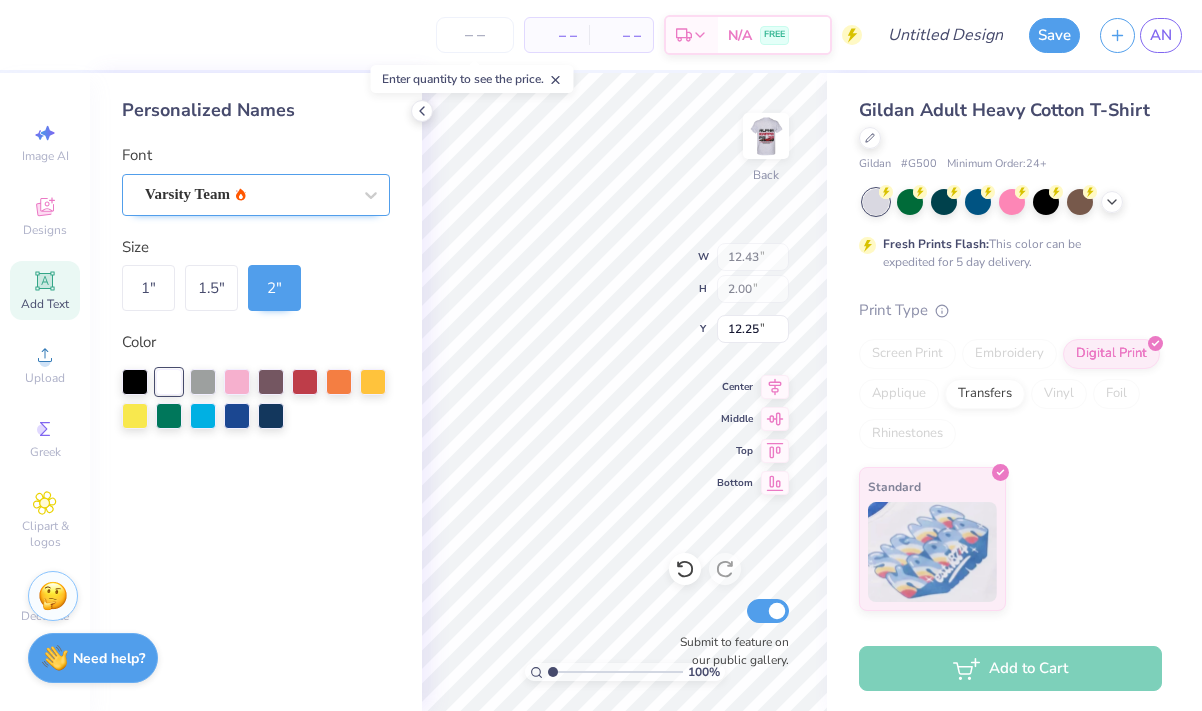 click on "Varsity Team" at bounding box center [248, 194] 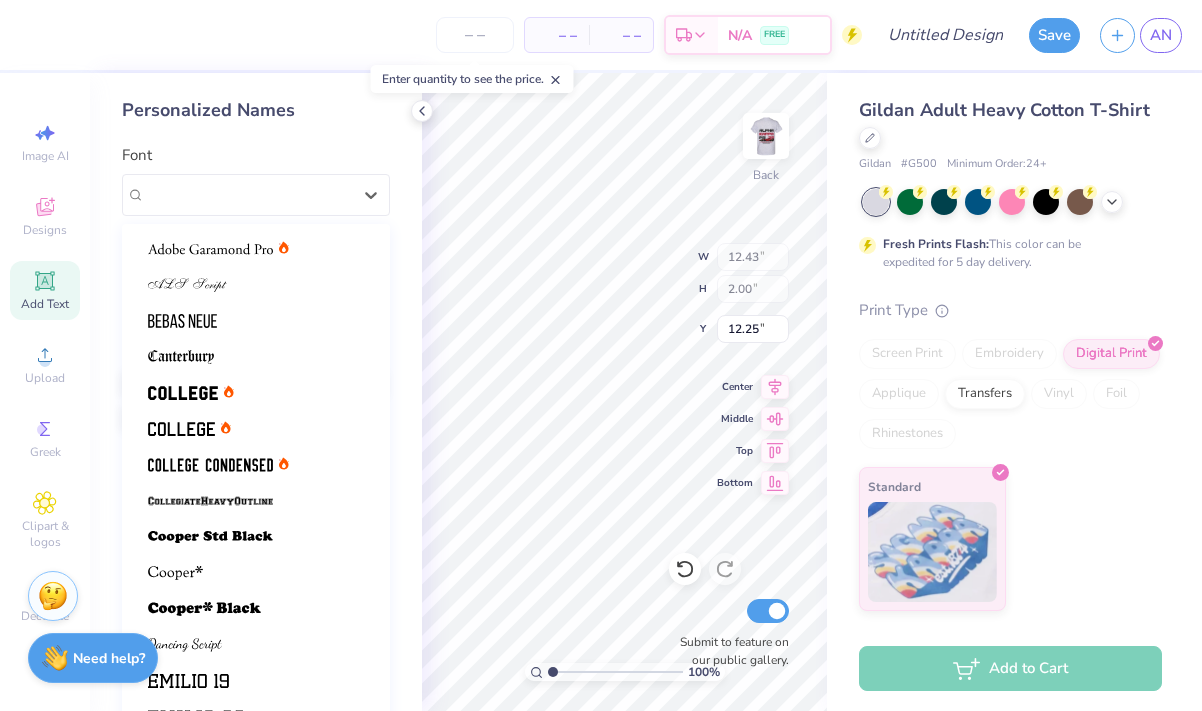 click on "Personalized Names Font option Varsity Team selected, 21 of 21. 21 results available. Use Up and Down to choose options, press Enter to select the currently focused option, press Escape to exit the menu, press Tab to select the option and exit the menu. Varsity Team Varsity Team Size 1 " 1.5 " 2 " Color" at bounding box center (256, 392) 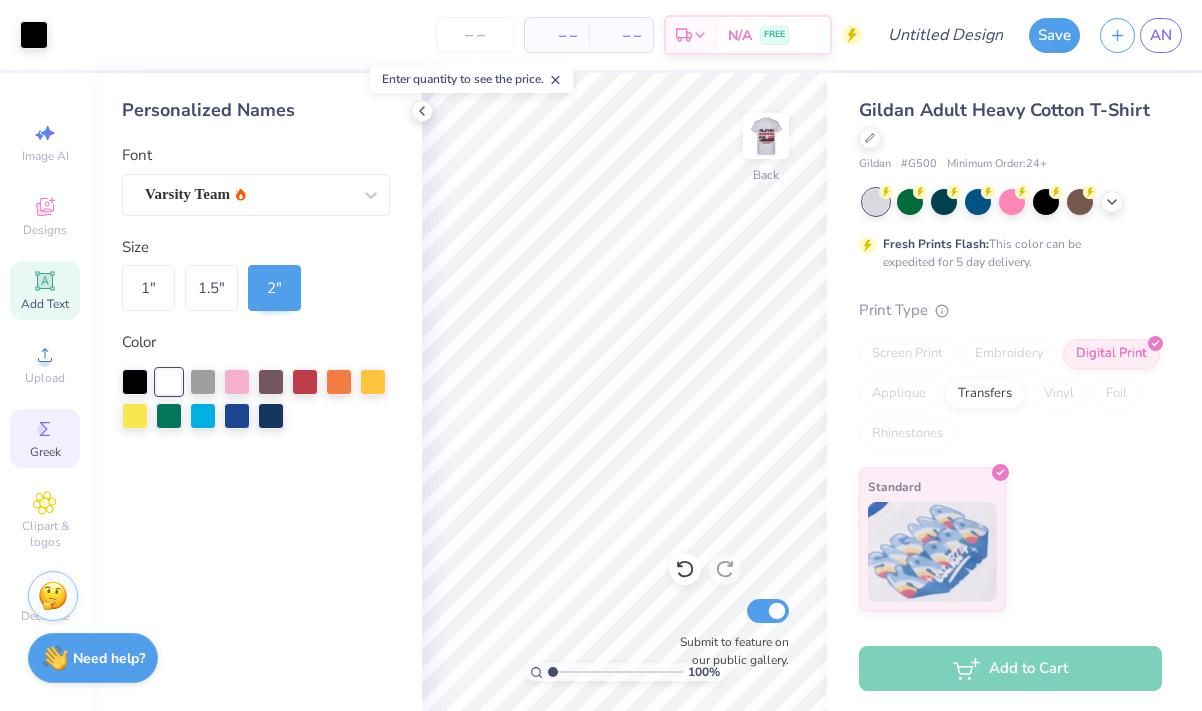 click on "Greek" at bounding box center (45, 452) 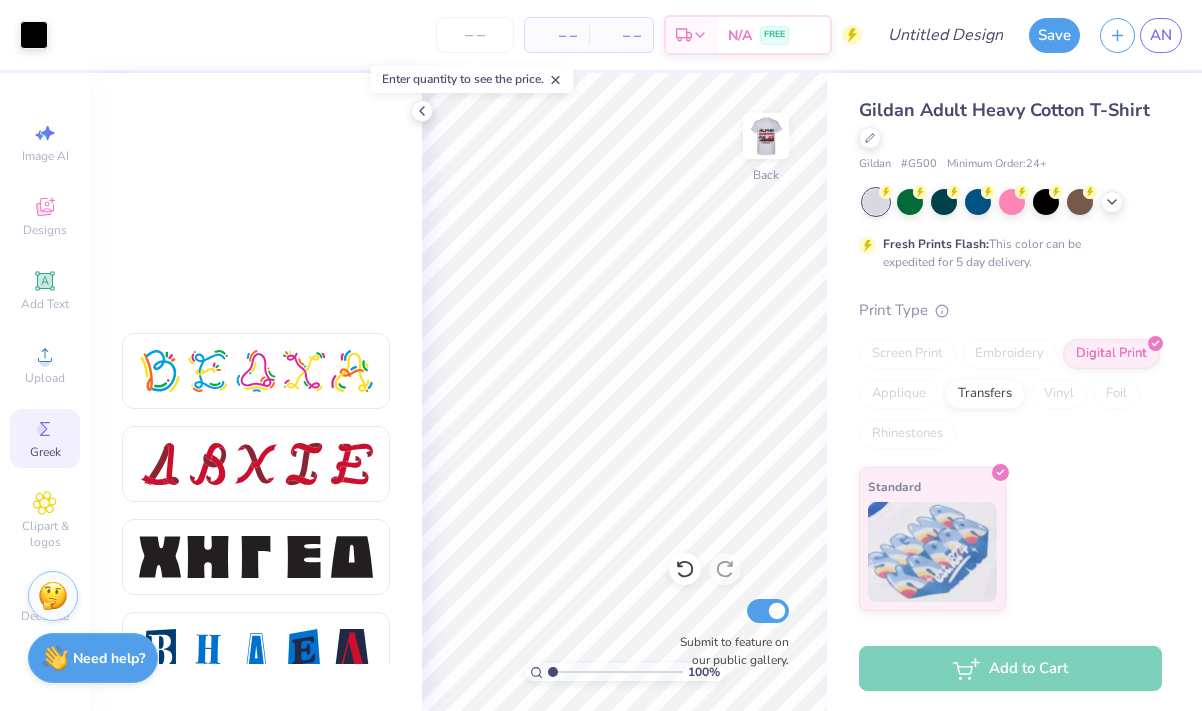 scroll, scrollTop: 0, scrollLeft: 0, axis: both 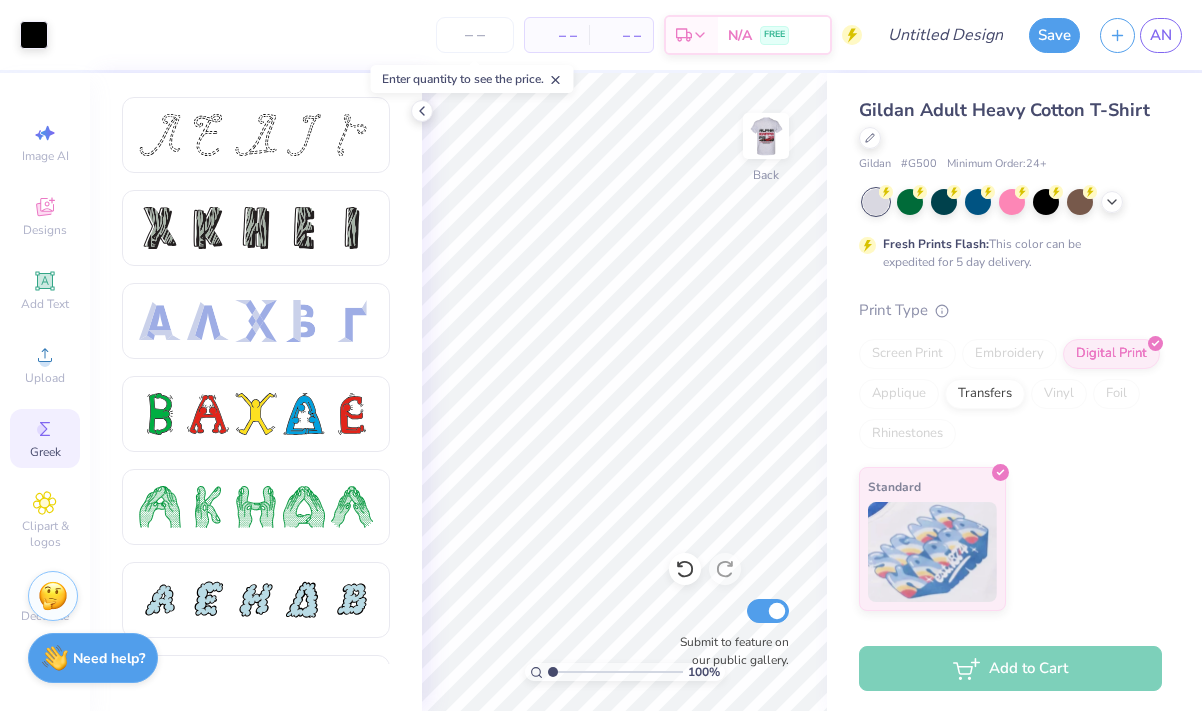 click on "Greek" at bounding box center (45, 438) 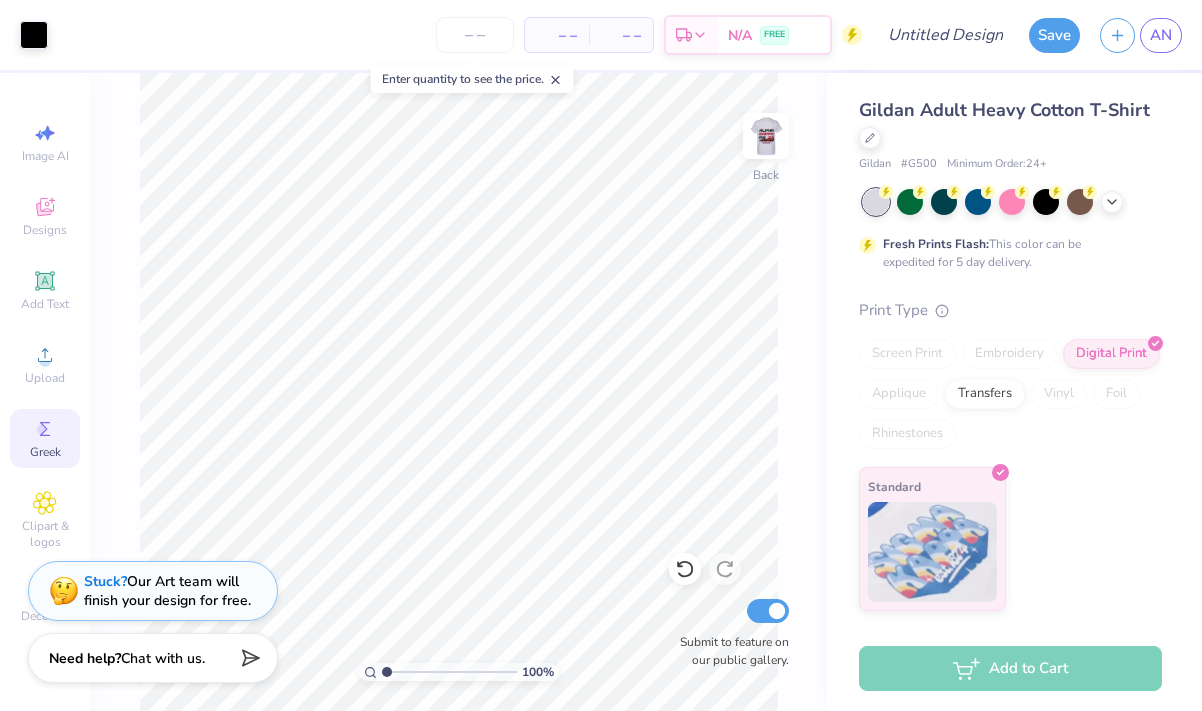 click 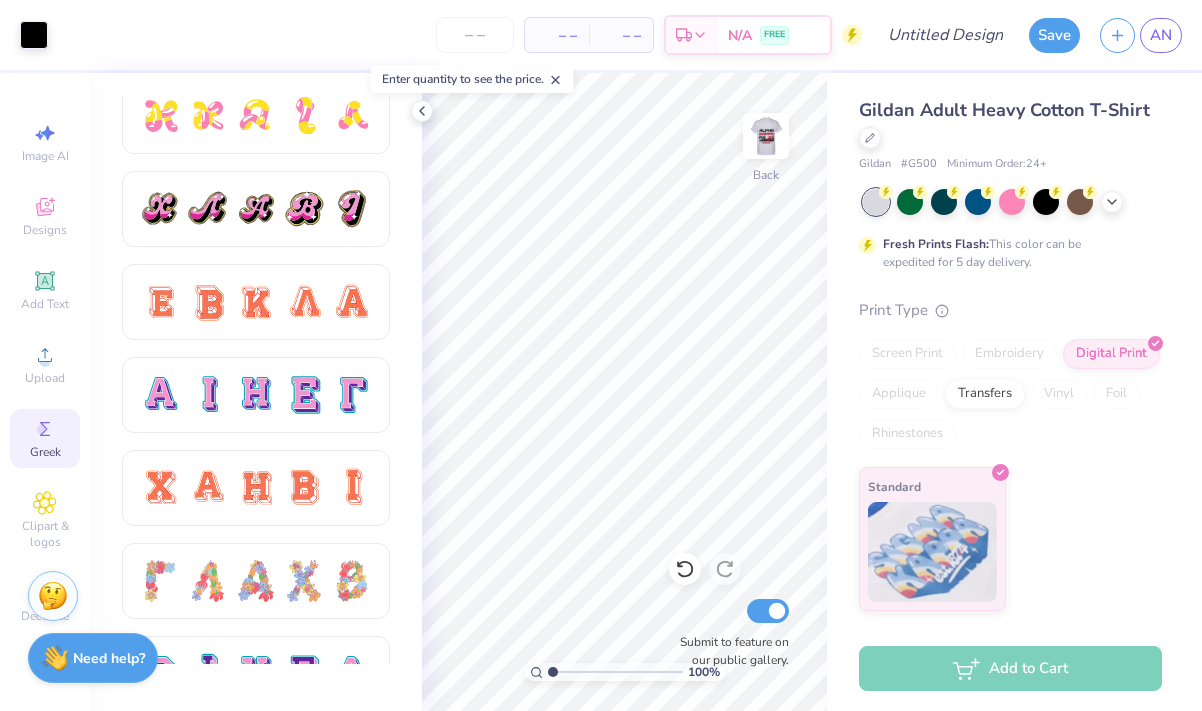 scroll, scrollTop: 1127, scrollLeft: 0, axis: vertical 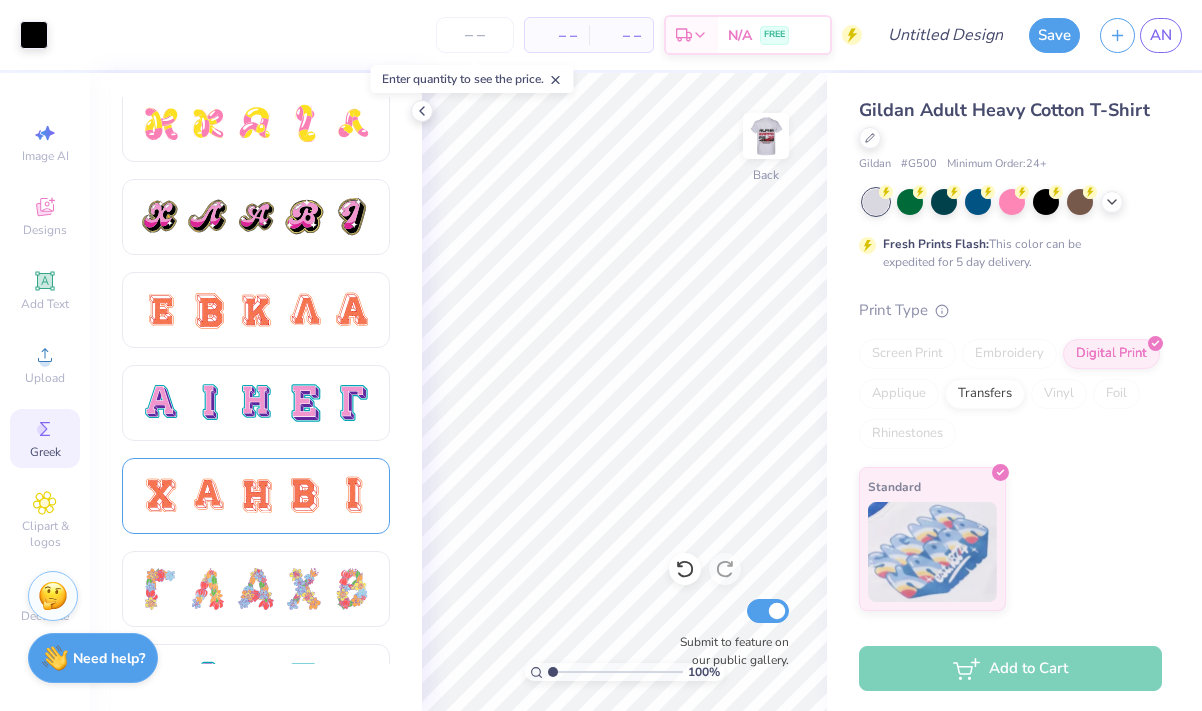 click at bounding box center [256, 496] 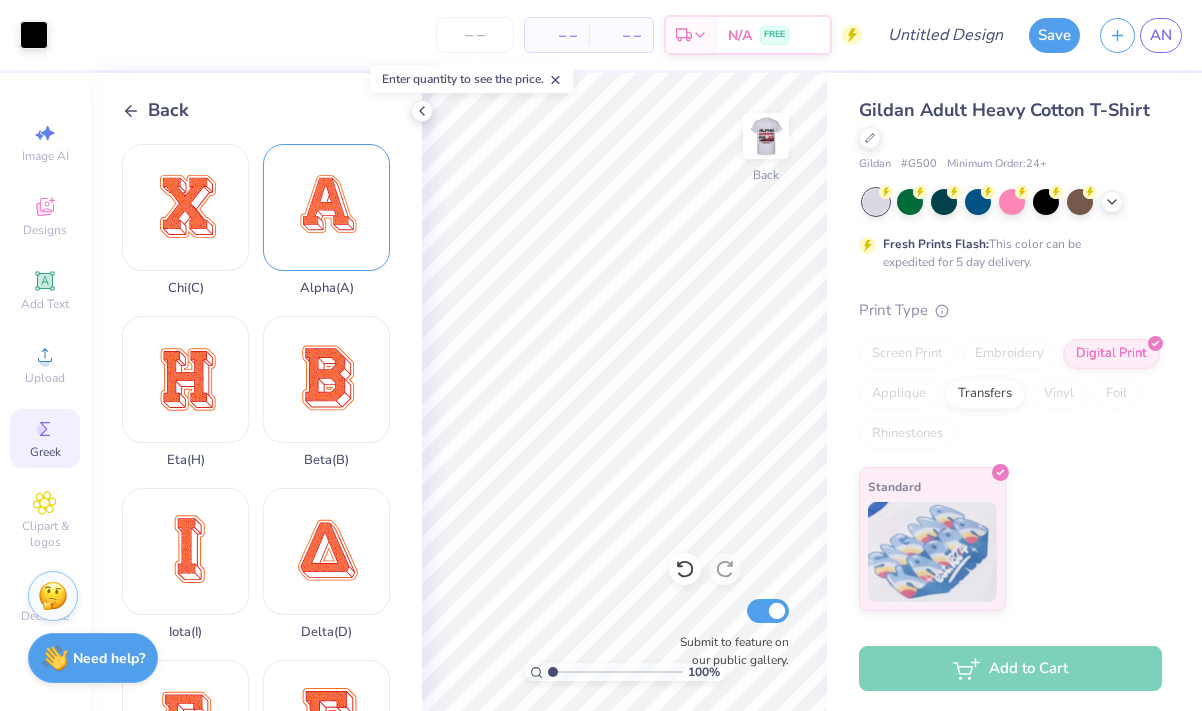 click on "Alpha  ( A )" at bounding box center (326, 220) 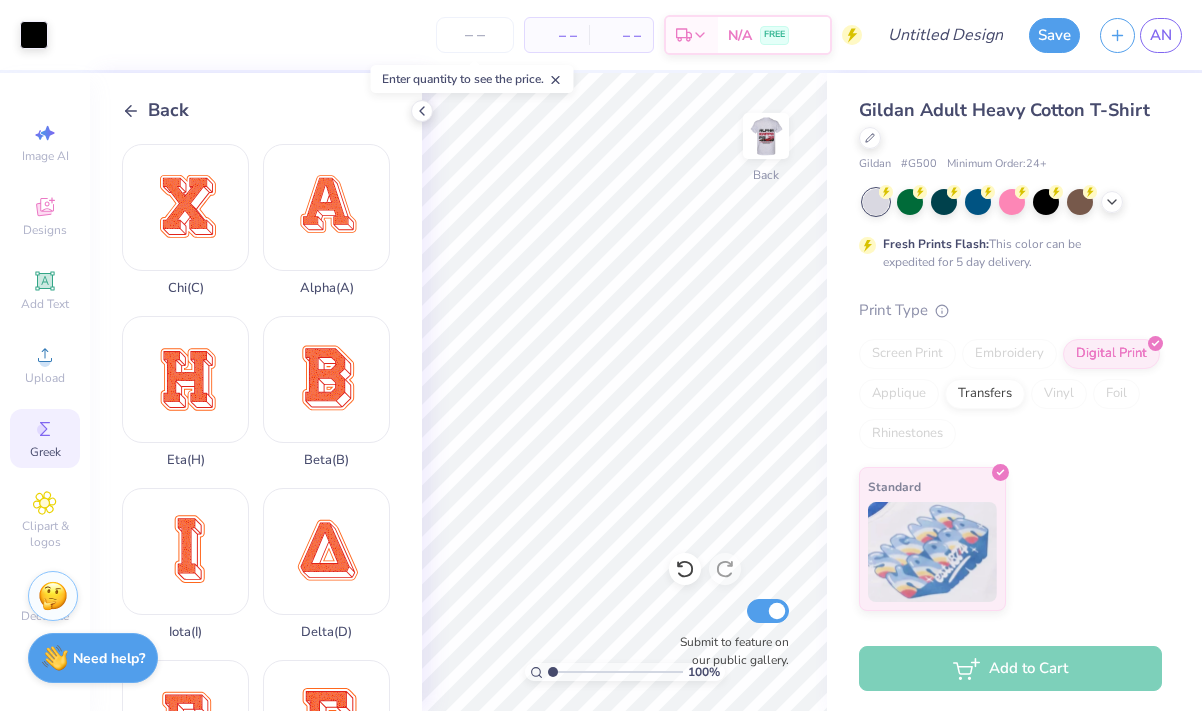 click on "Back" at bounding box center (168, 110) 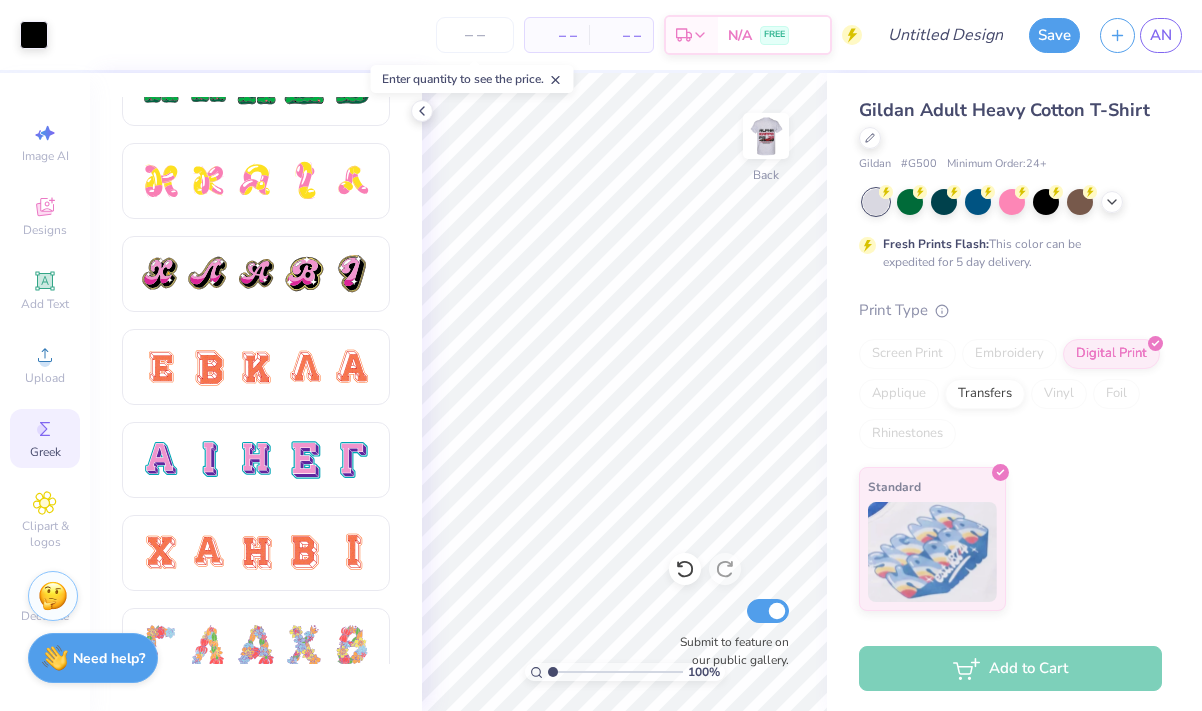 scroll, scrollTop: 1073, scrollLeft: 0, axis: vertical 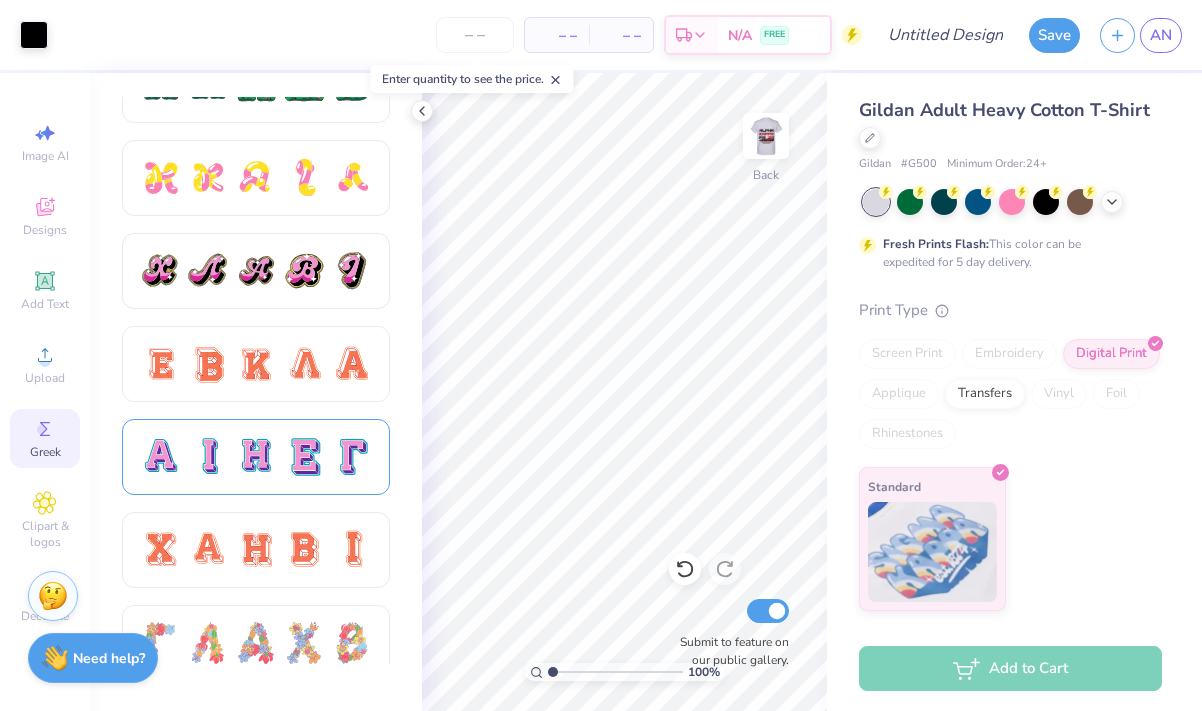 click at bounding box center (256, 457) 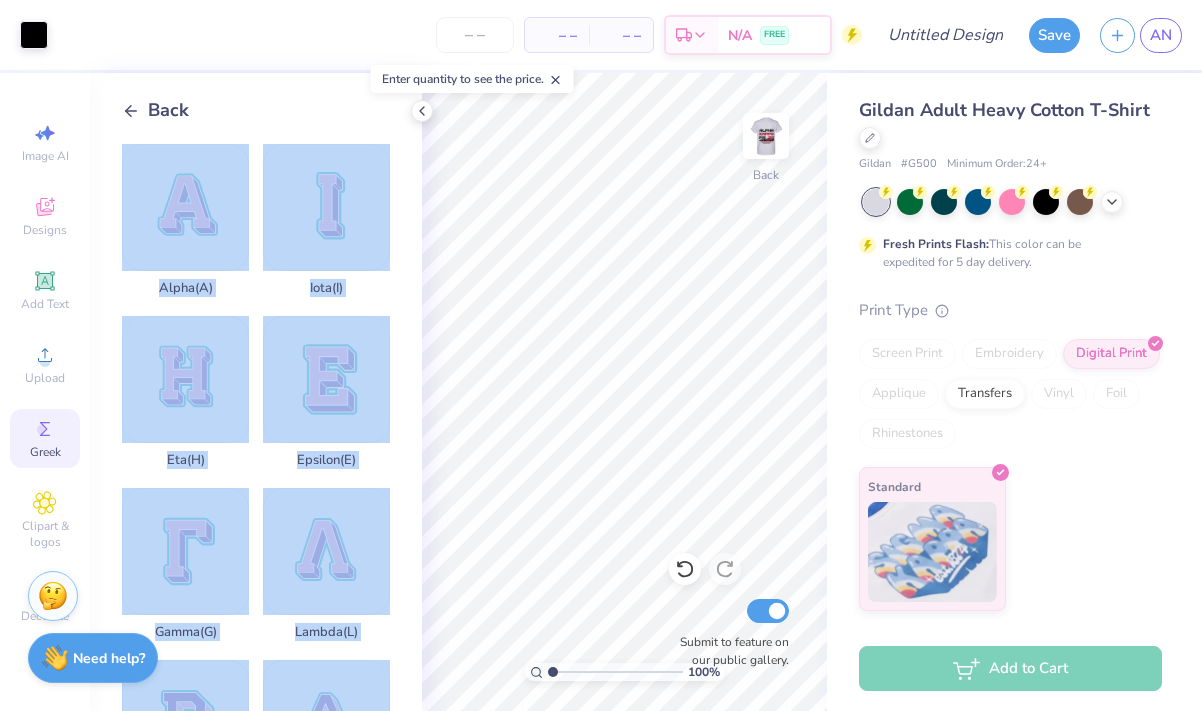 click on "Art colors – – Per Item – – Total Est. Delivery N/A FREE Design Title Save AN Image AI Designs Add Text Upload Greek Clipart & logos Decorate Back Alpha ( A ) Iota ( I ) Eta ( H ) Epsilon ( E ) Gamma ( G ) Lambda ( L ) Beta ( B ) Delta ( D ) Chi ( C ) Kappa ( K ) Mu ( M ) Sigma ( S ) Psi ( Y ) Omega ( W ) Rho ( R ) Pi ( P ) Nu ( N ) Phi ( F ) Tau ( T ) Omicron ( O ) Upsilon ( U ) Zeta ( Z ) Theta ( Q ) Xi ( X ) 100 % Back Submit to feature on our public gallery. Gildan Adult Heavy Cotton T-Shirt Gildan # G500 Minimum Order: 24 + Fresh Prints Flash: This color can be expedited for 5 day delivery. Print Type Screen Print Embroidery Digital Print Applique Transfers Vinyl Foil Rhinestones Standard Add to Cart Stuck? Our Art team will finish your design for free. Need help? Chat with us." at bounding box center (601, 355) 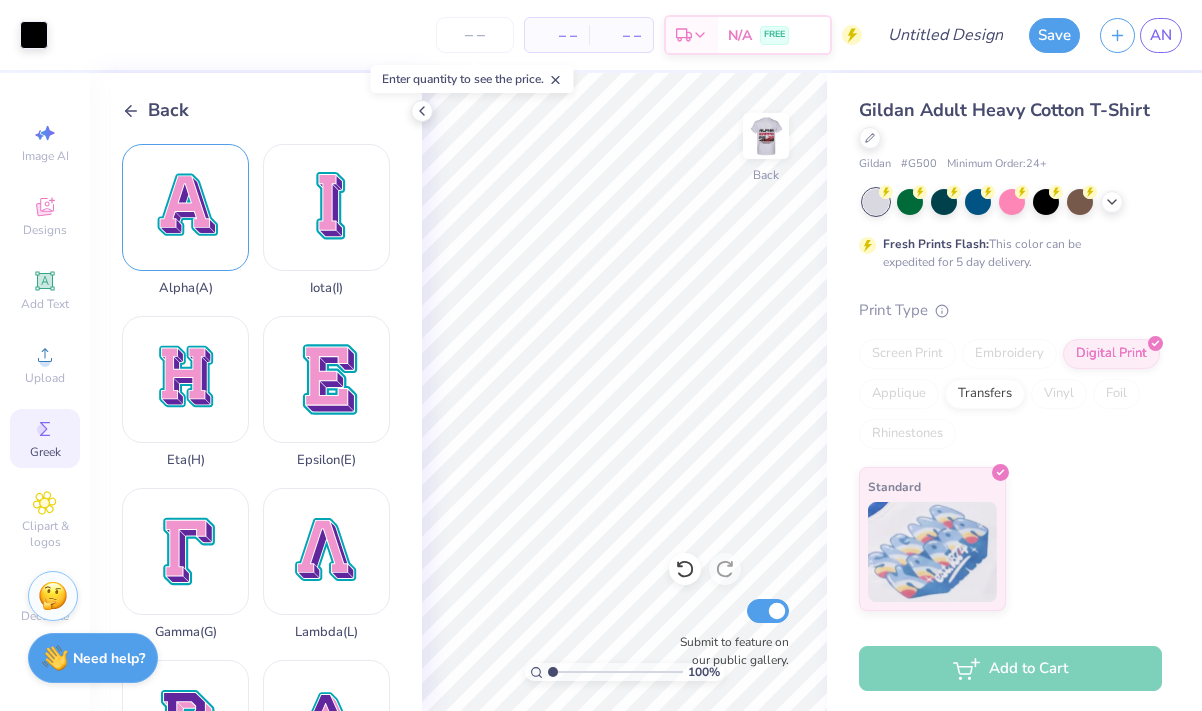click on "Alpha  ( A )" at bounding box center [185, 220] 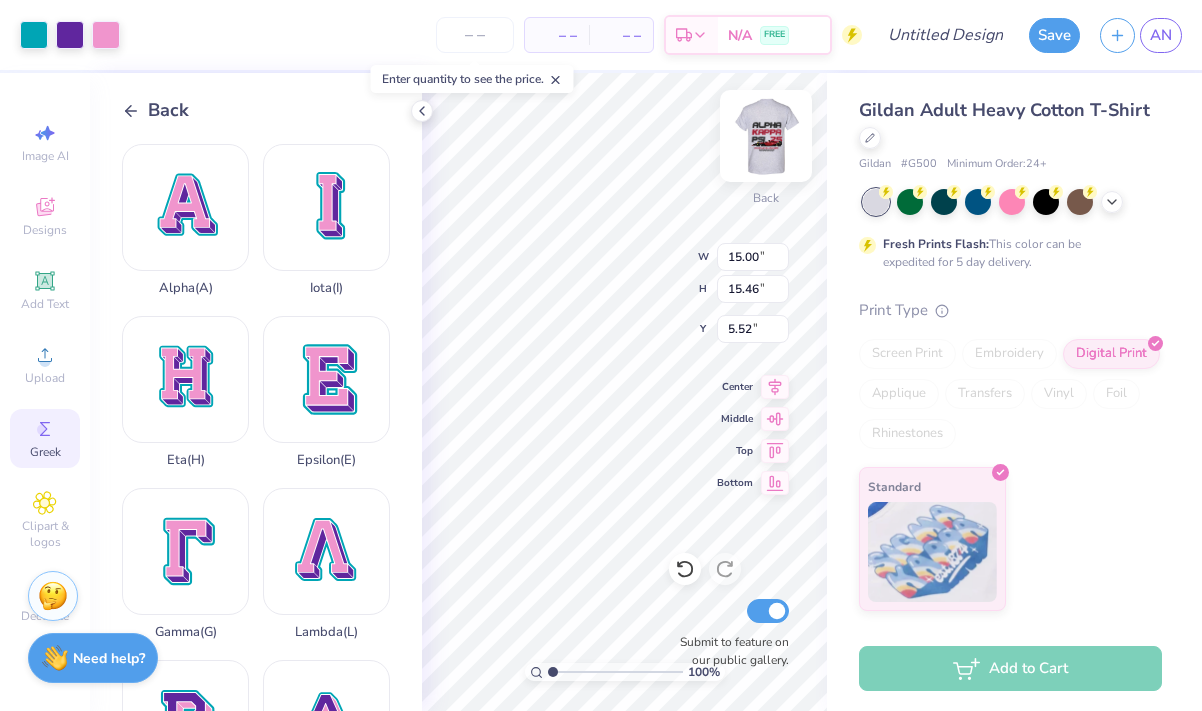 type on "1.45" 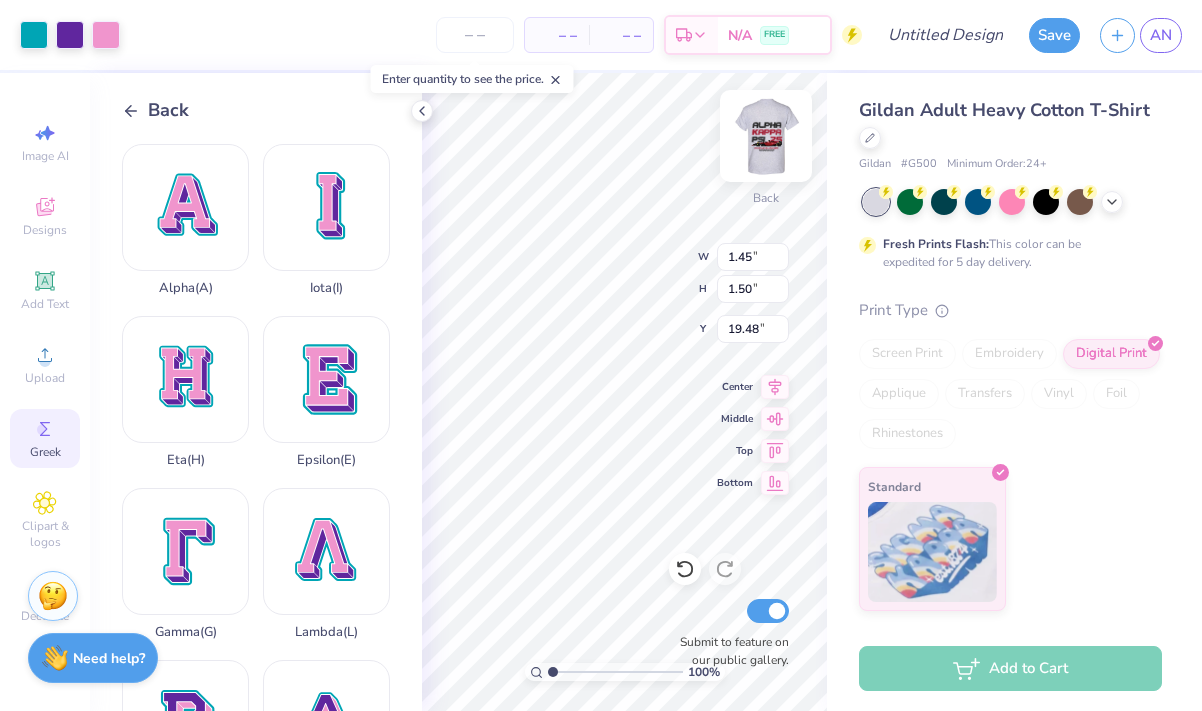 type on "4.65" 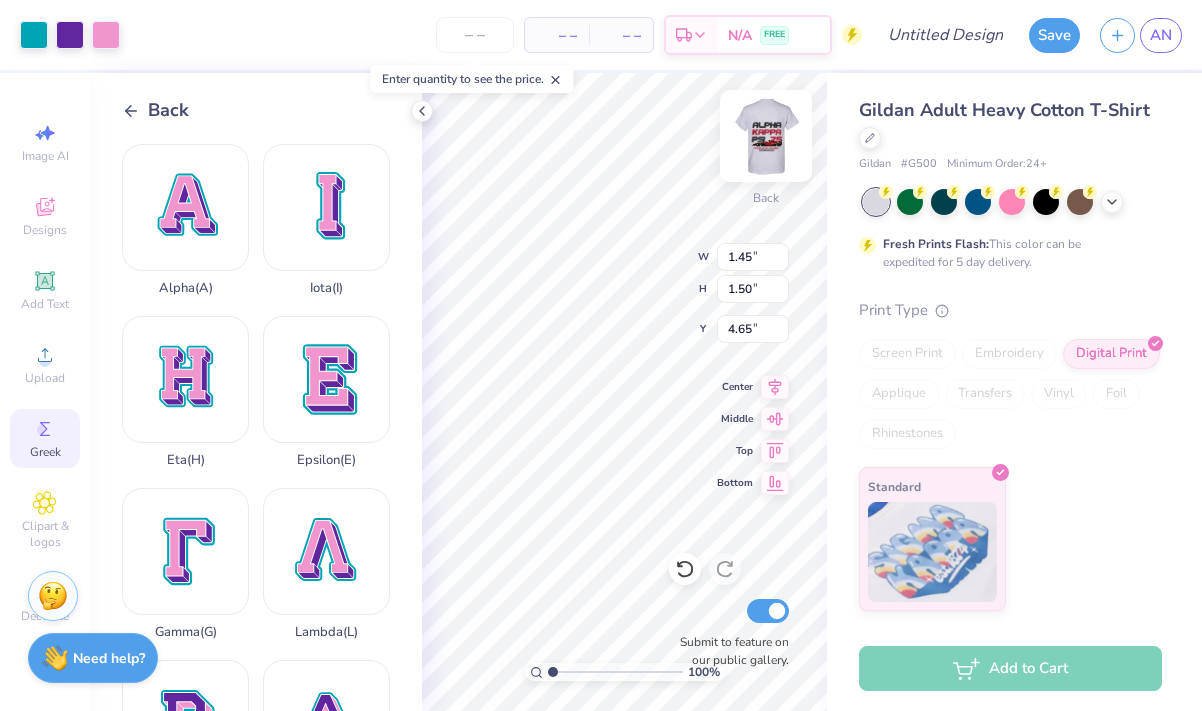 type on "1.03" 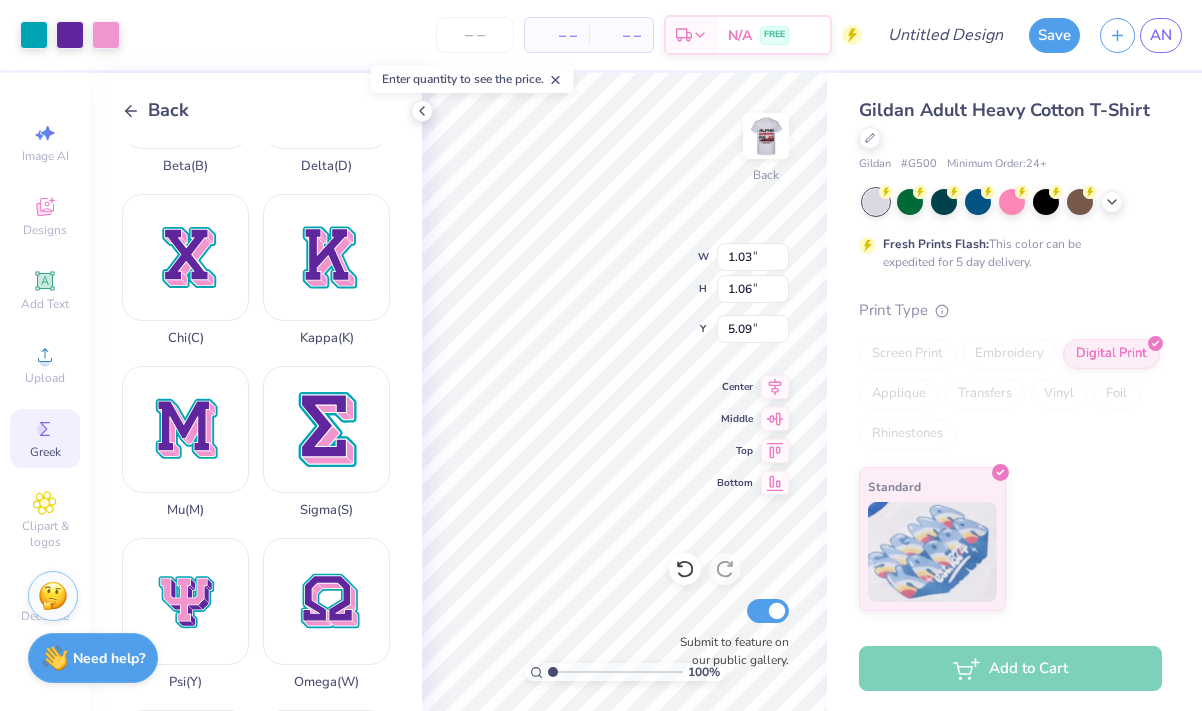 scroll, scrollTop: 617, scrollLeft: 0, axis: vertical 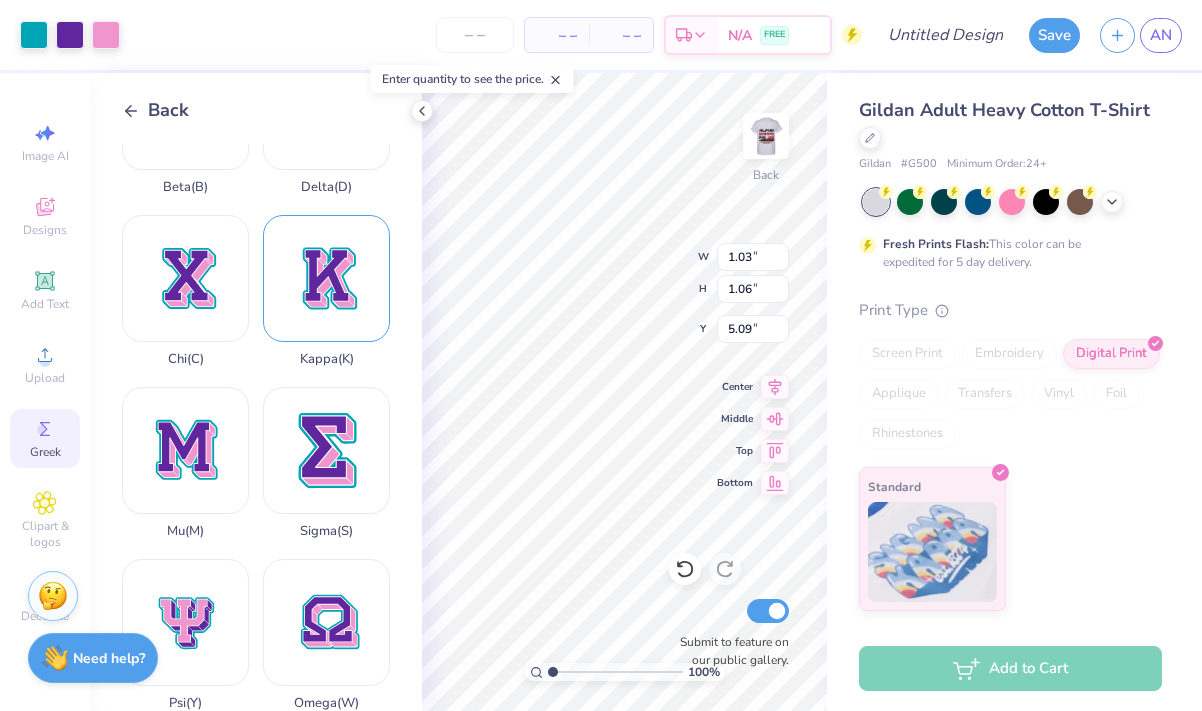 click on "Kappa  ( K )" at bounding box center [326, 291] 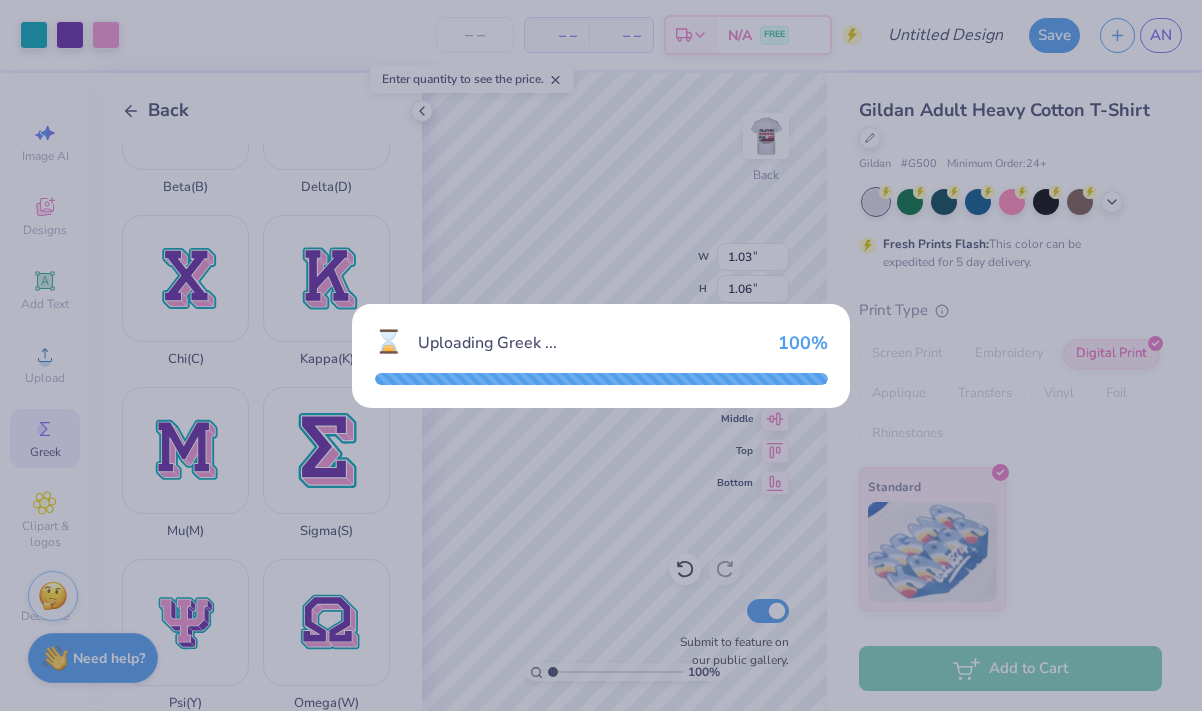 type on "15.00" 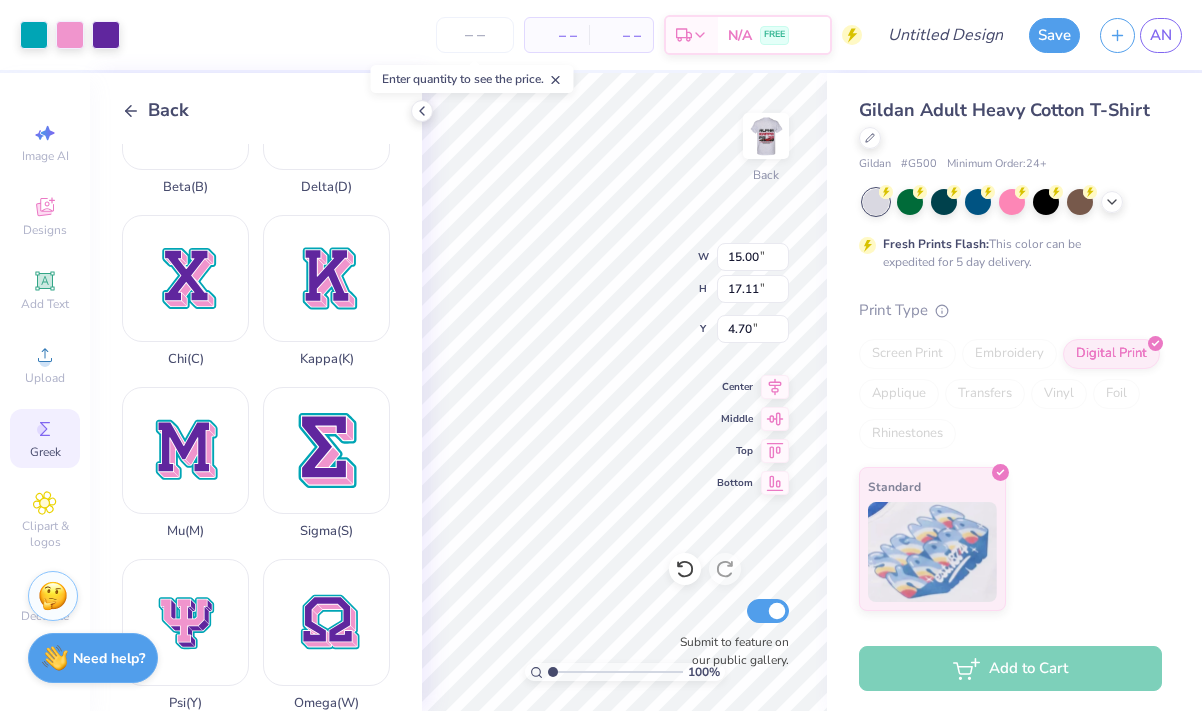 type on "1.52" 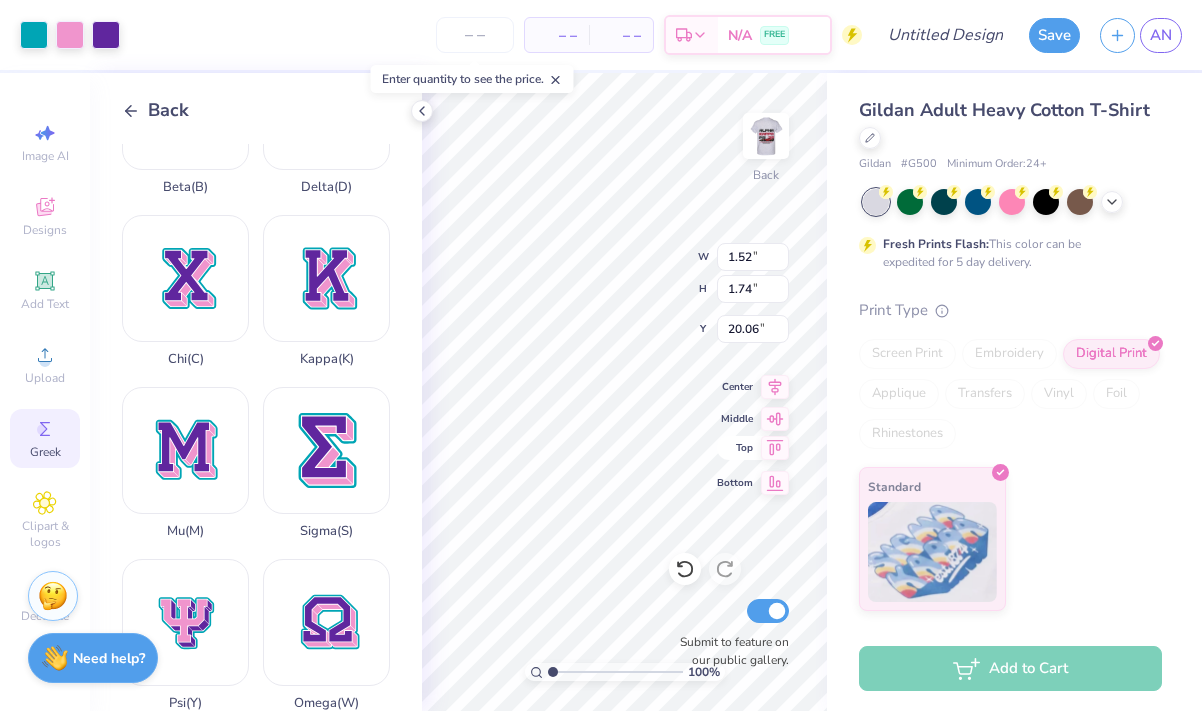 type on "4.75" 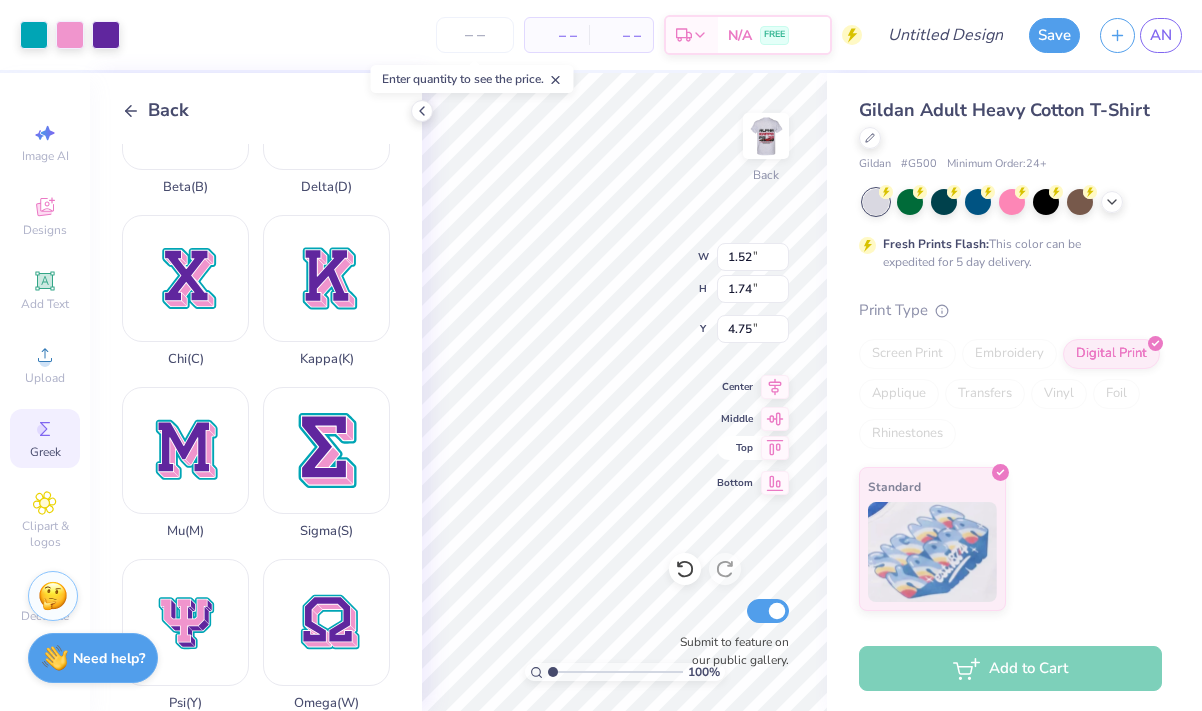 type on "1.06" 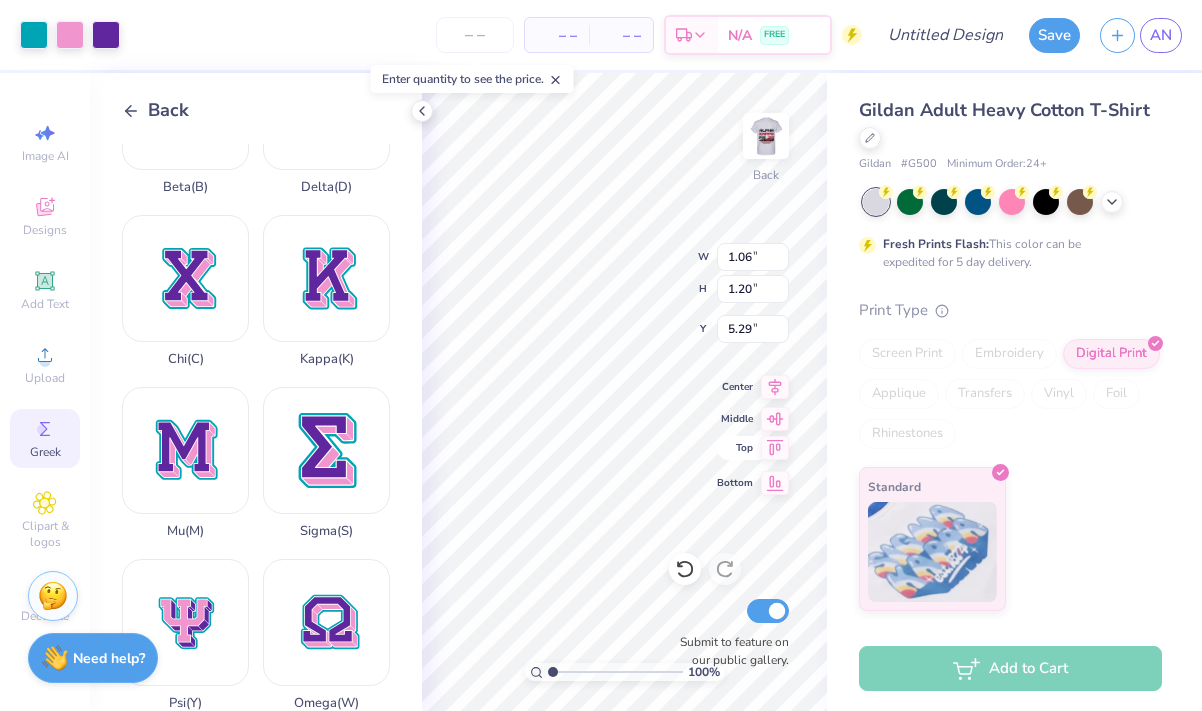 type on "5.09" 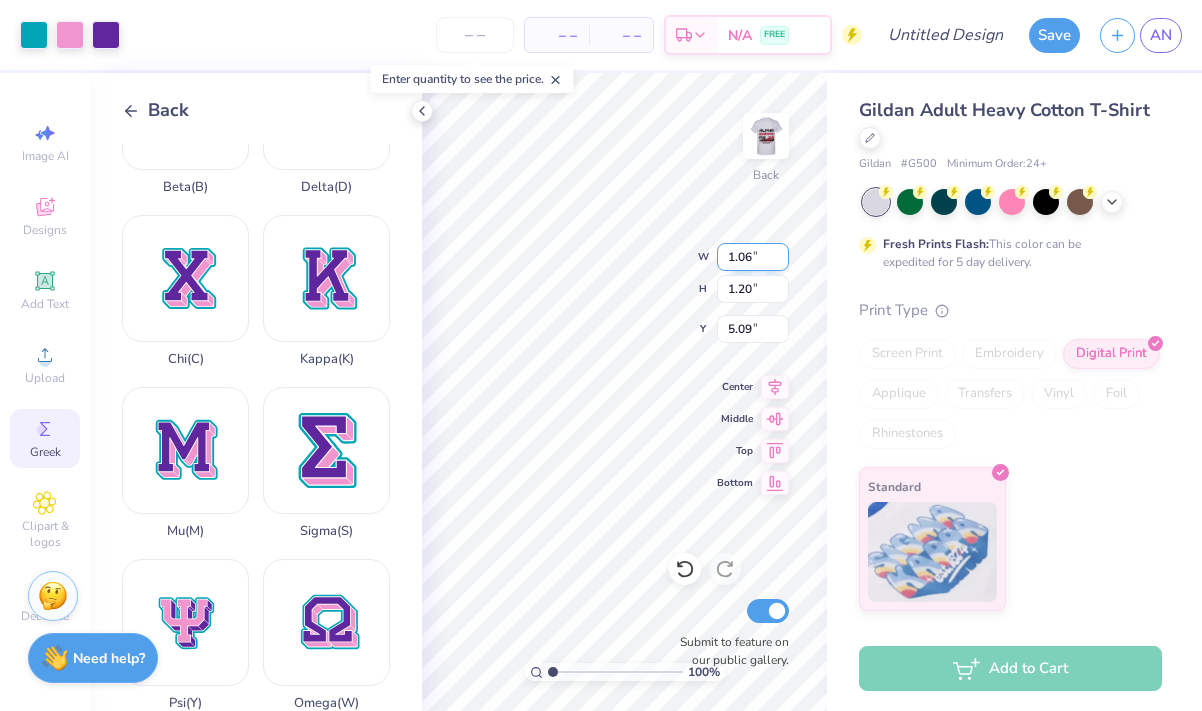 type on "1.17" 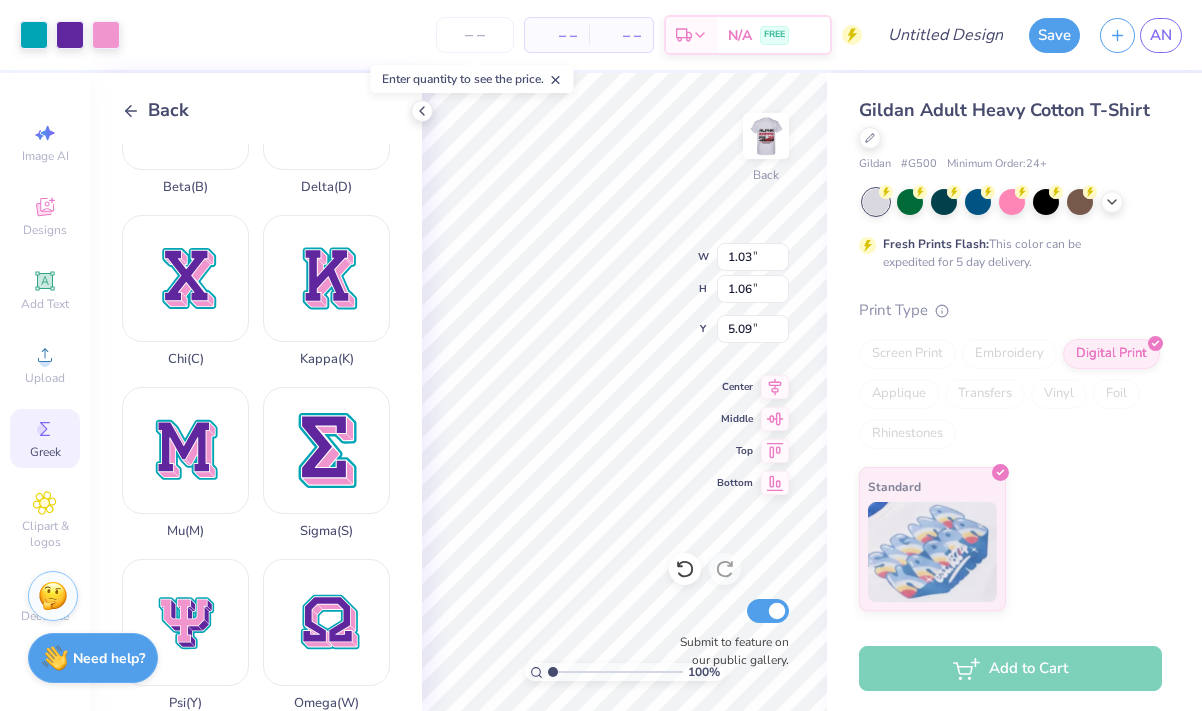 type on "1.17" 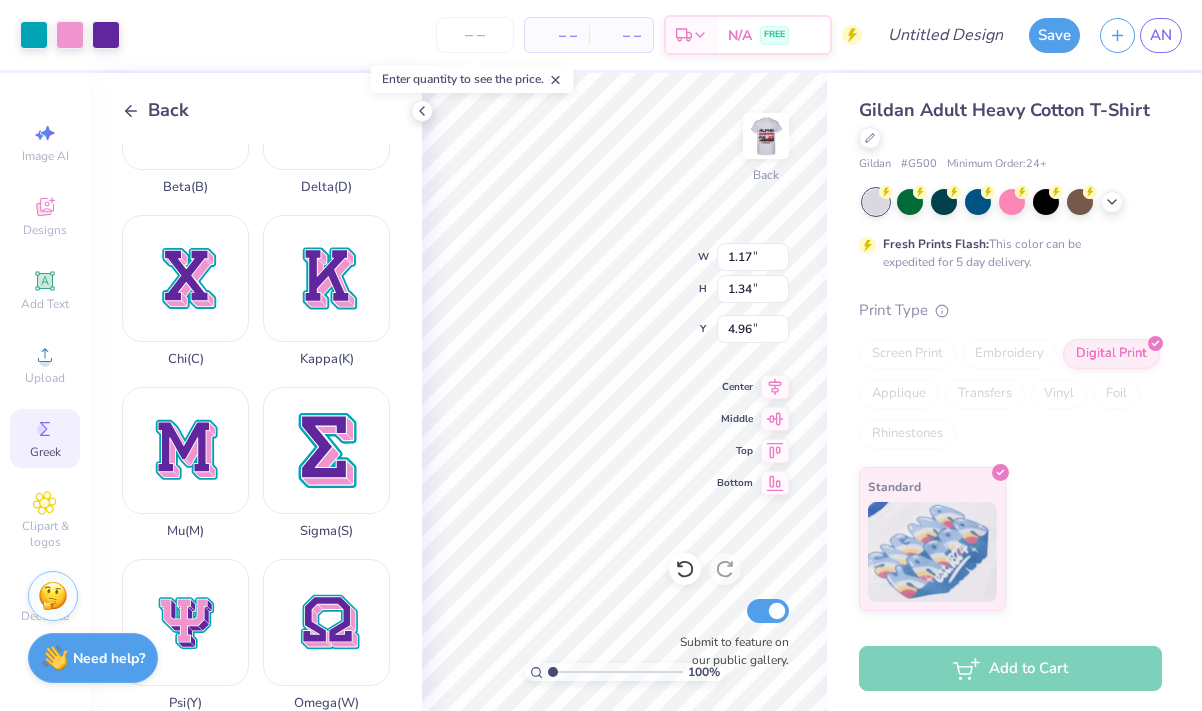 type on "1.03" 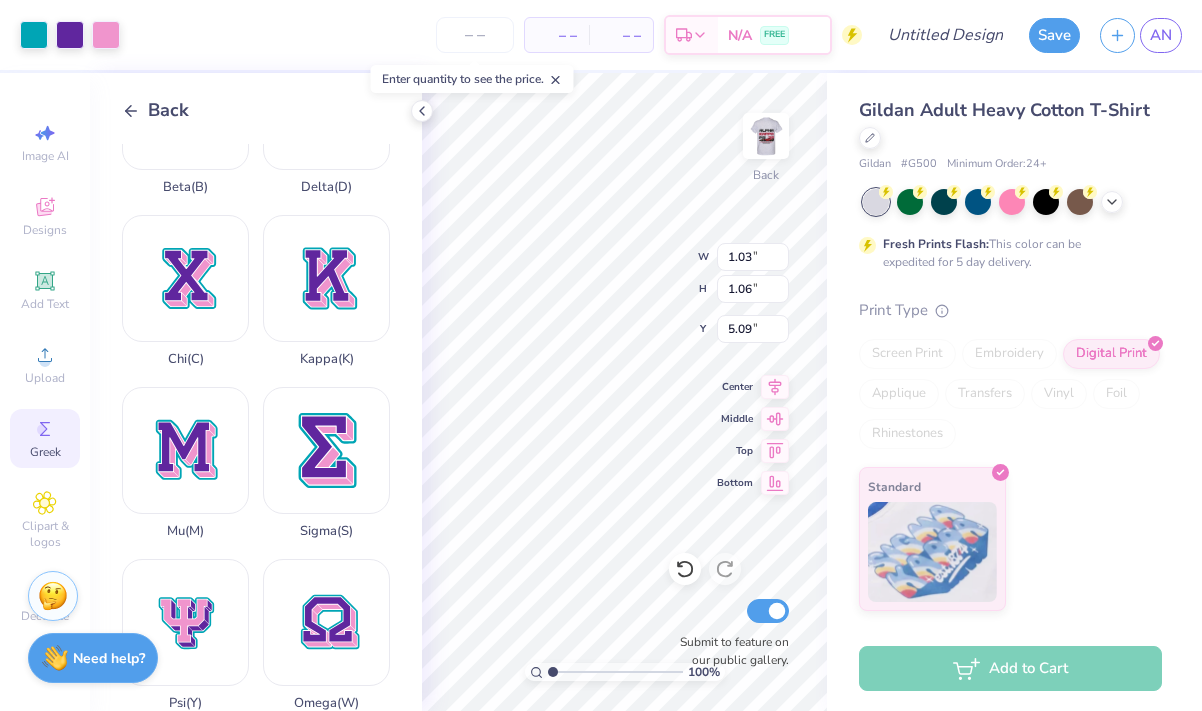 type on "5.23" 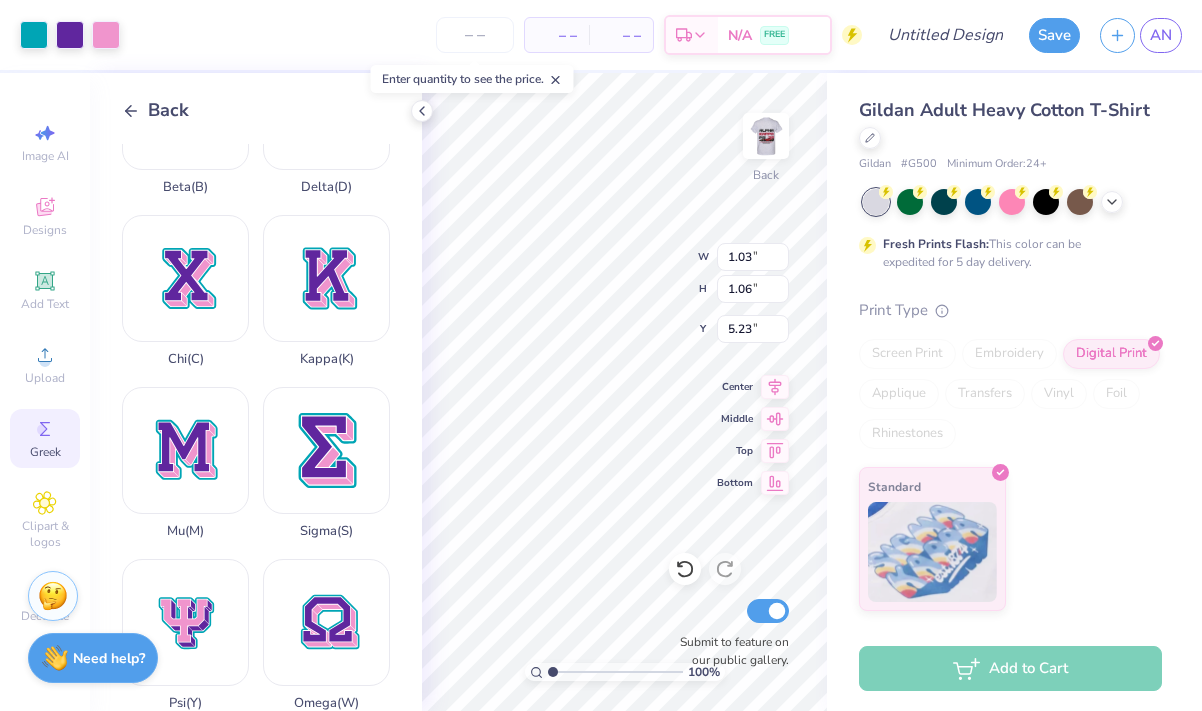 type on "1.16" 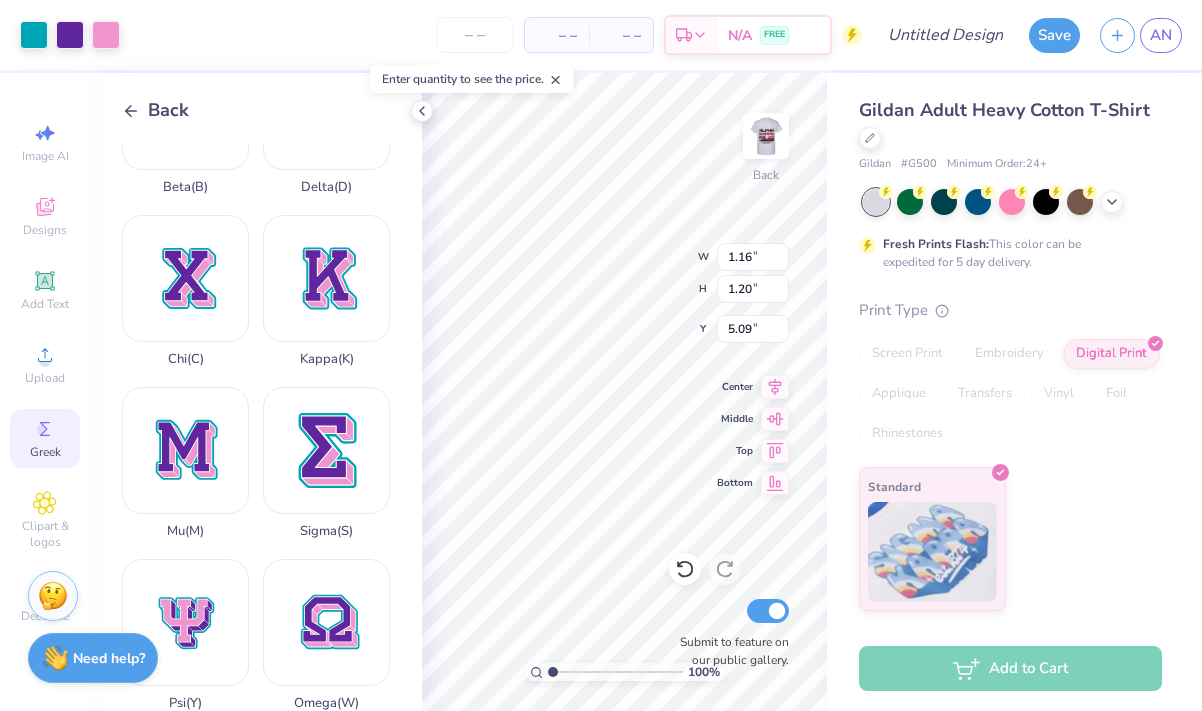 type on "1.31" 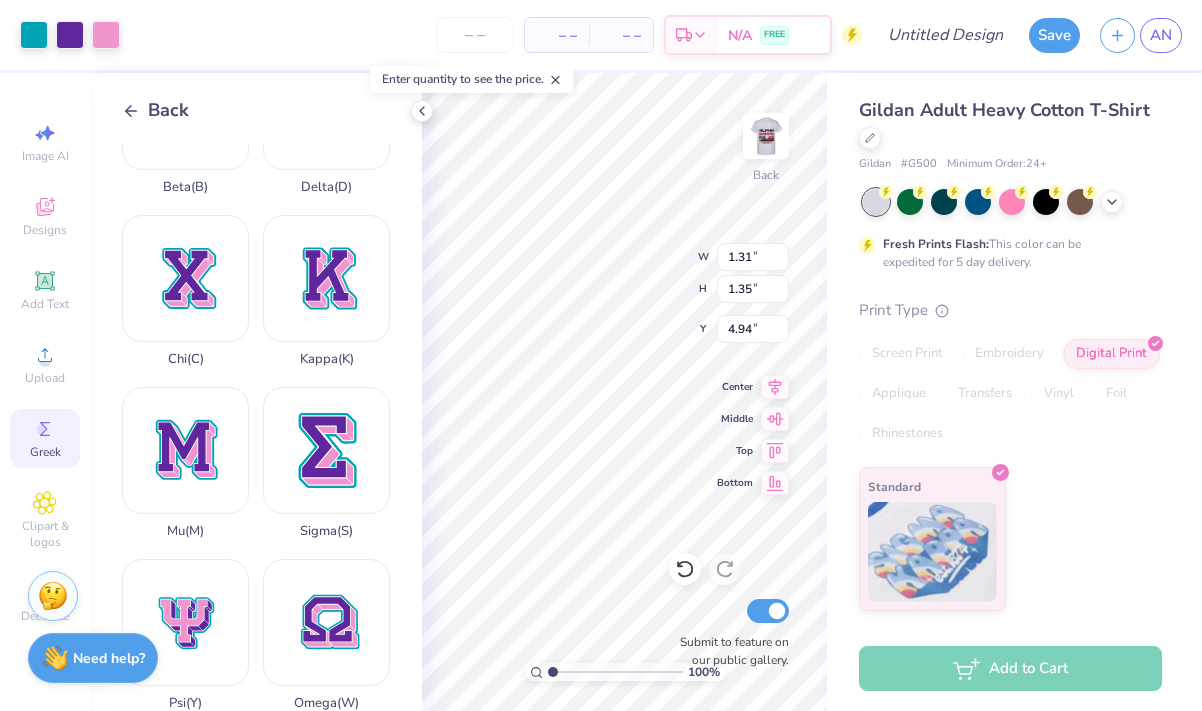 type on "1.17" 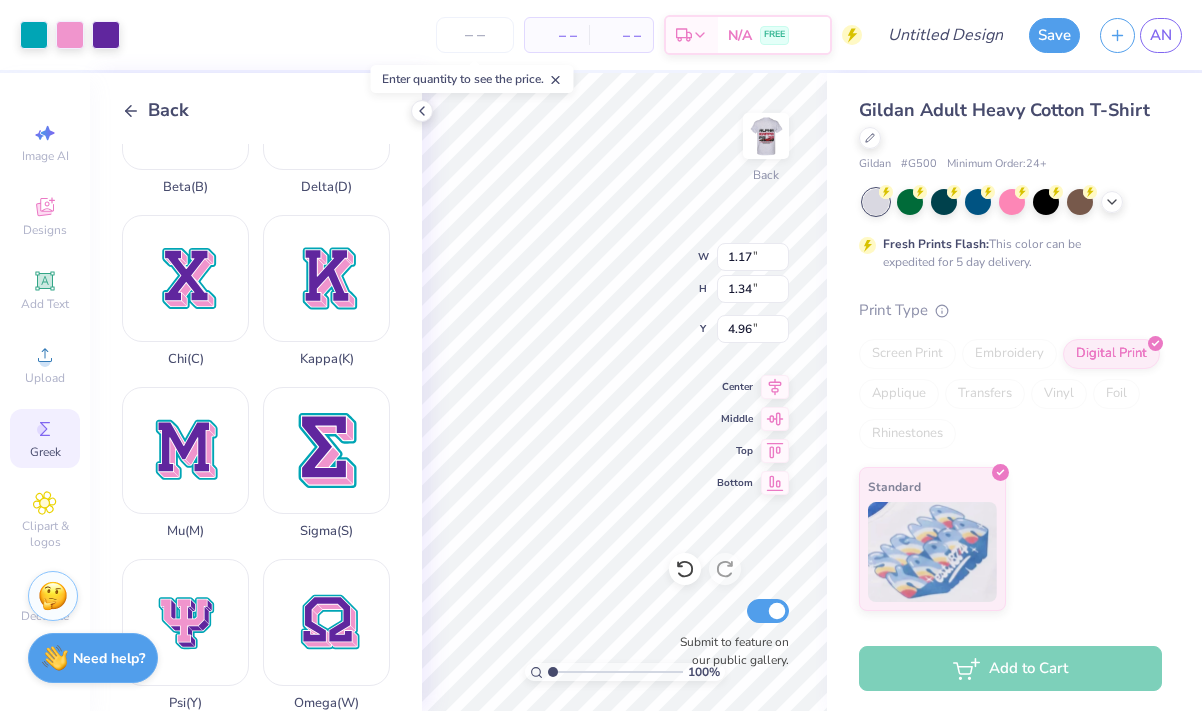 type on "1.31" 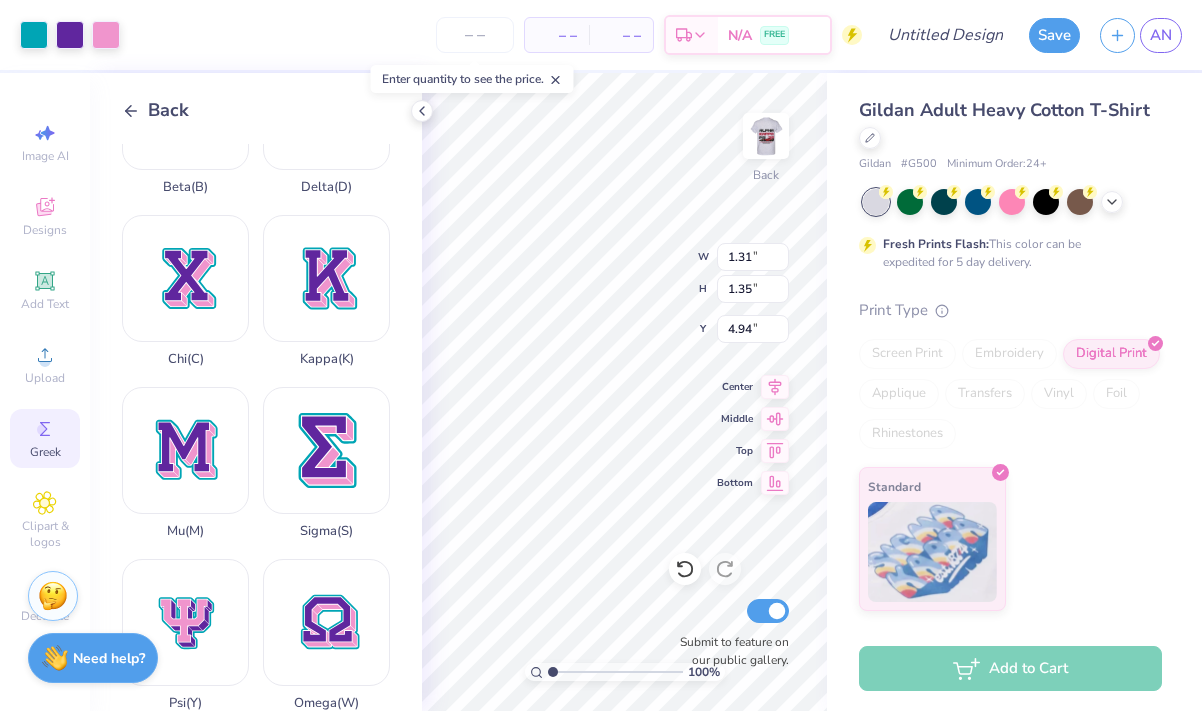 type on "1.17" 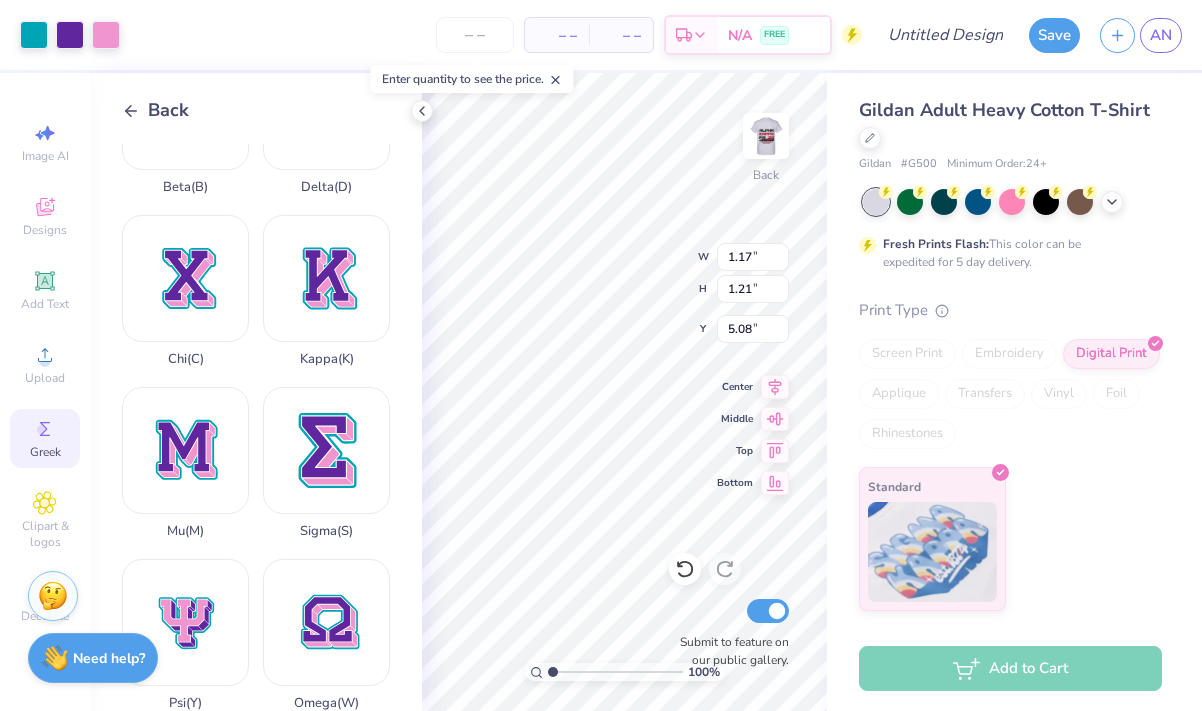 type on "1.34" 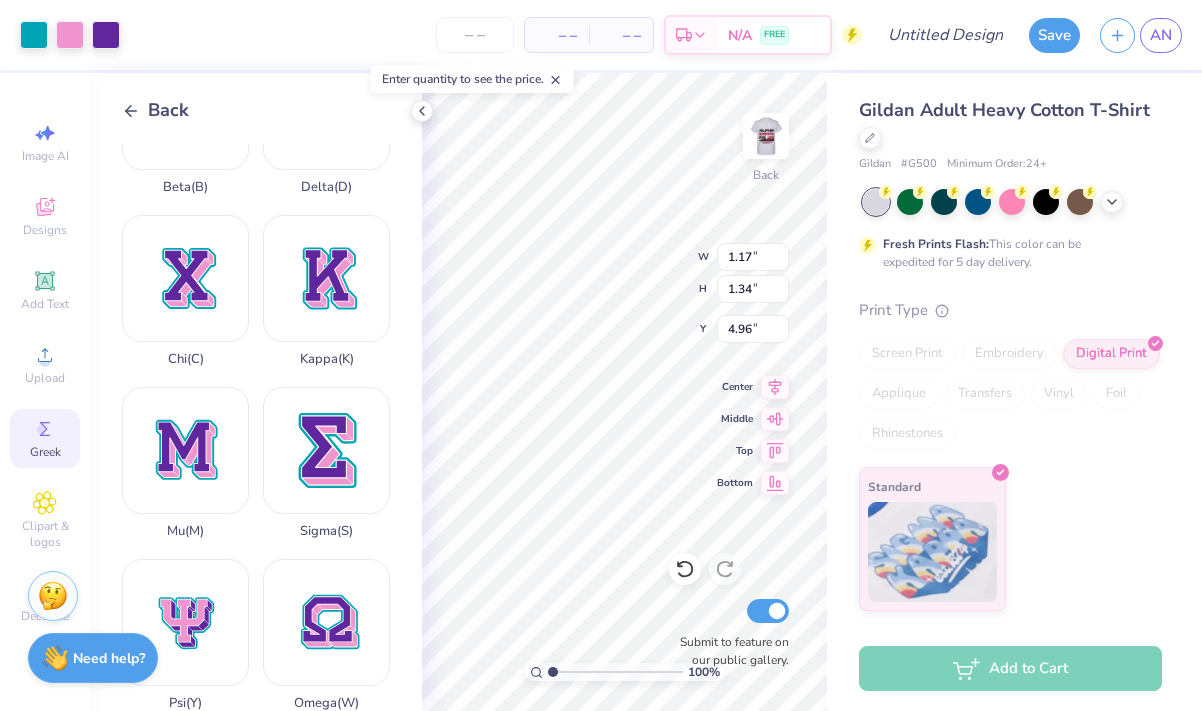 type on "1.21" 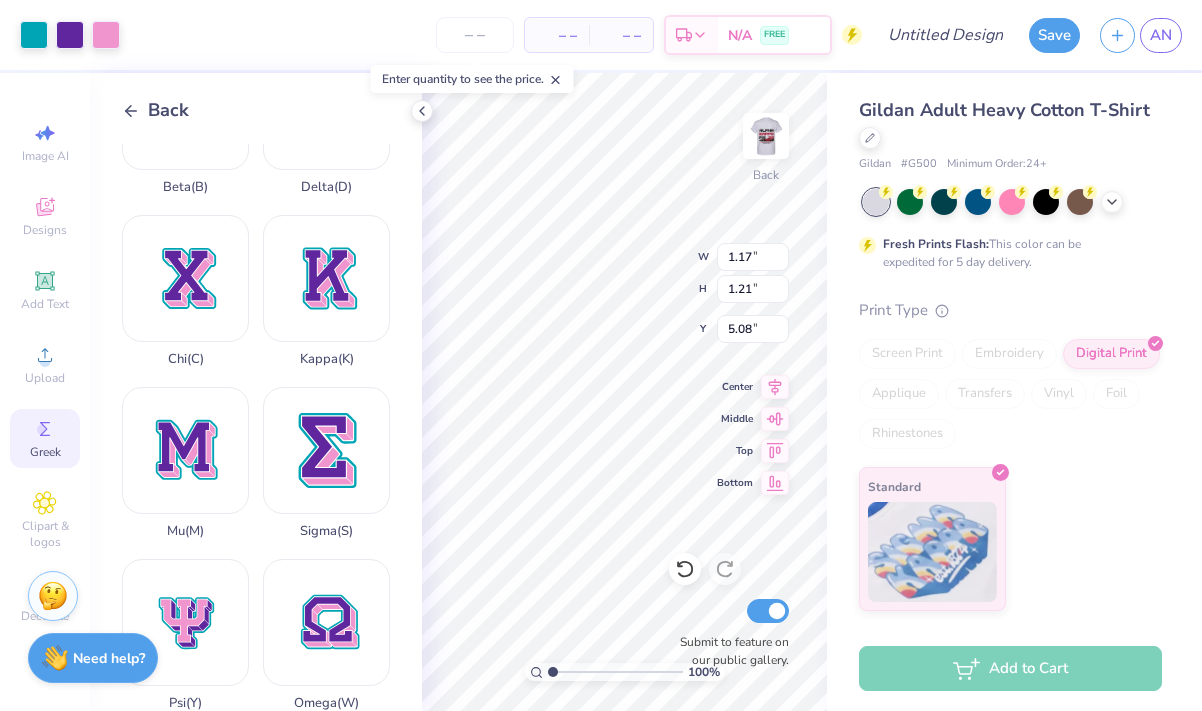 type on "1.34" 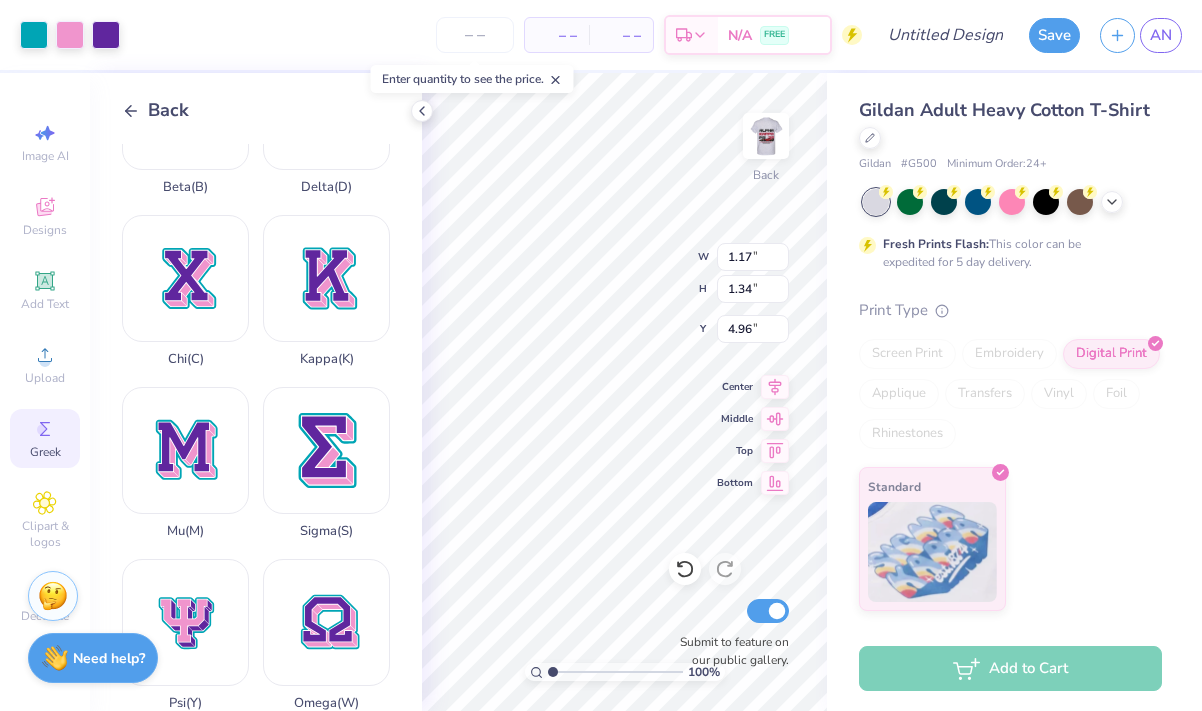 type on "1.21" 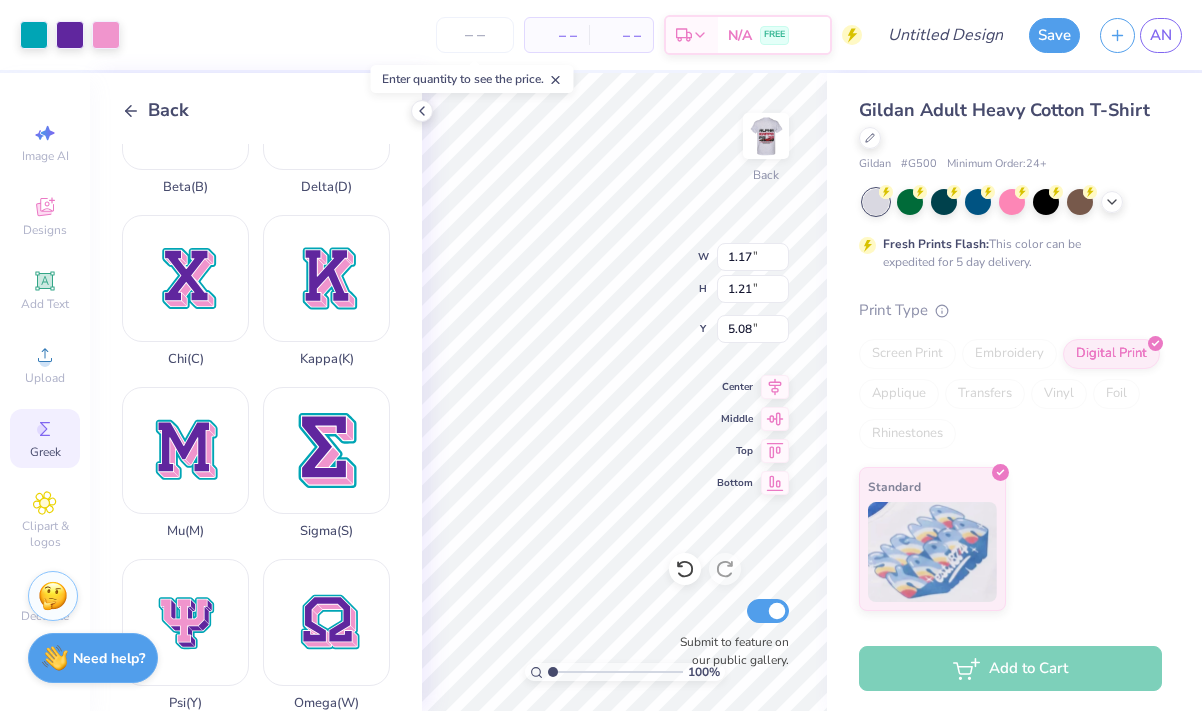 type on "1.29" 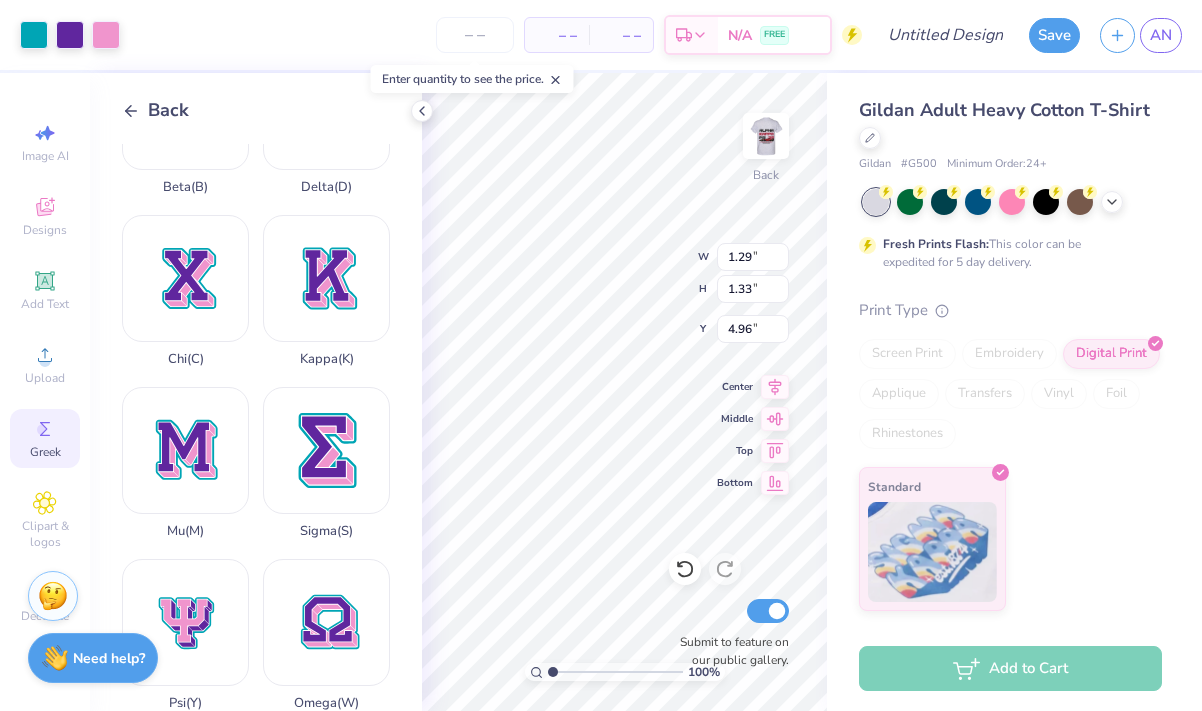 type on "1.30" 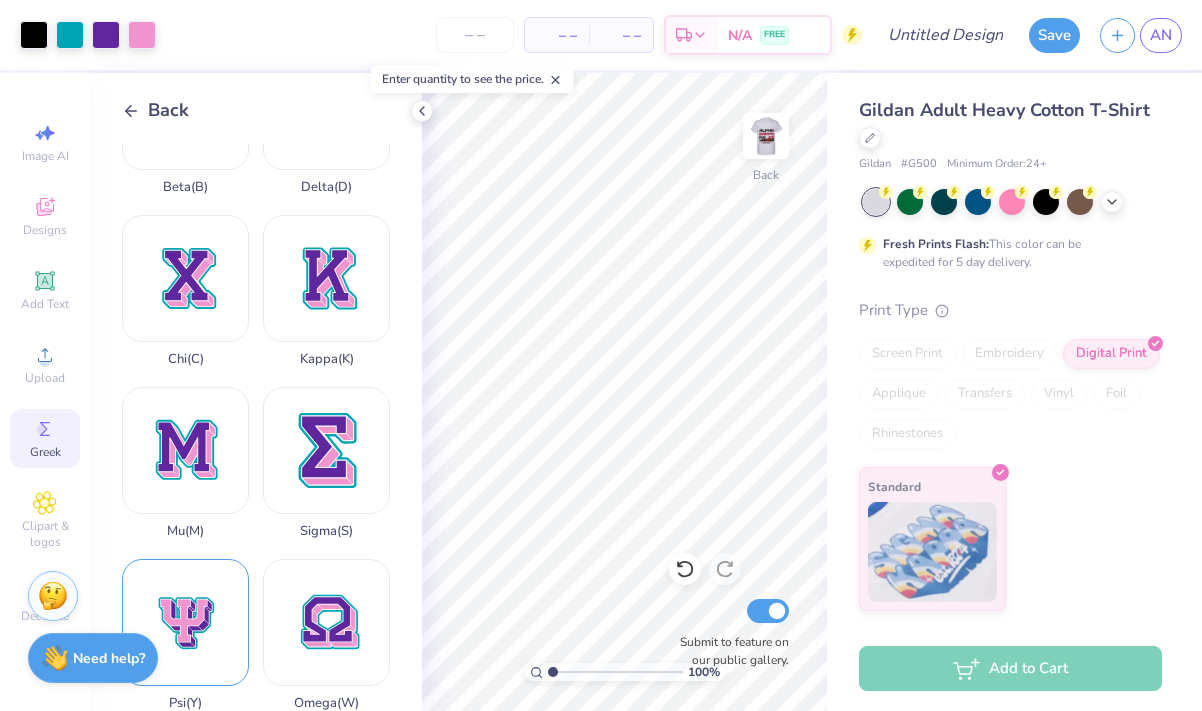 click on "Psi  ( Y )" at bounding box center [185, 635] 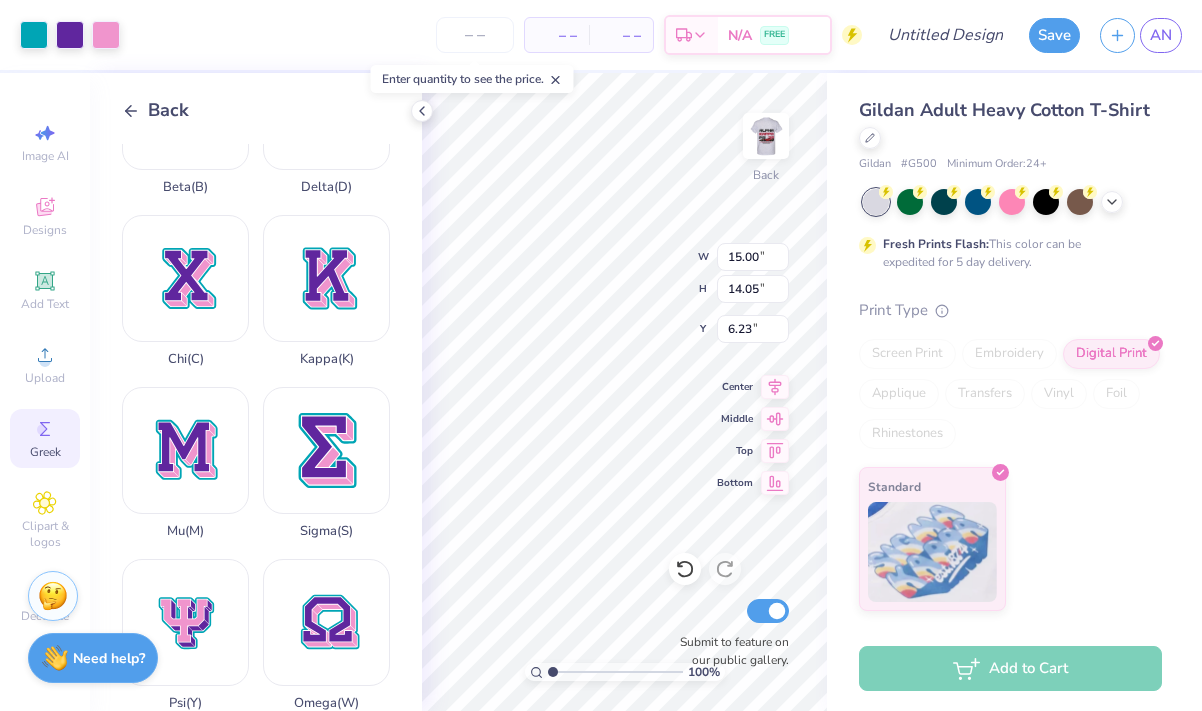 type on "1.67" 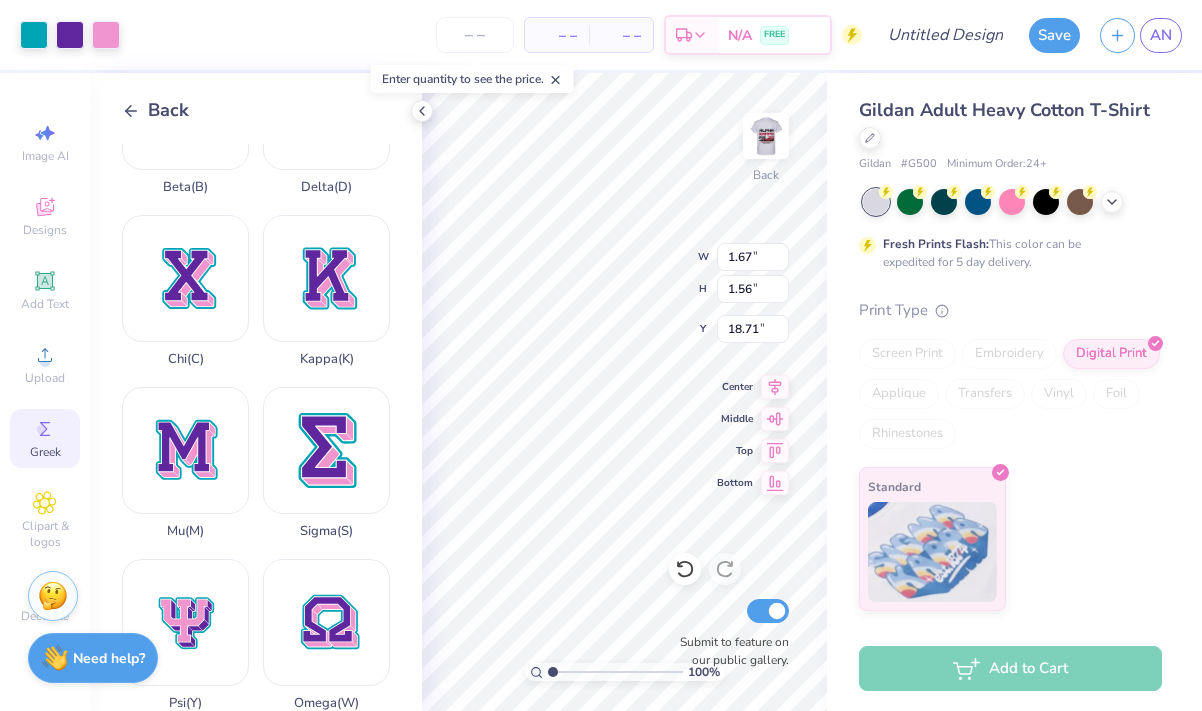 type on "1.44" 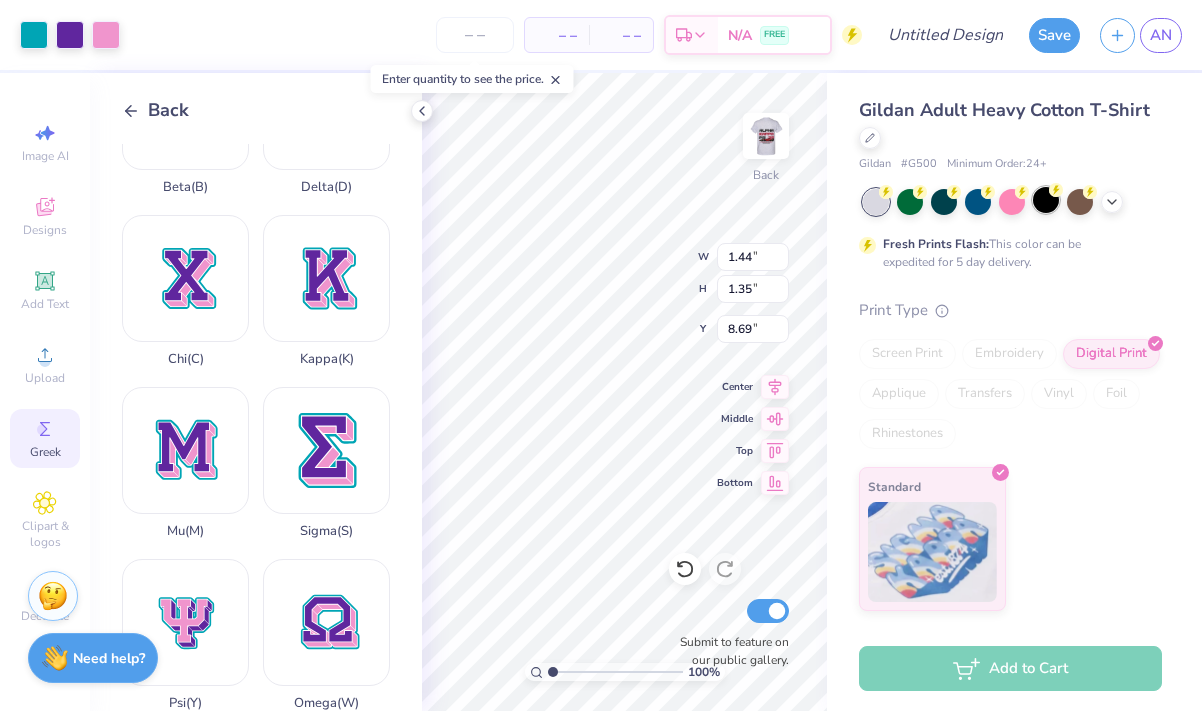 click at bounding box center [1046, 200] 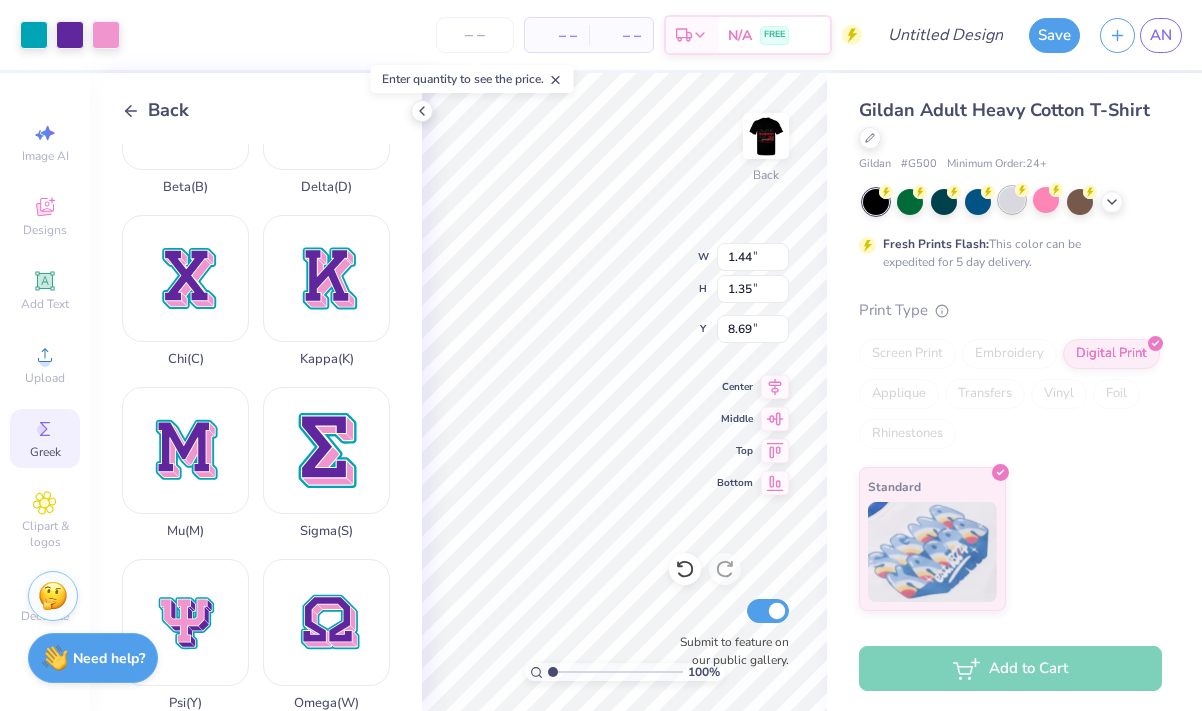 click at bounding box center (1012, 200) 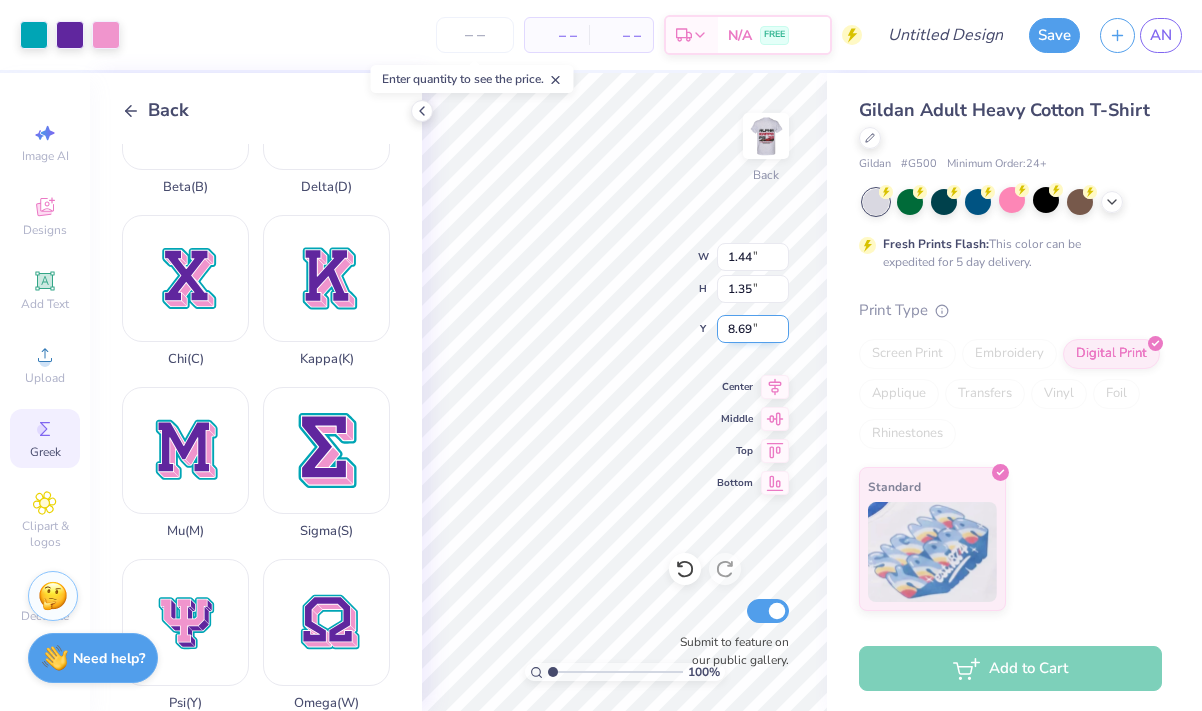 type on "8.68" 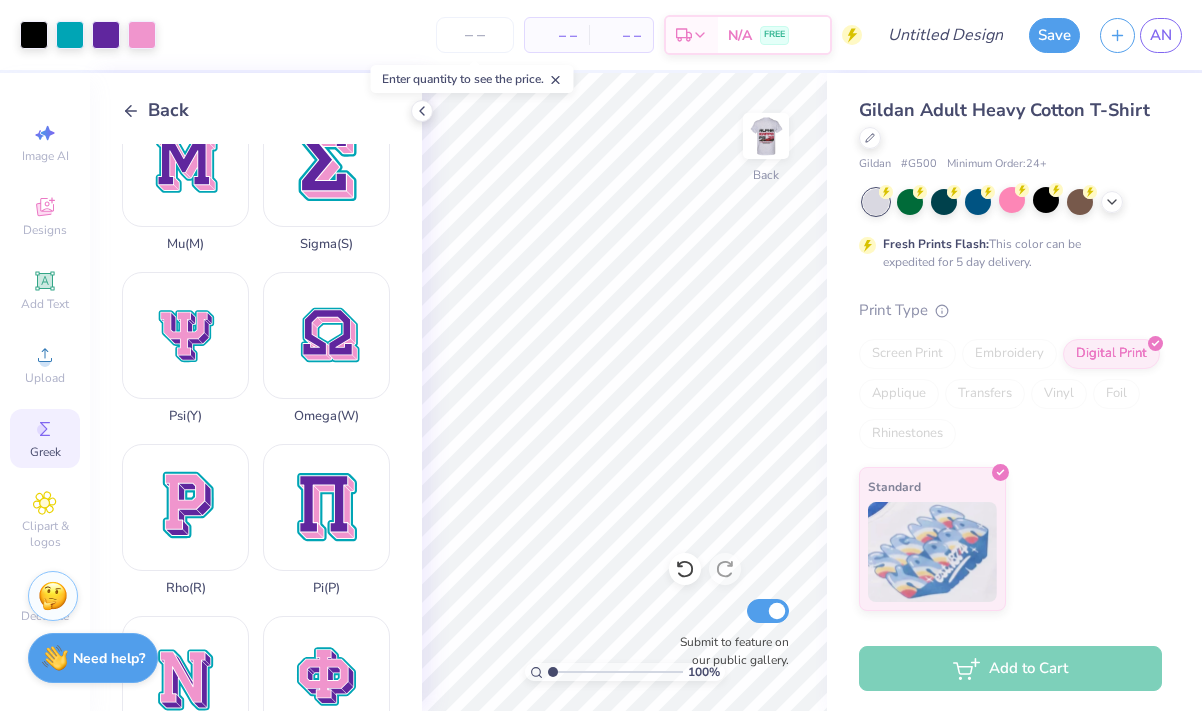 scroll, scrollTop: 1501, scrollLeft: 0, axis: vertical 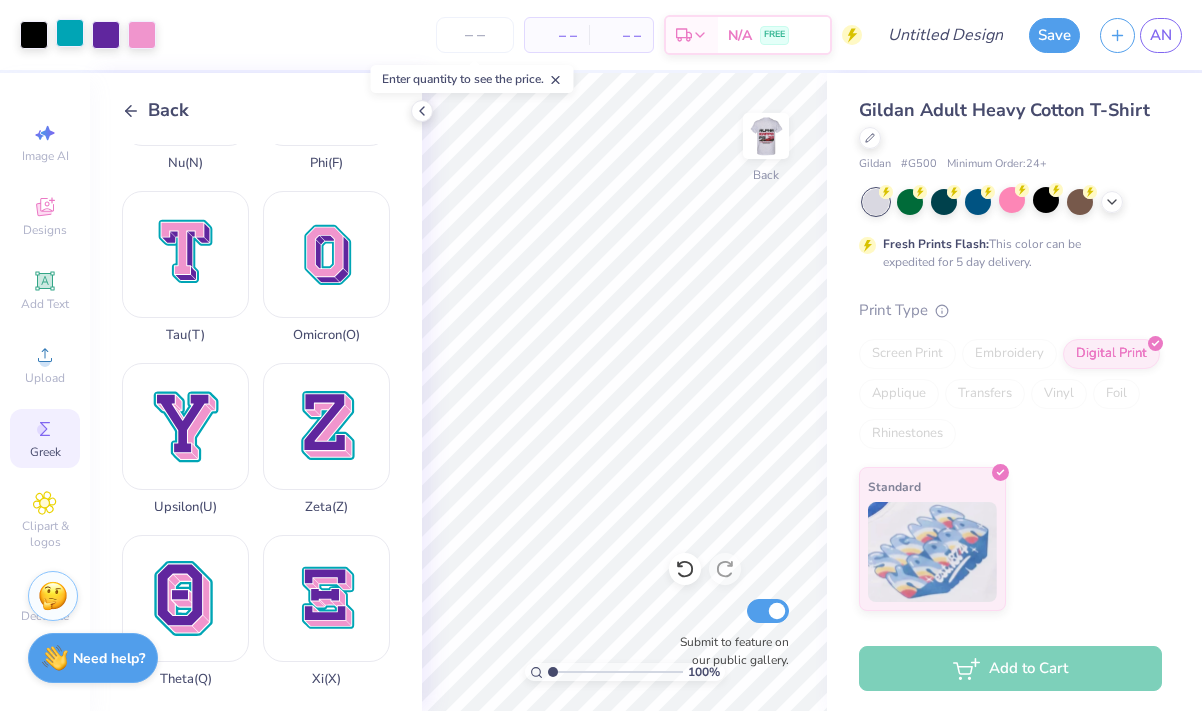 click at bounding box center (70, 33) 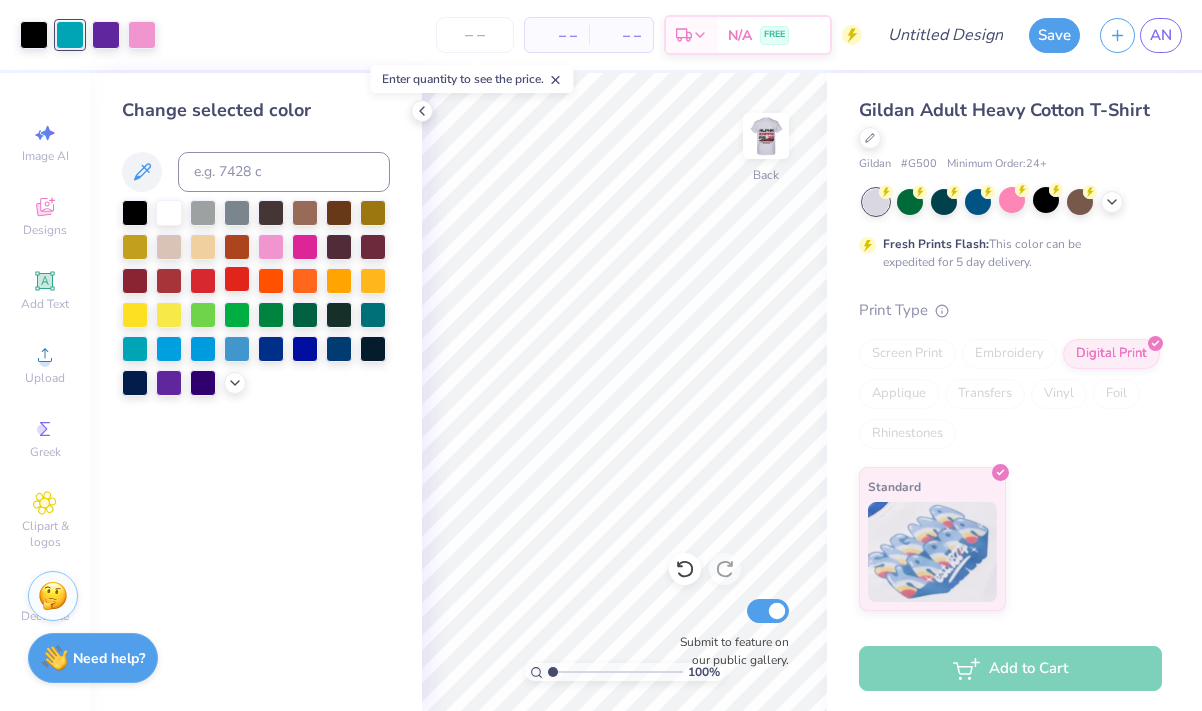 click at bounding box center [237, 279] 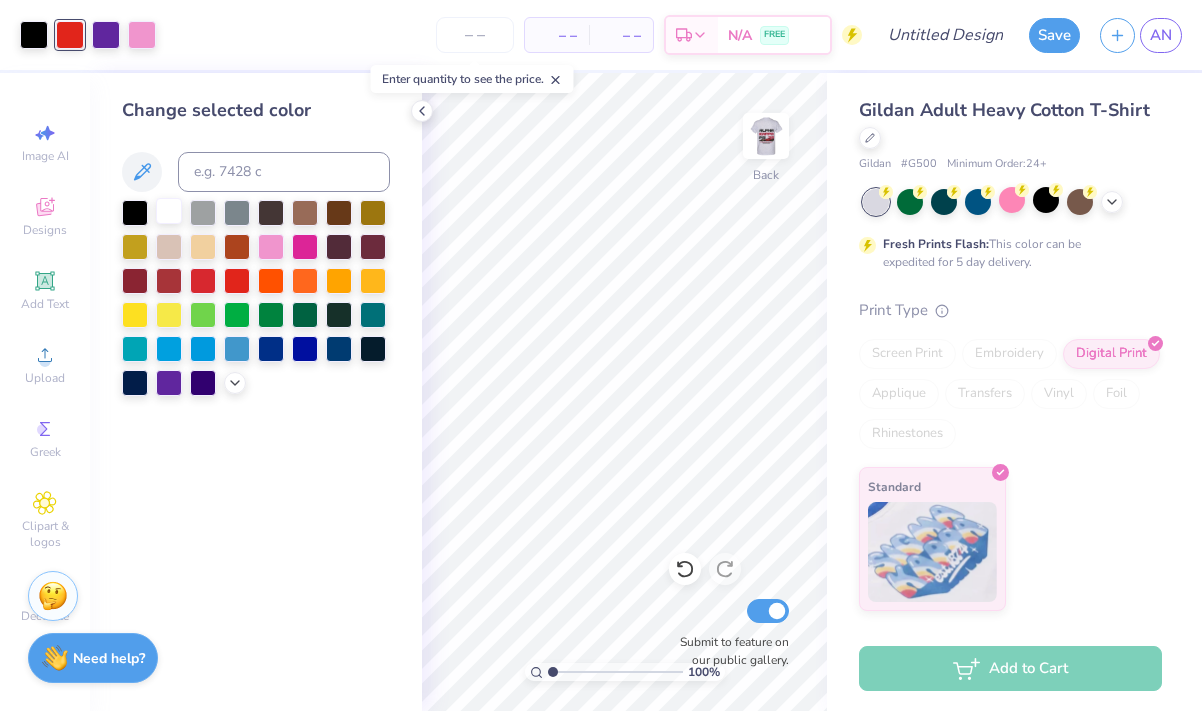 click at bounding box center [169, 211] 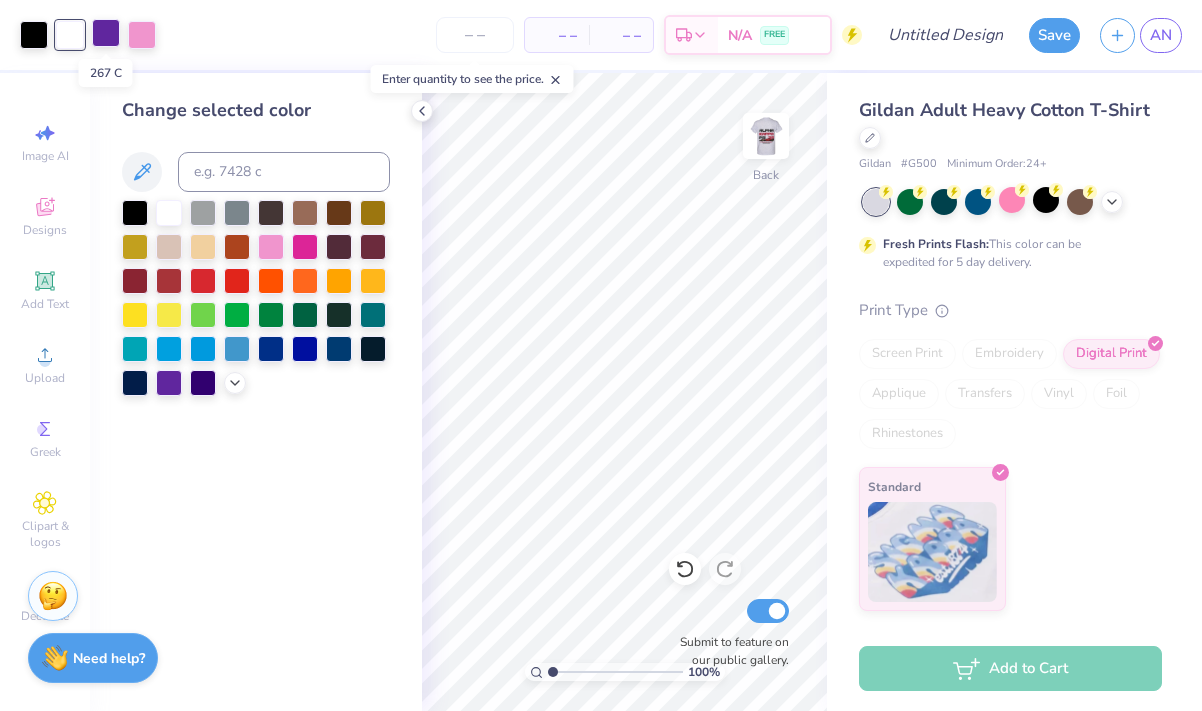 click at bounding box center (106, 33) 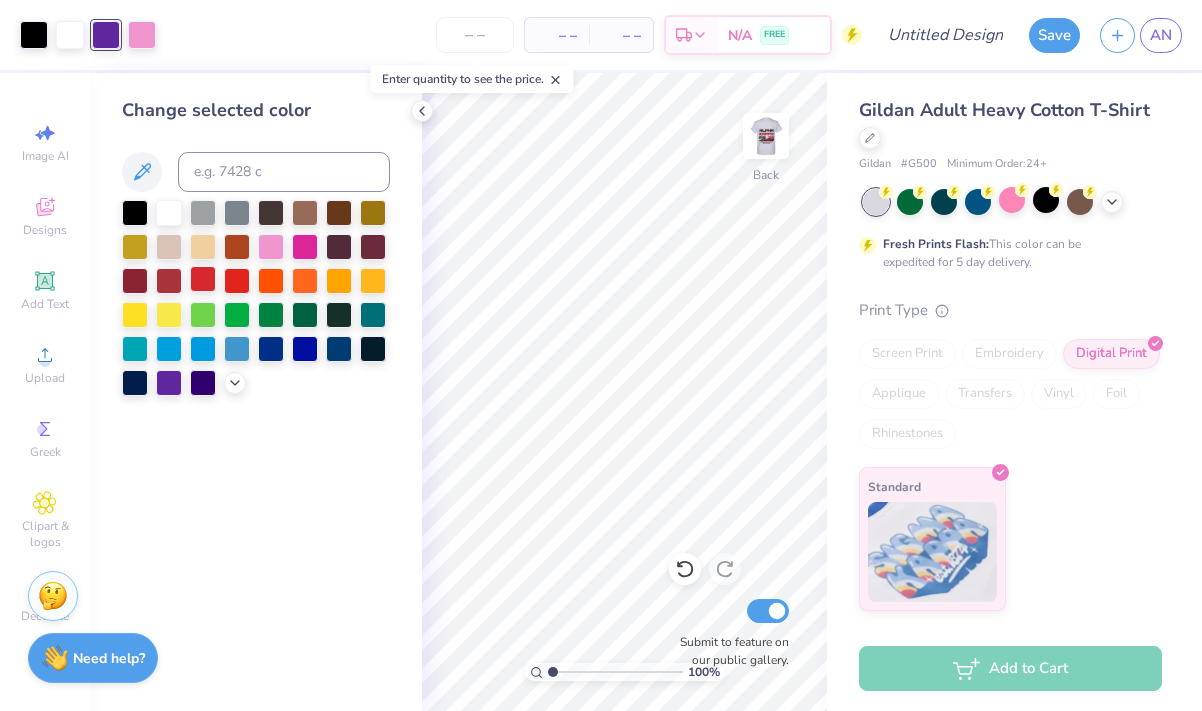 click at bounding box center (203, 279) 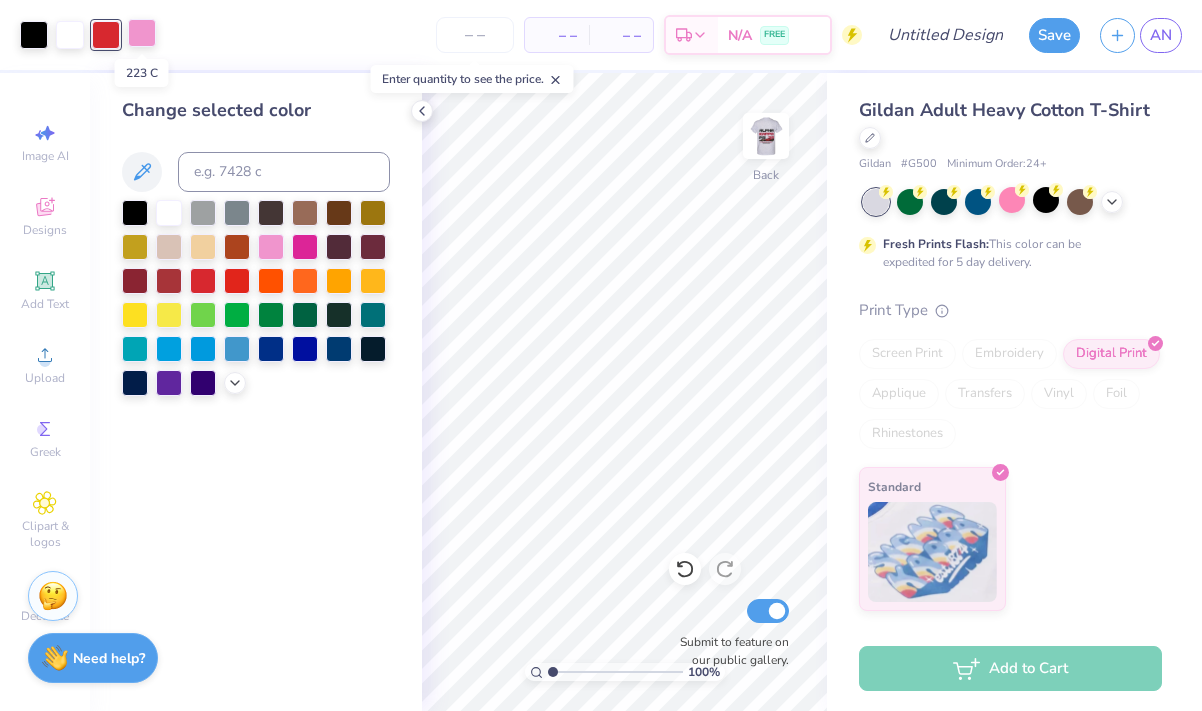 click at bounding box center [142, 33] 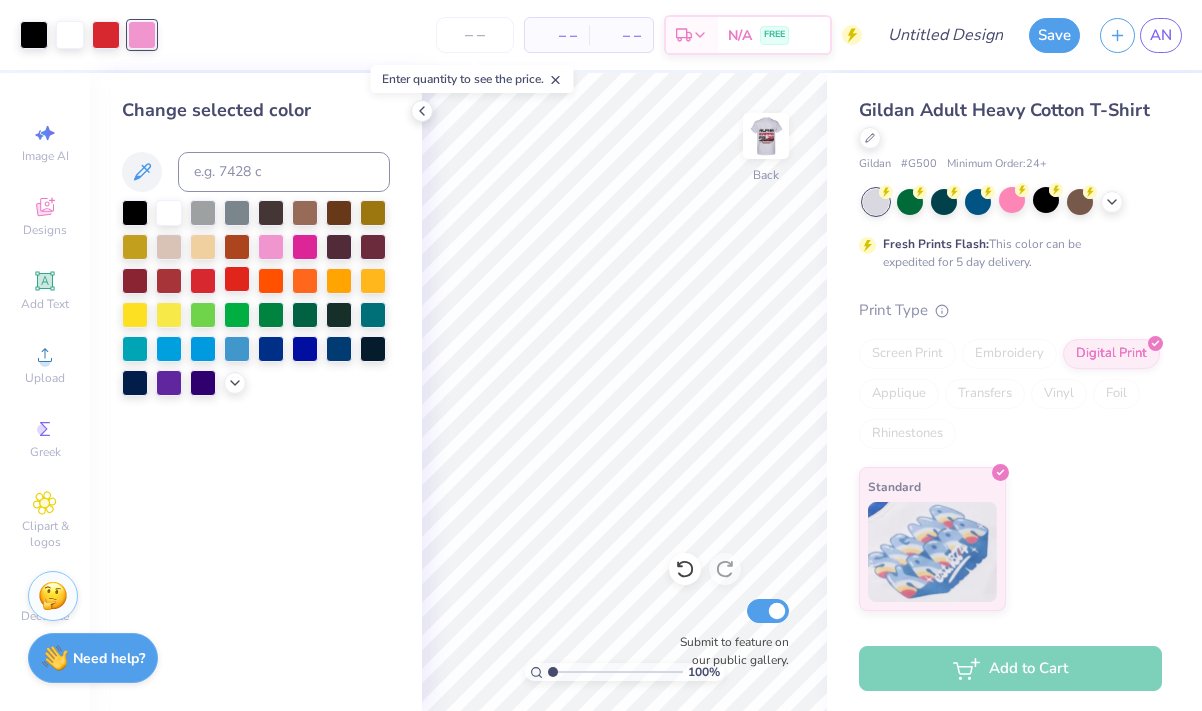 click at bounding box center (237, 279) 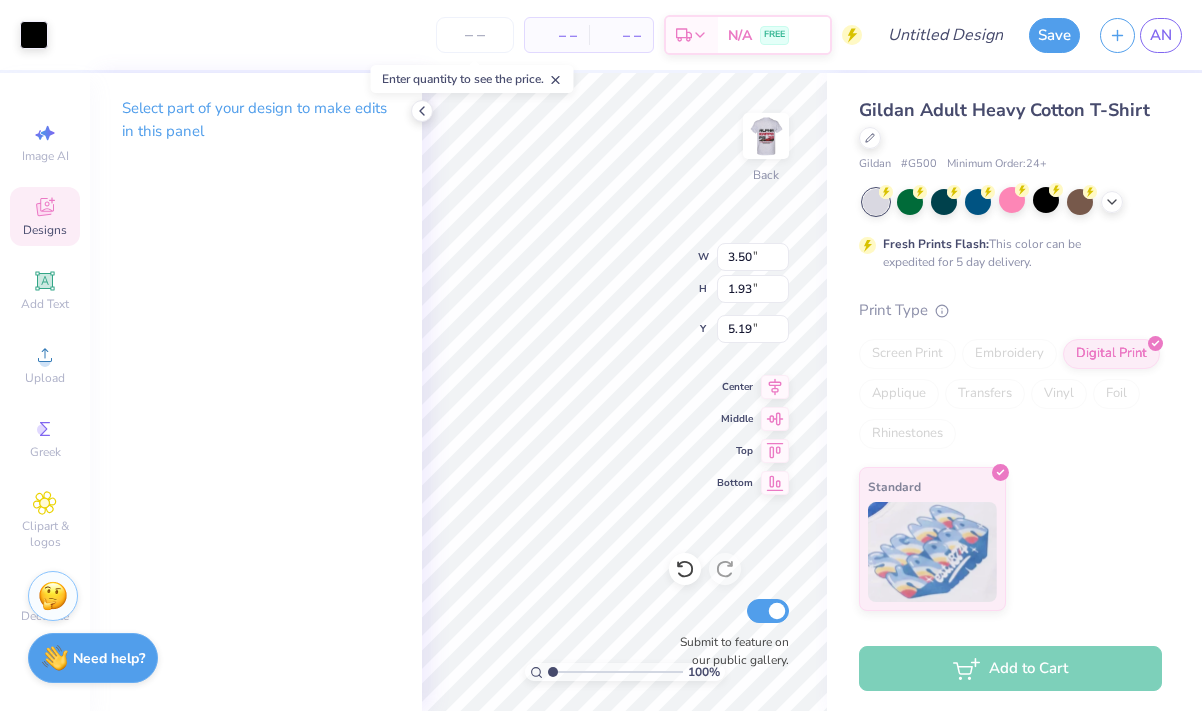 type on "3.35" 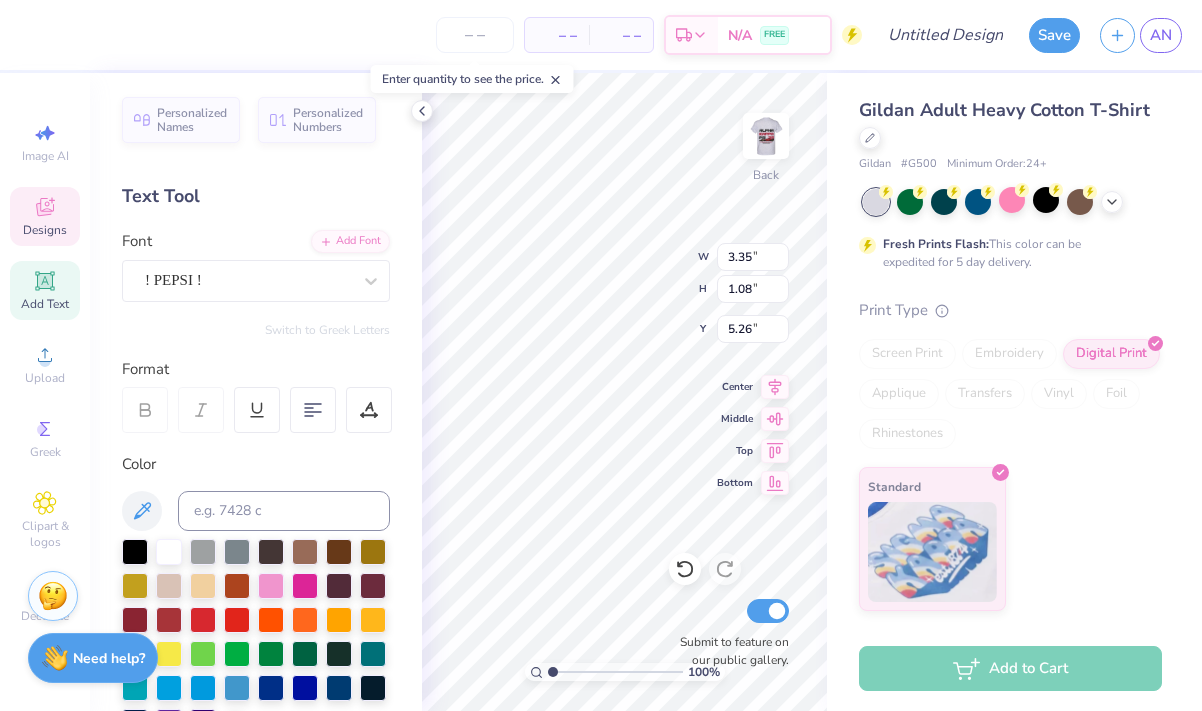 type on "3.00" 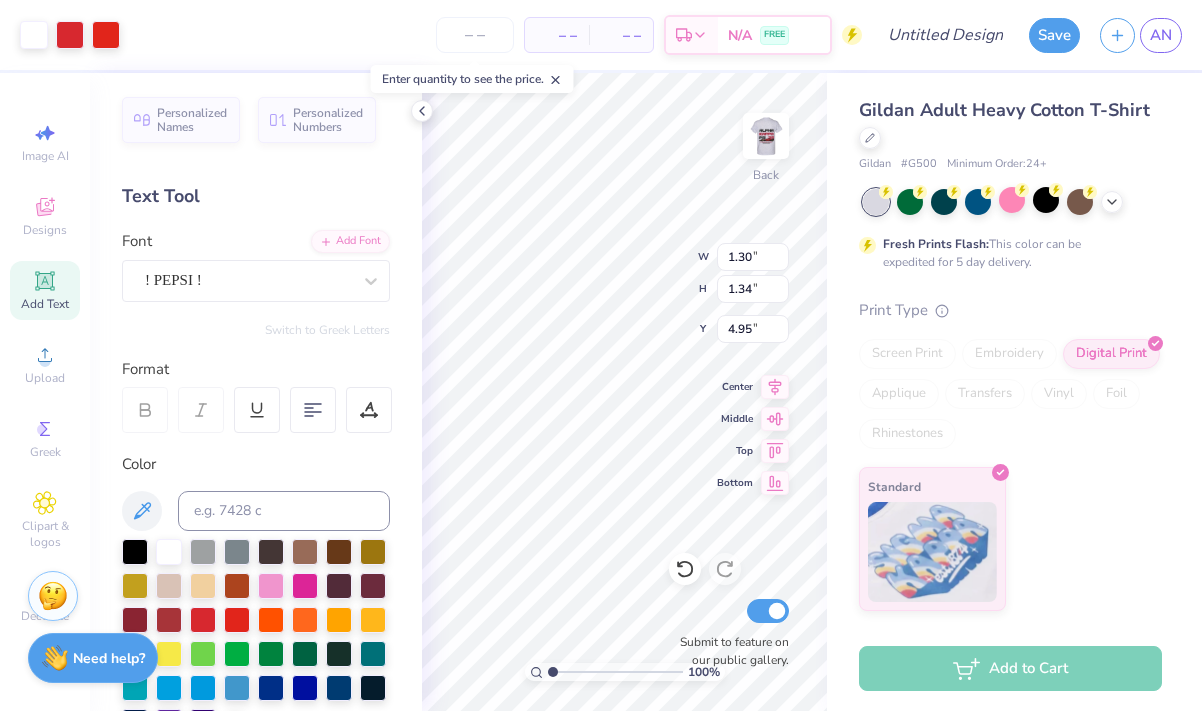type on "1.17" 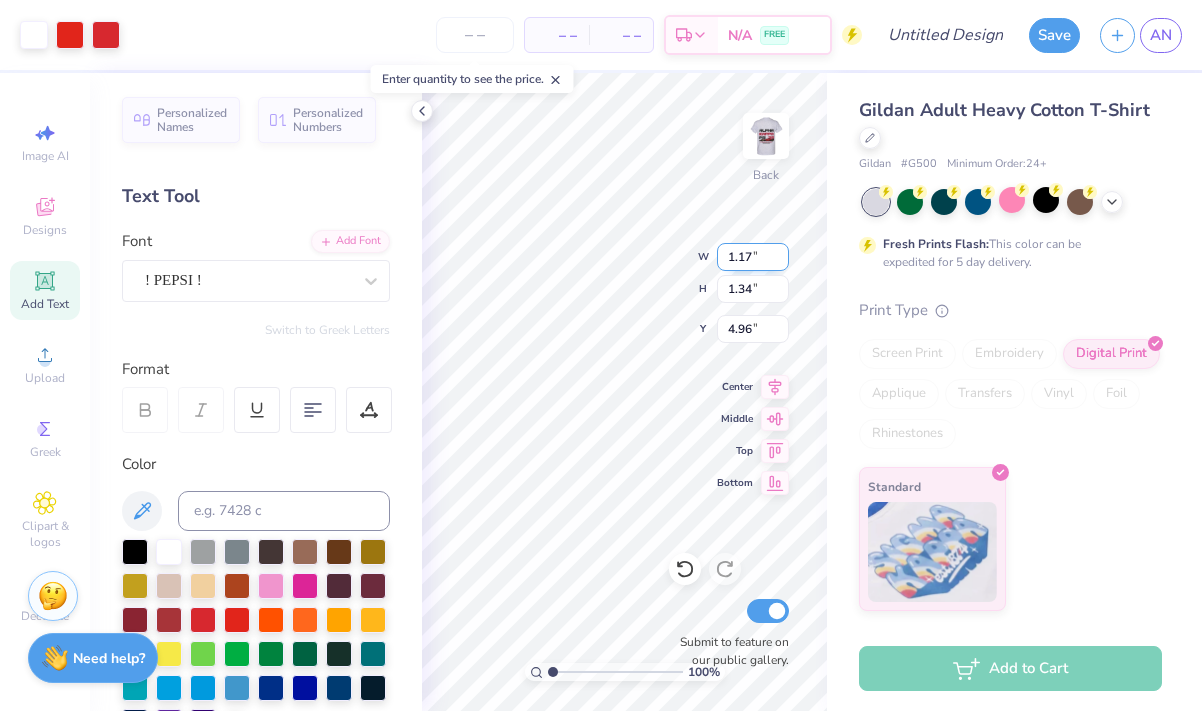 click on "100 % Back W 1.17 1.17 " H 1.34 1.34 " Y 4.96 4.96 " Center Middle Top Bottom Submit to feature on our public gallery." at bounding box center [624, 392] 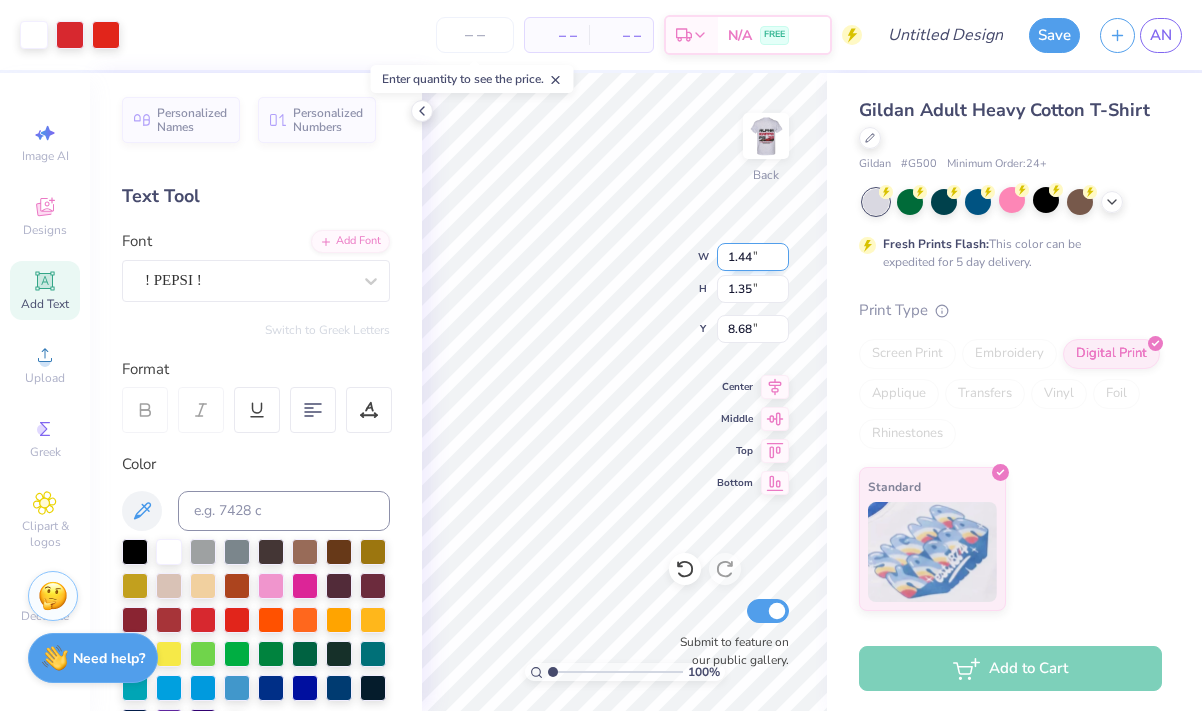 click on "100 % Back W 1.44 1.44 " H 1.35 1.35 " Y 8.68 8.68 " Center Middle Top Bottom Submit to feature on our public gallery." at bounding box center [624, 392] 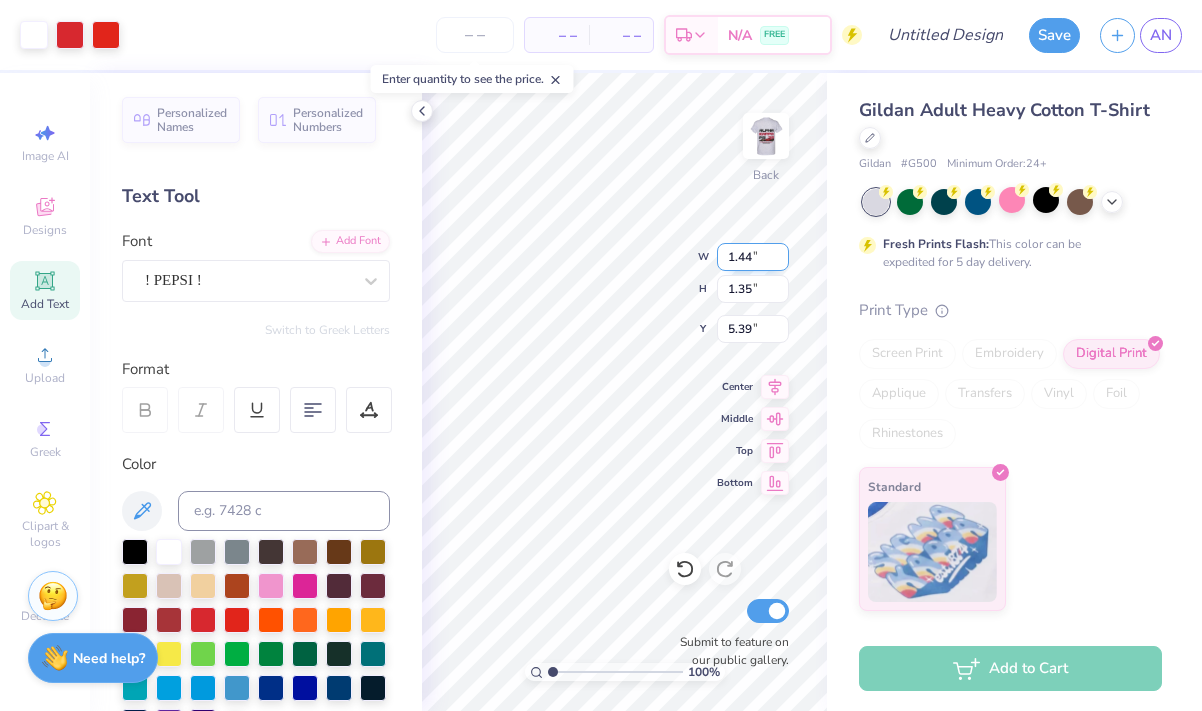click on "100 % Back W 1.44 1.44 " H 1.35 1.35 " Y 5.39 5.39 " Center Middle Top Bottom Submit to feature on our public gallery." at bounding box center [624, 392] 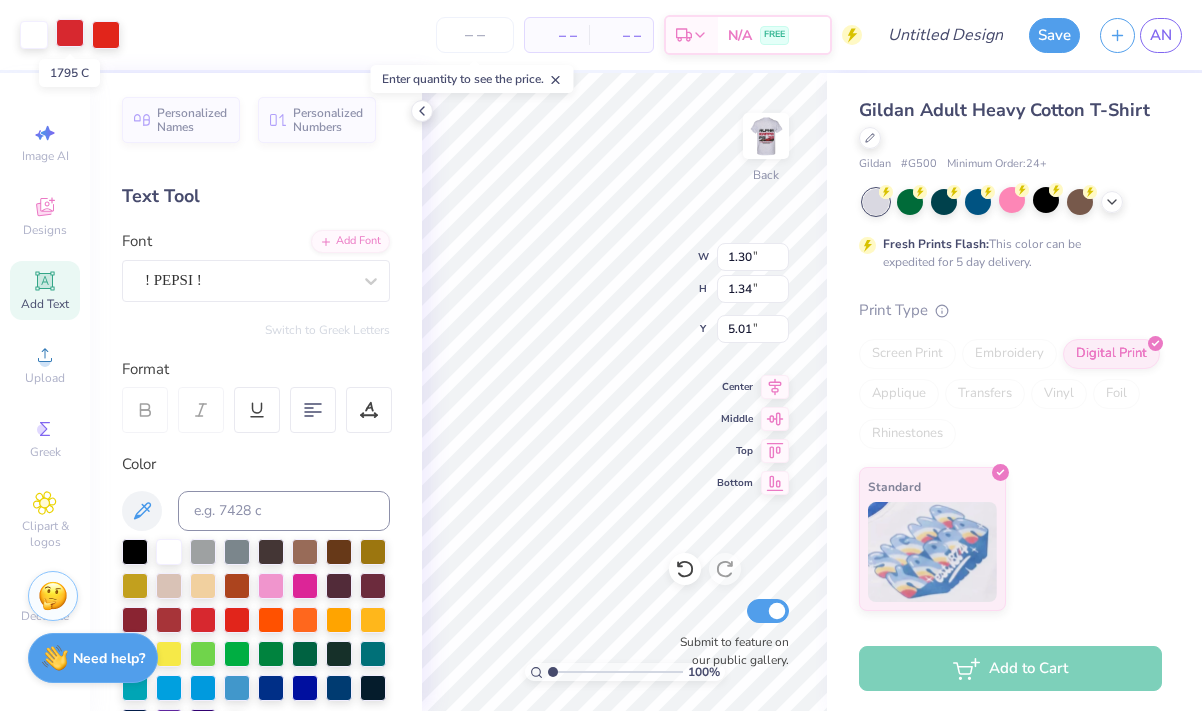 click at bounding box center (70, 33) 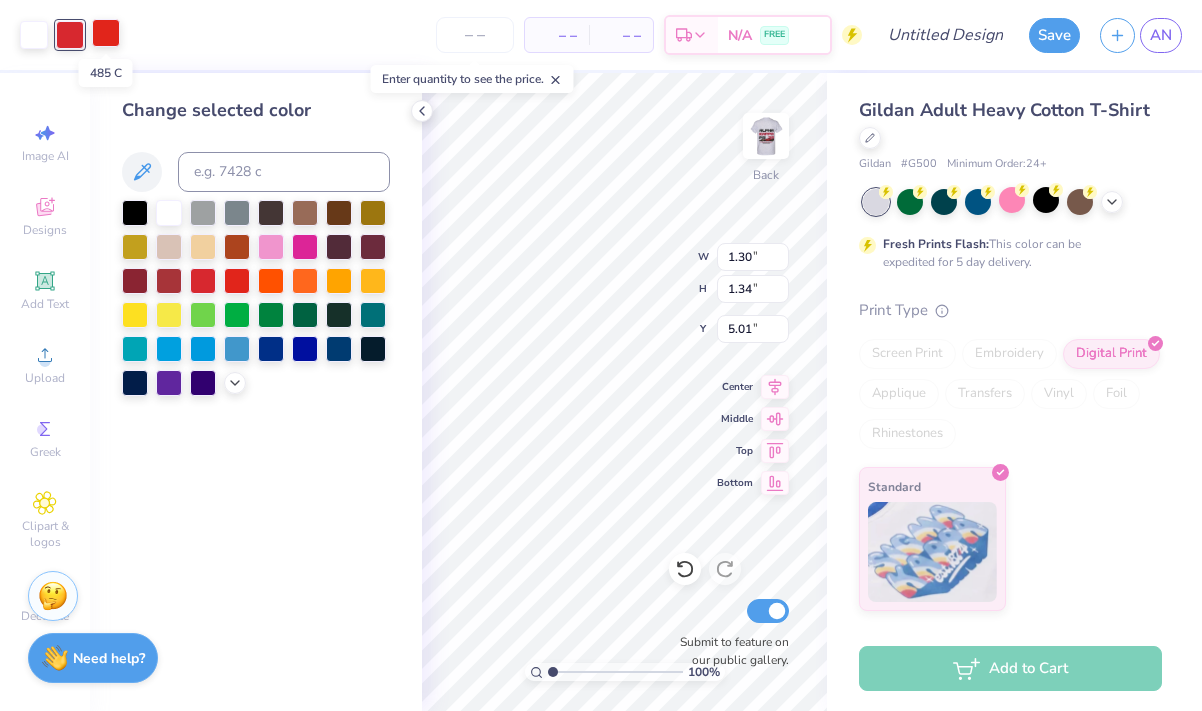 click at bounding box center (106, 33) 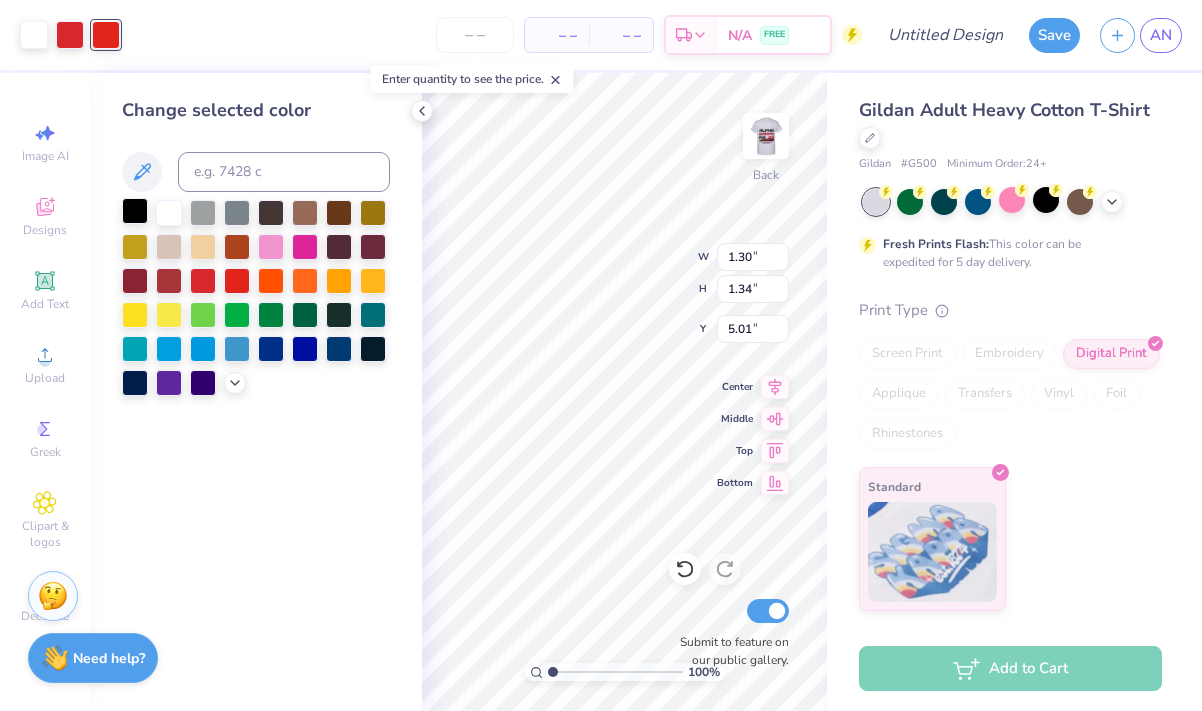click at bounding box center (135, 211) 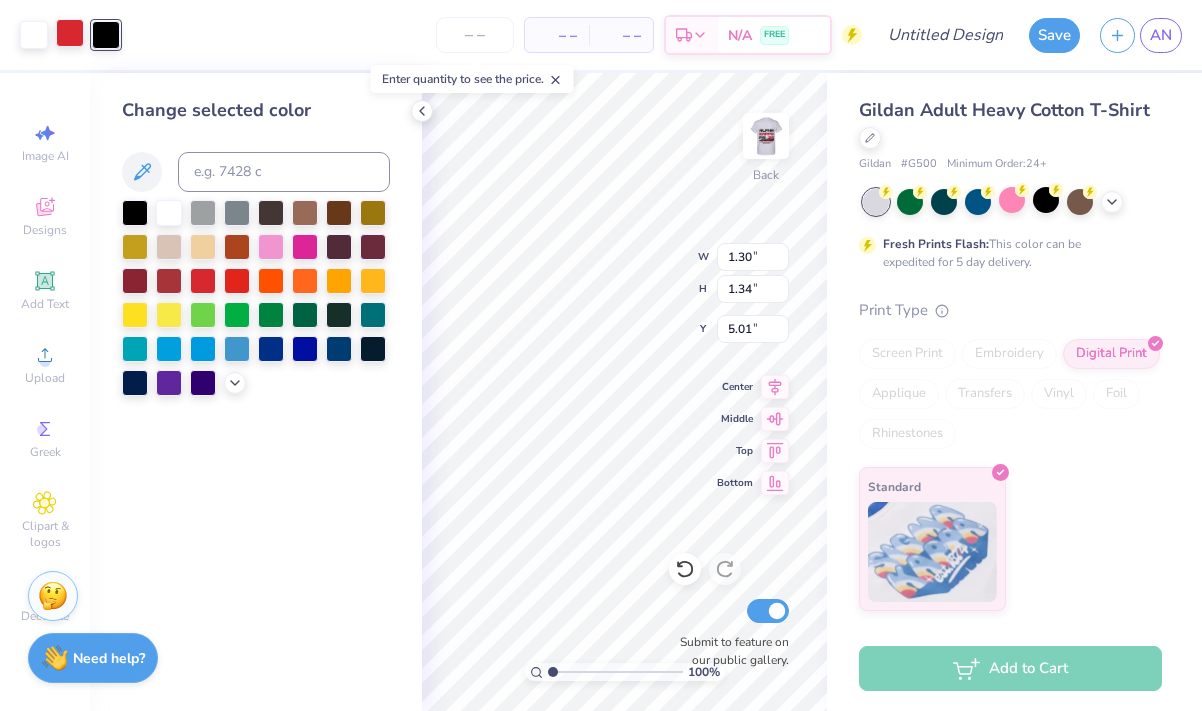 click at bounding box center [70, 33] 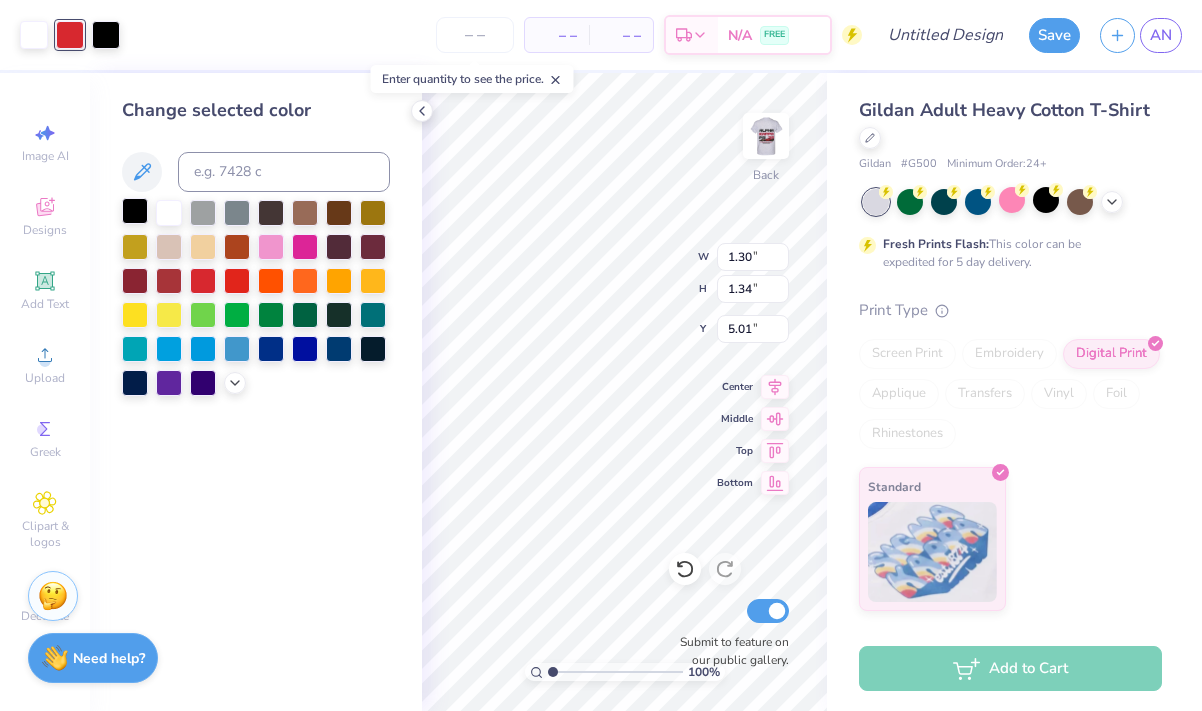 click at bounding box center (135, 211) 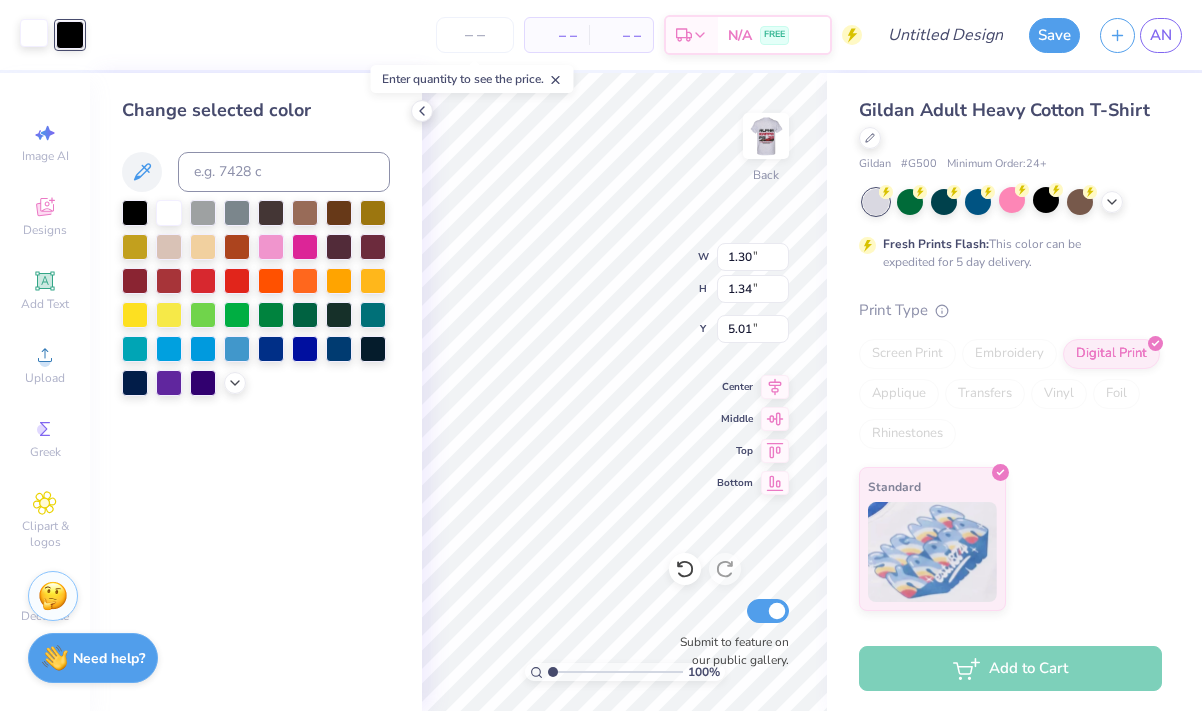 click at bounding box center (34, 33) 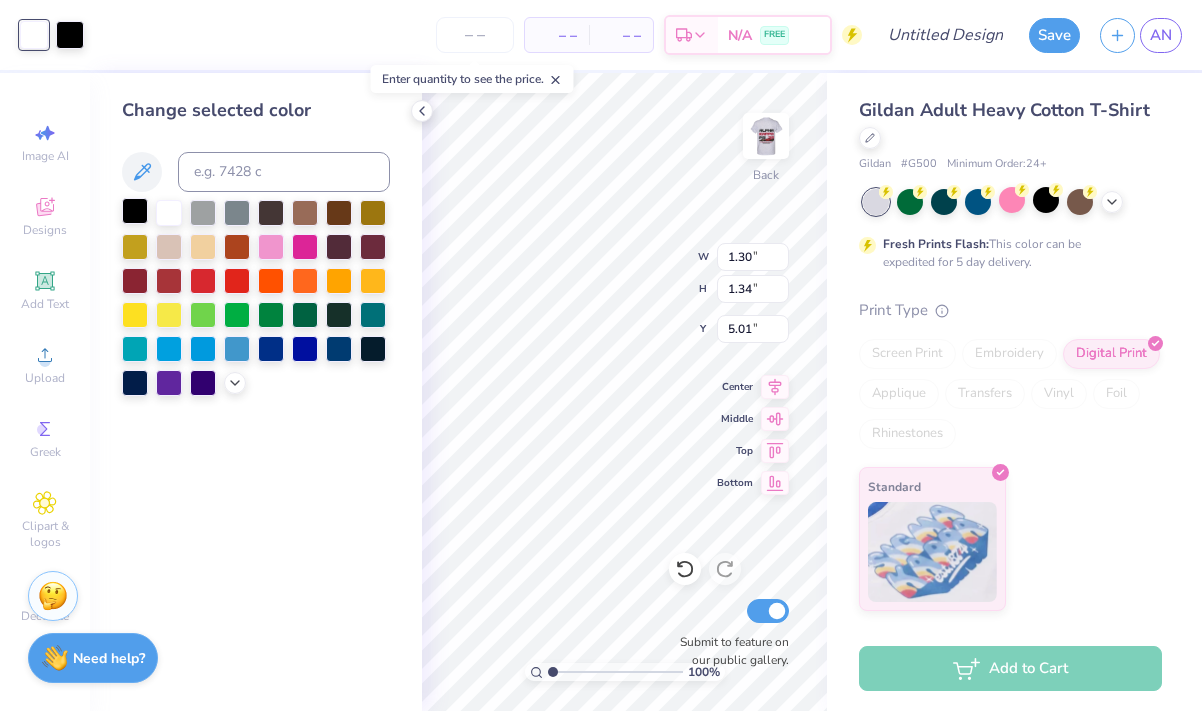 click at bounding box center [135, 211] 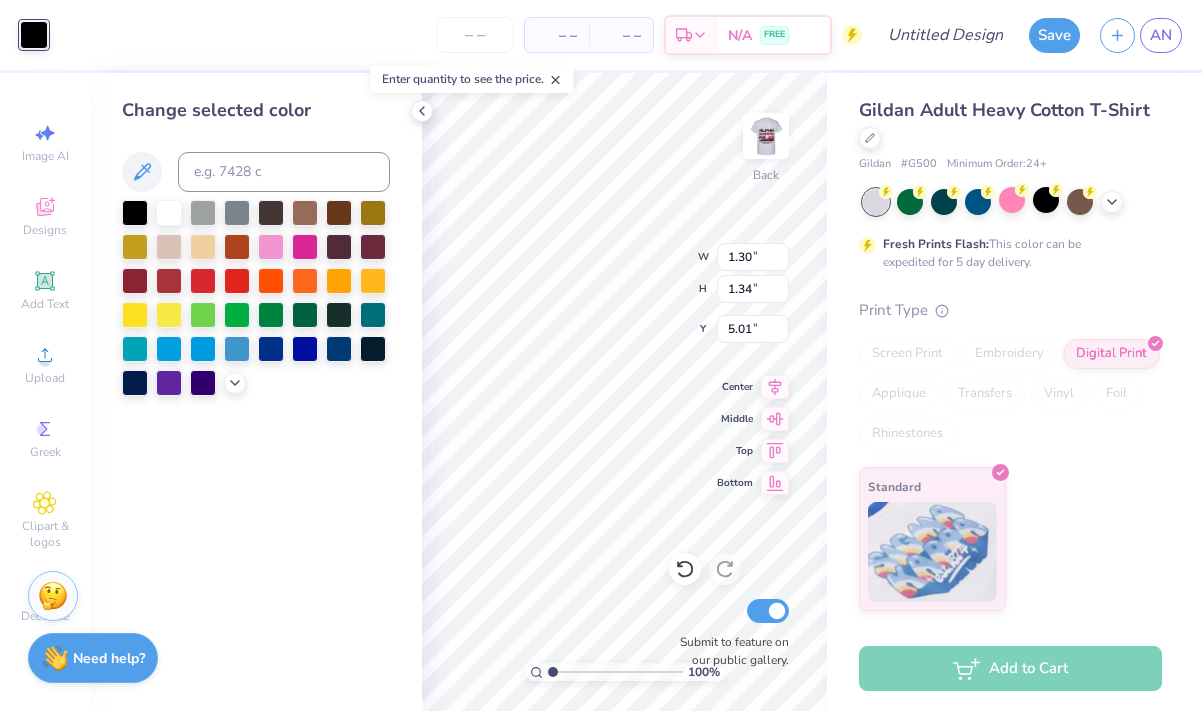 click on "– – Per Item – – Total Est.  Delivery N/A FREE" at bounding box center (460, 35) 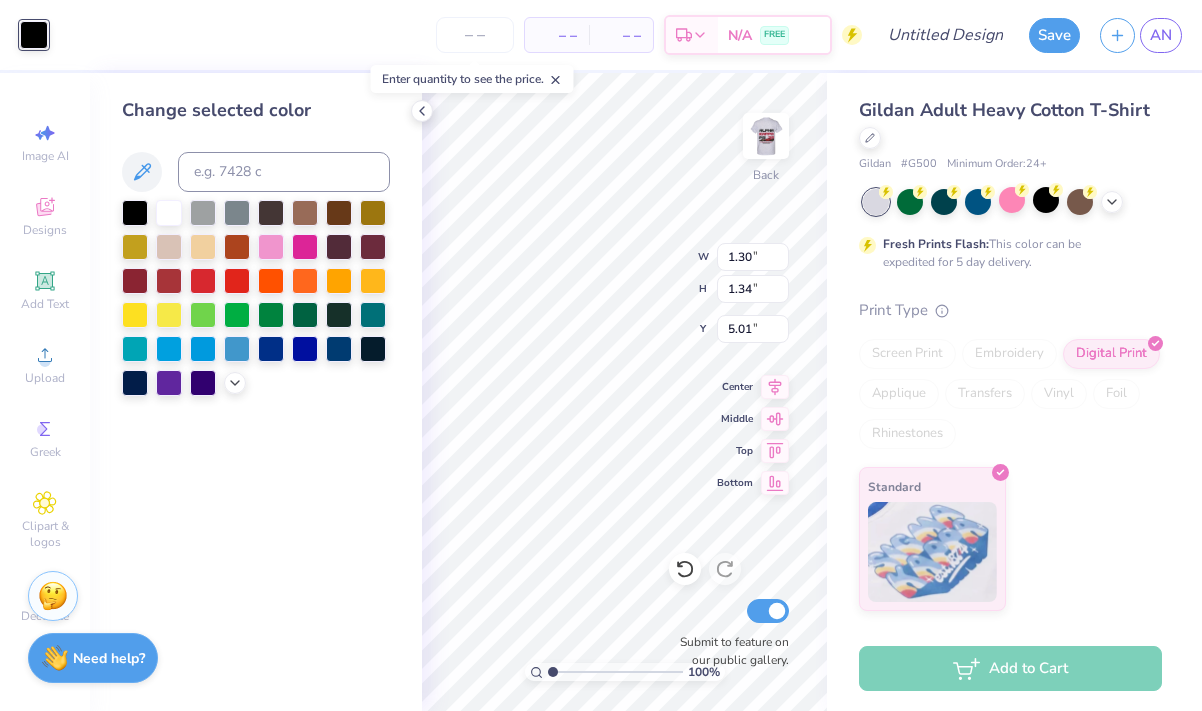 click on "– – Per Item – – Total Est.  Delivery N/A FREE" at bounding box center (460, 35) 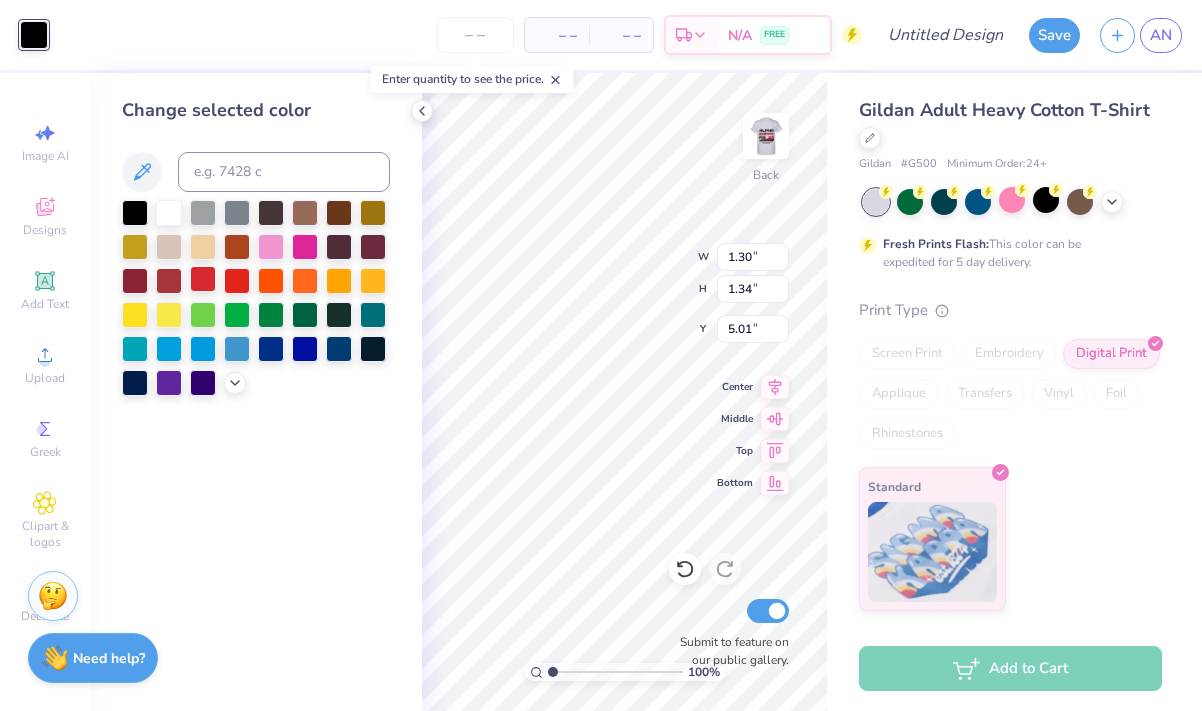 click at bounding box center (203, 279) 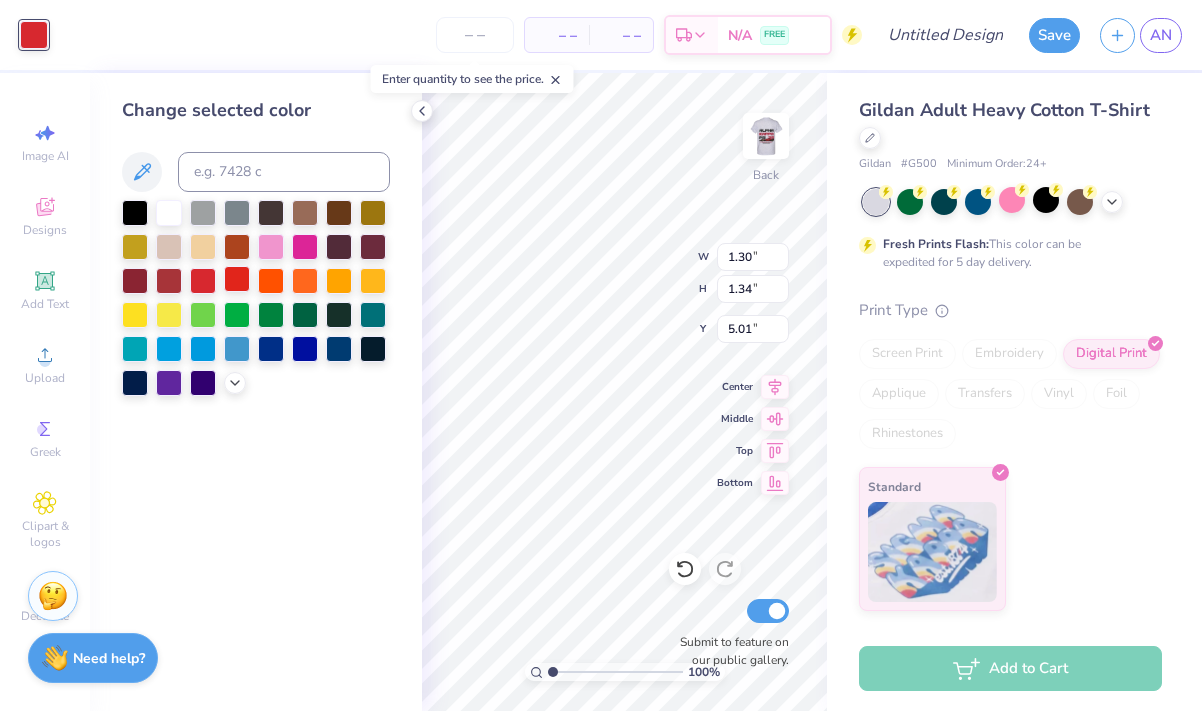 click at bounding box center (237, 279) 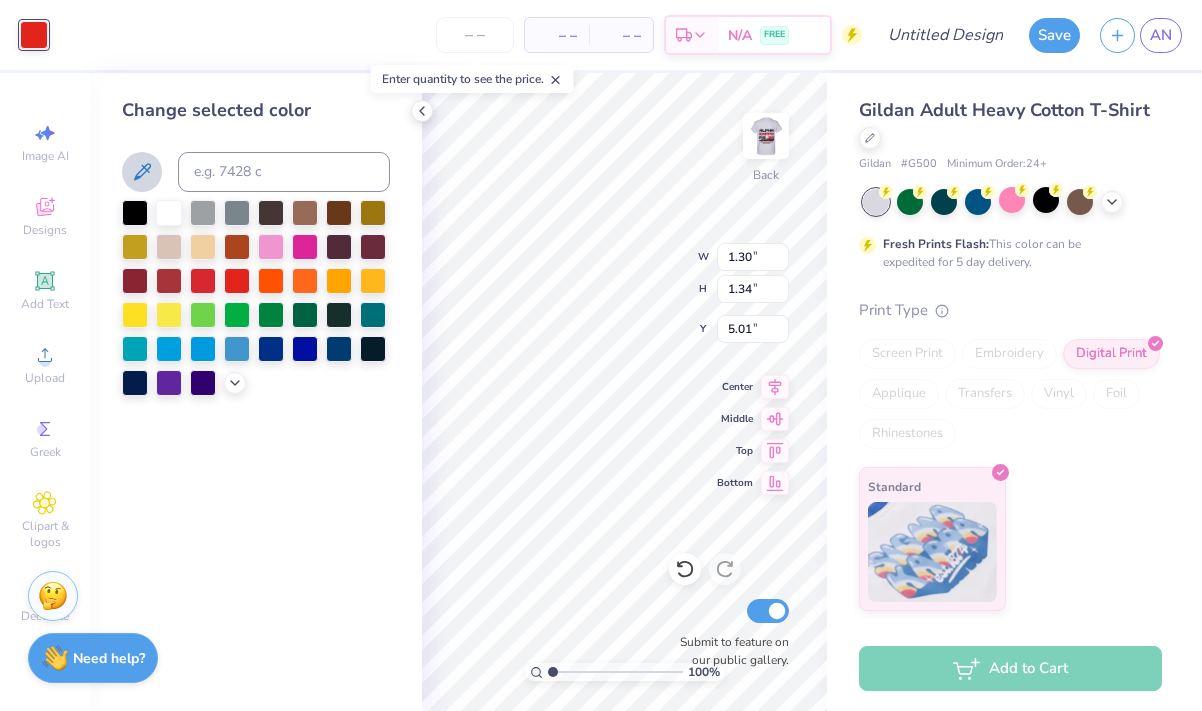click at bounding box center (256, 172) 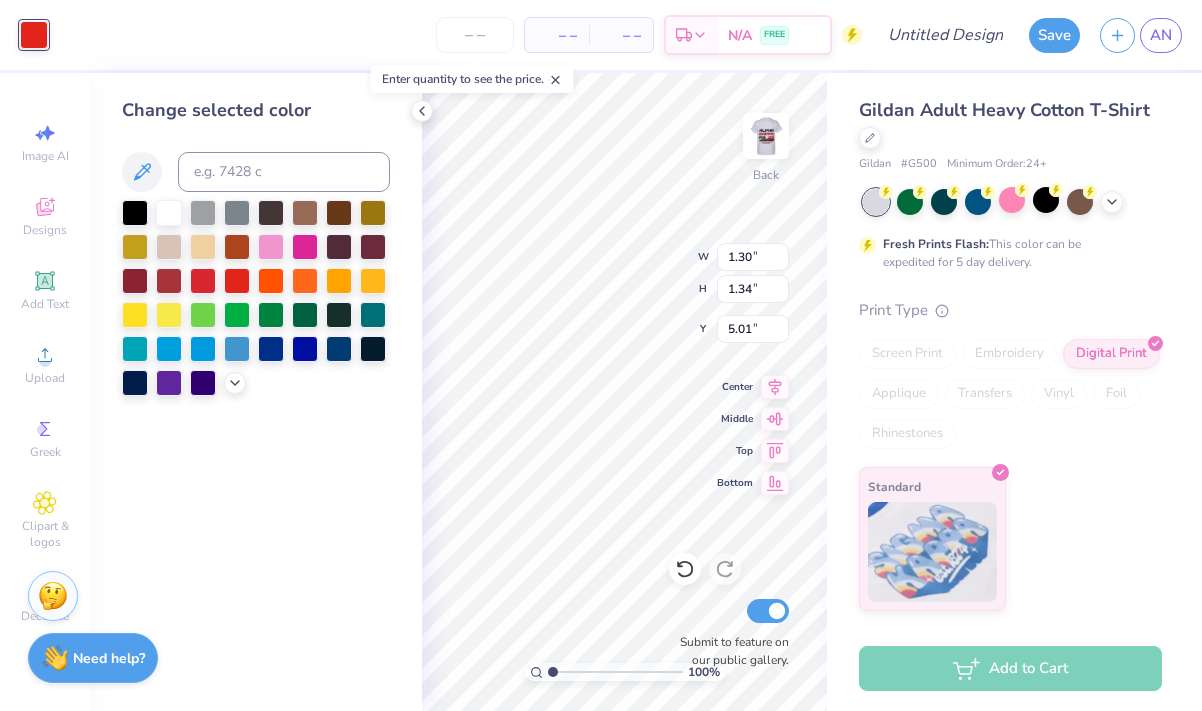 click on "– – Per Item – – Total Est.  Delivery N/A FREE" at bounding box center [460, 35] 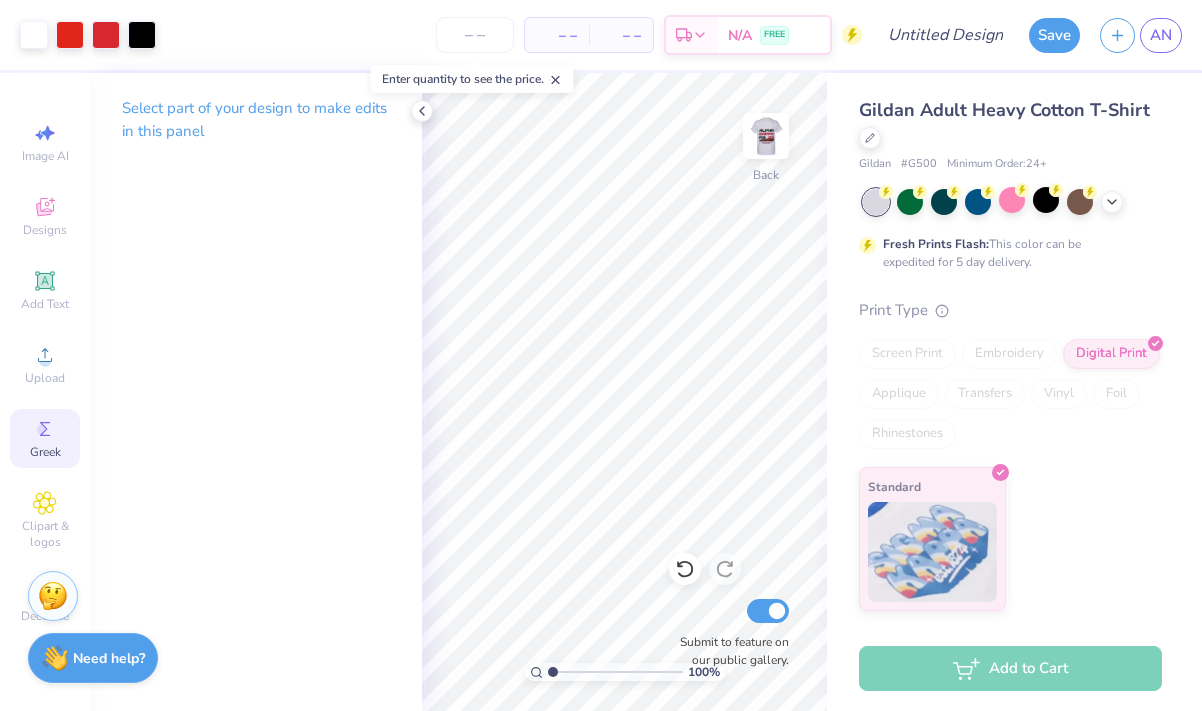 click 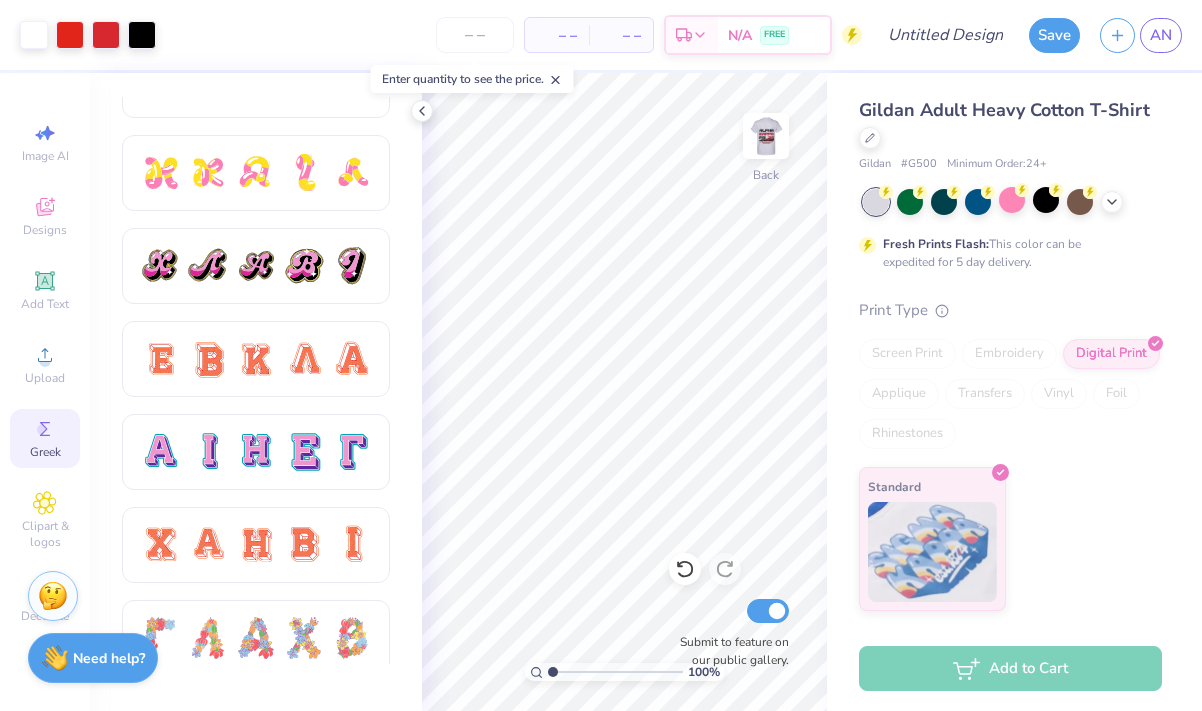 scroll, scrollTop: 1085, scrollLeft: 0, axis: vertical 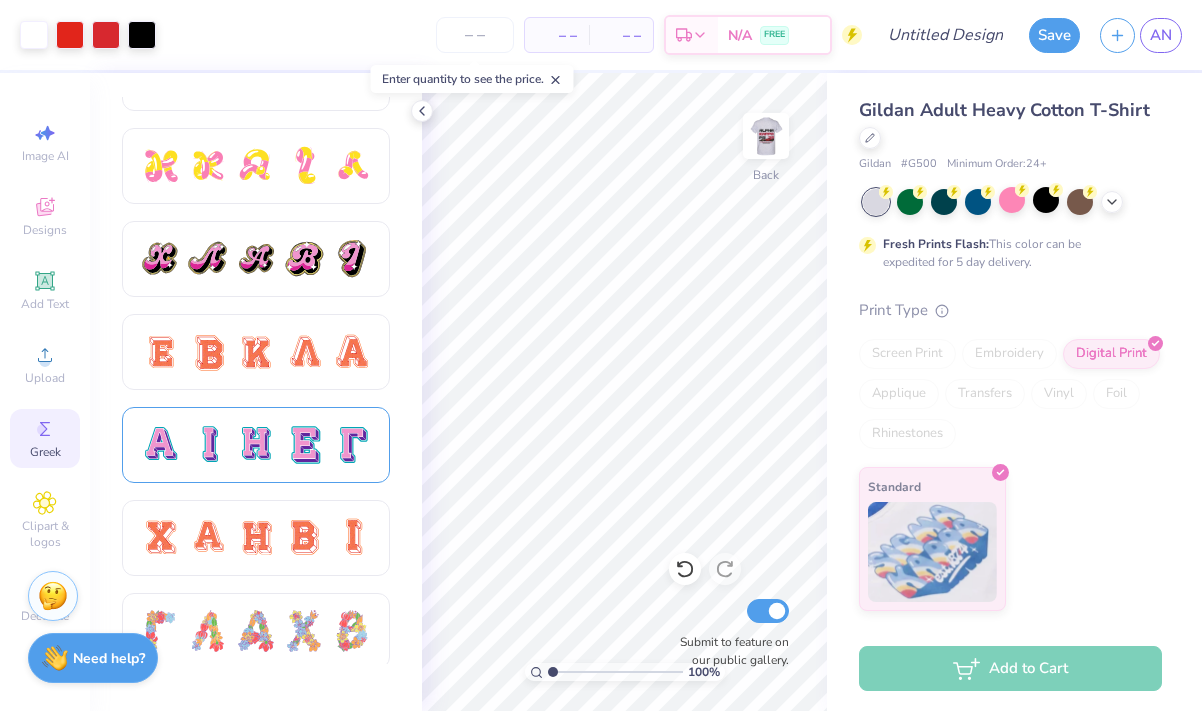 click at bounding box center (256, 445) 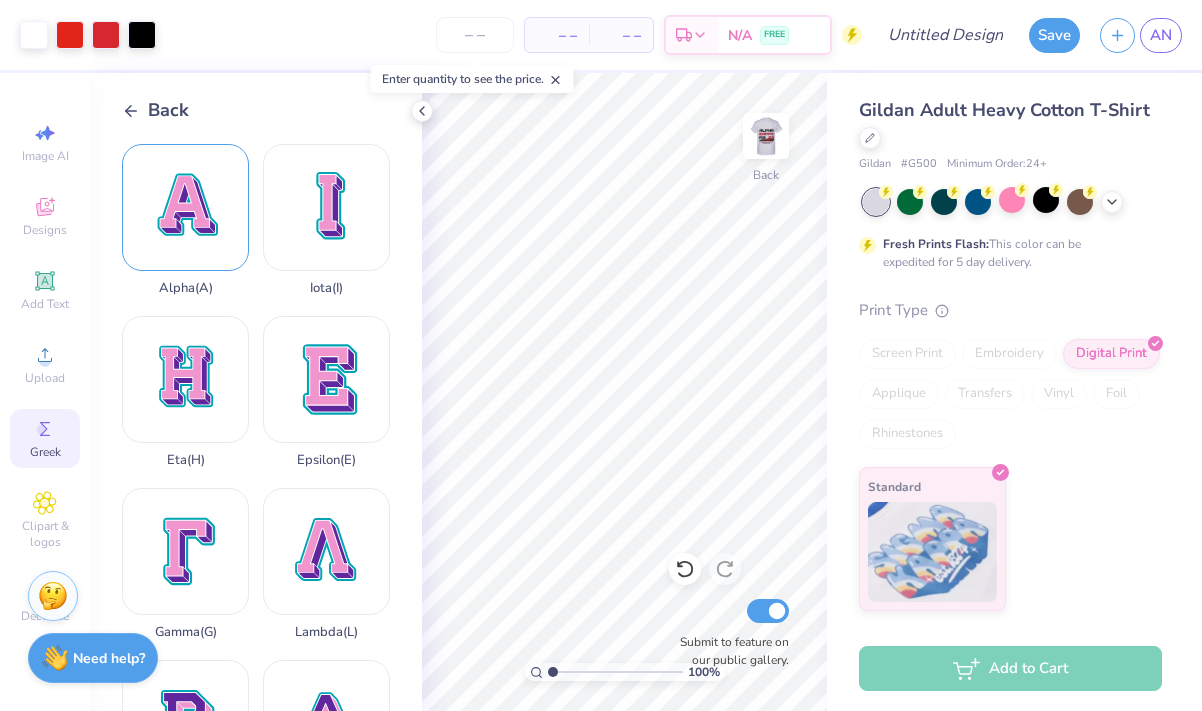 click on "Alpha  ( A )" at bounding box center (185, 220) 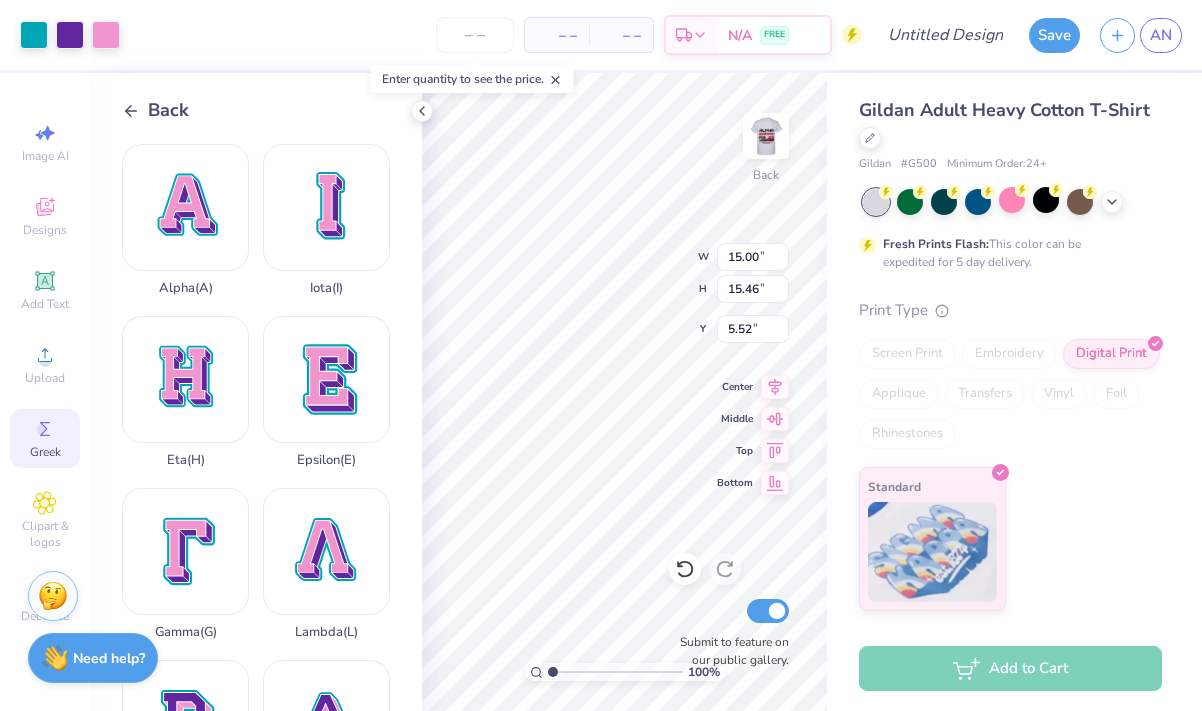 type on "1.28" 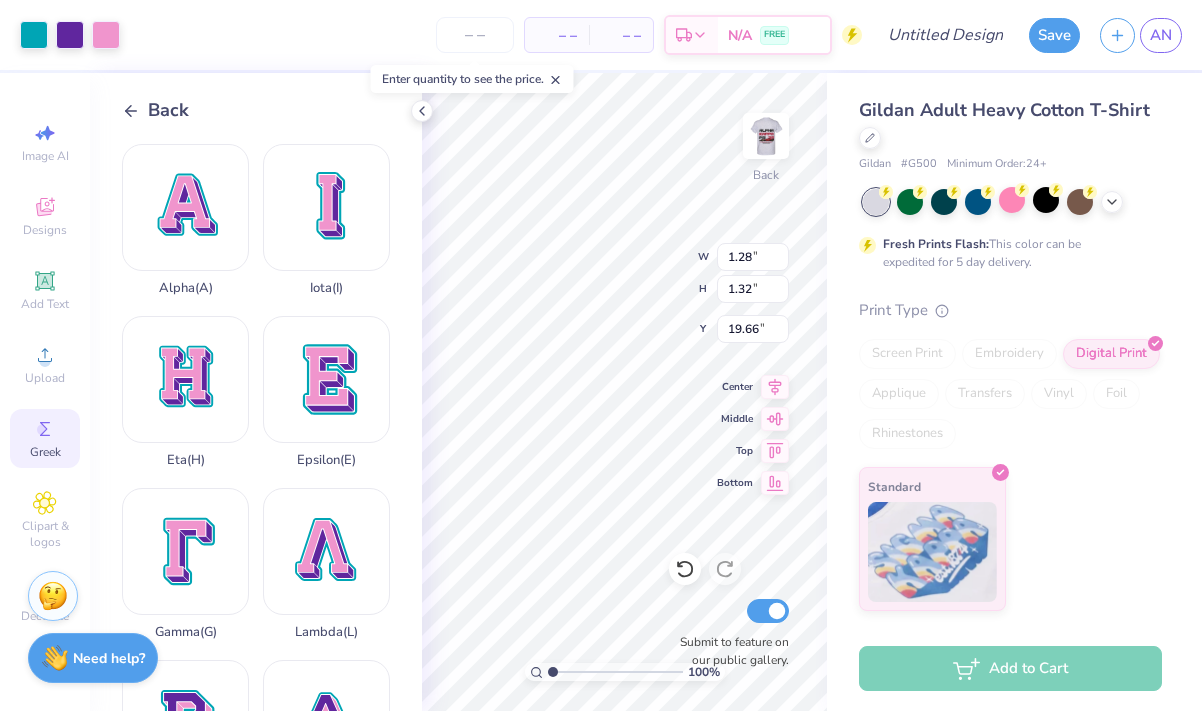 type on "4.01" 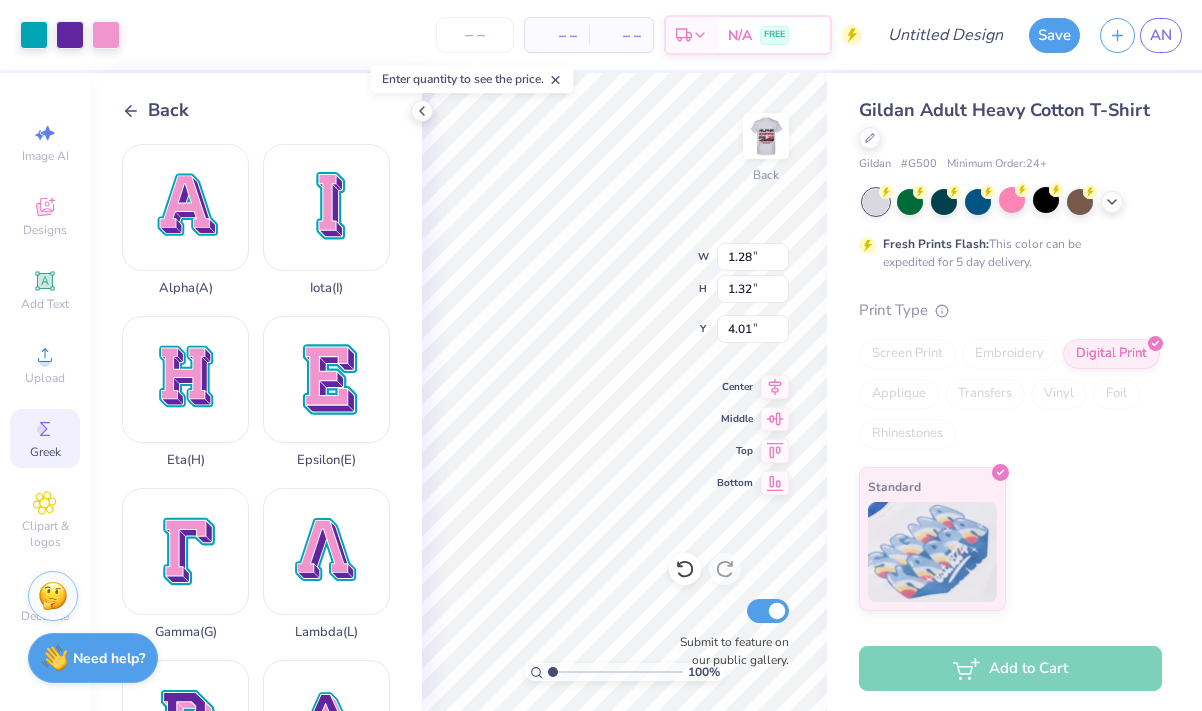 type on "1.30" 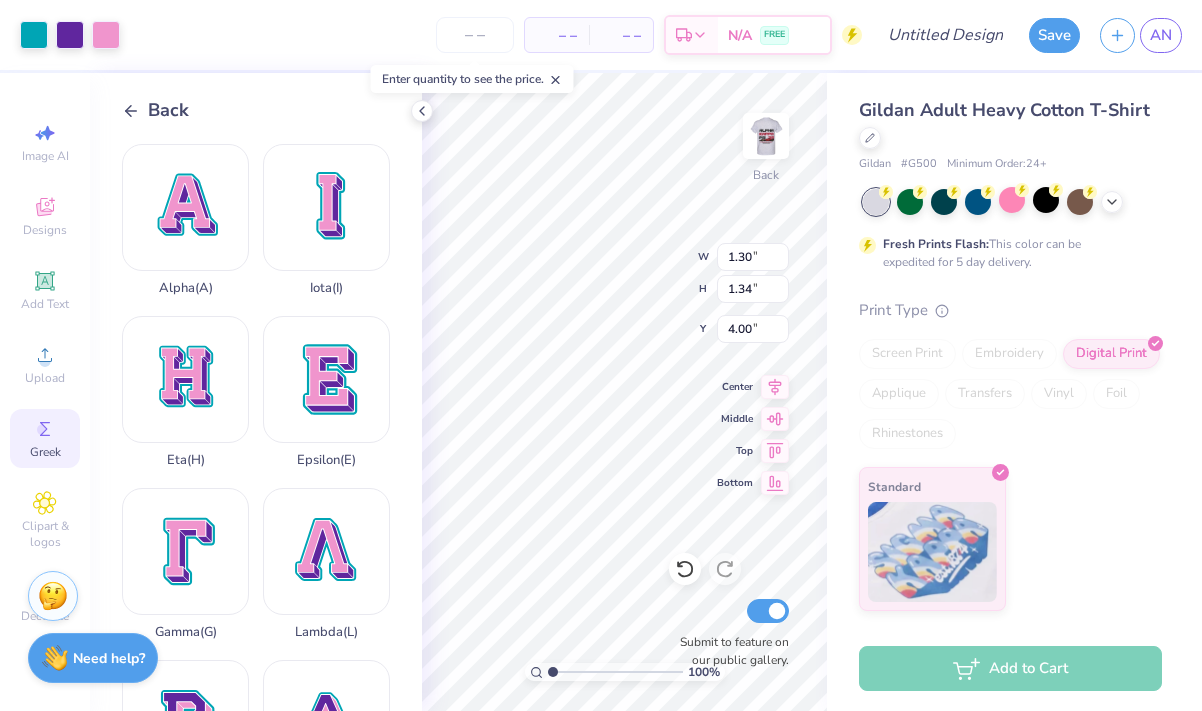 type on "5.01" 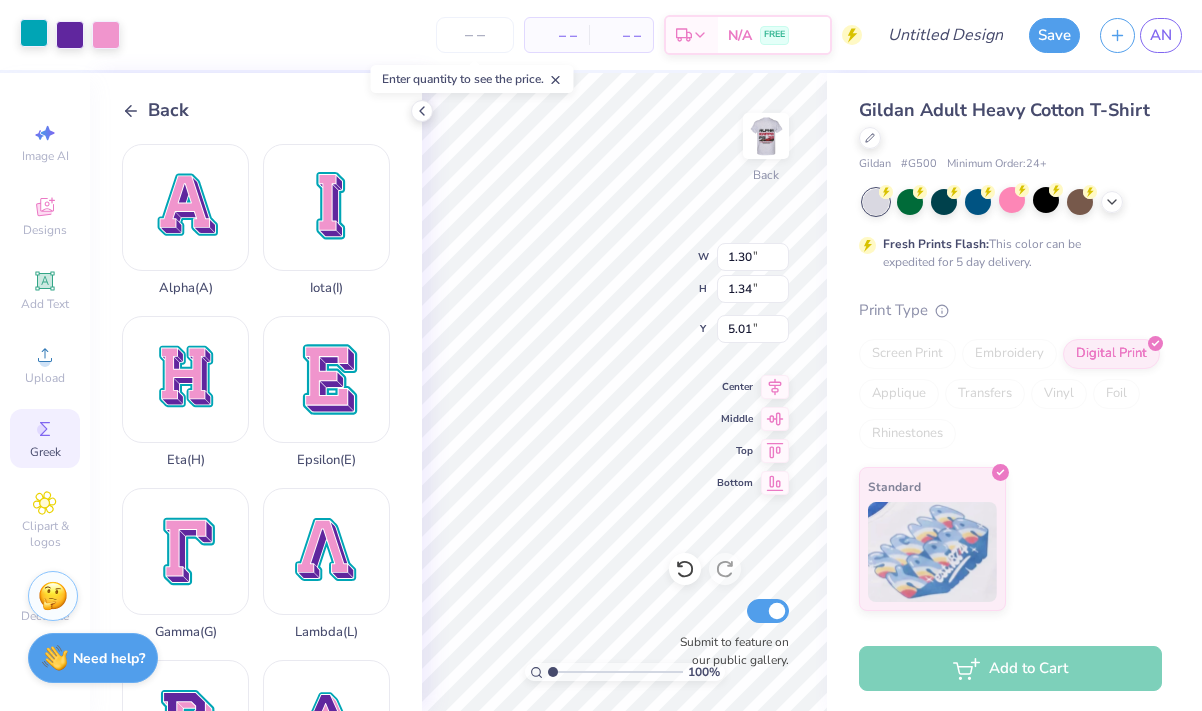 click at bounding box center (34, 33) 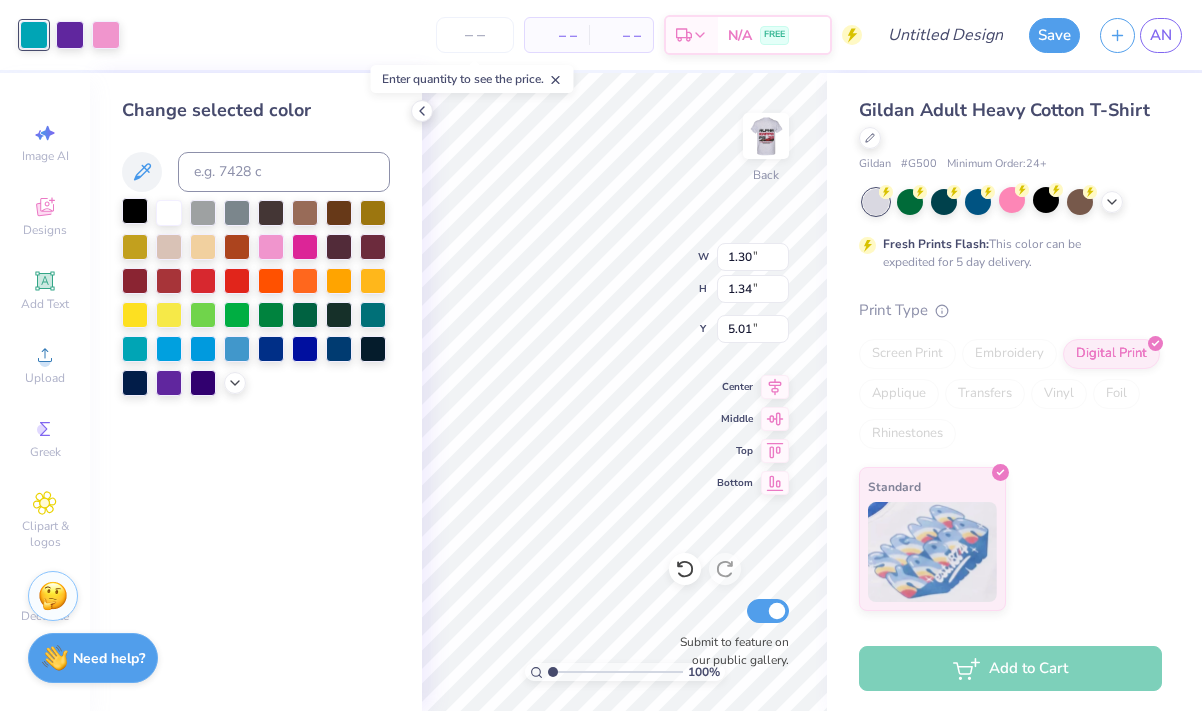 click at bounding box center [135, 211] 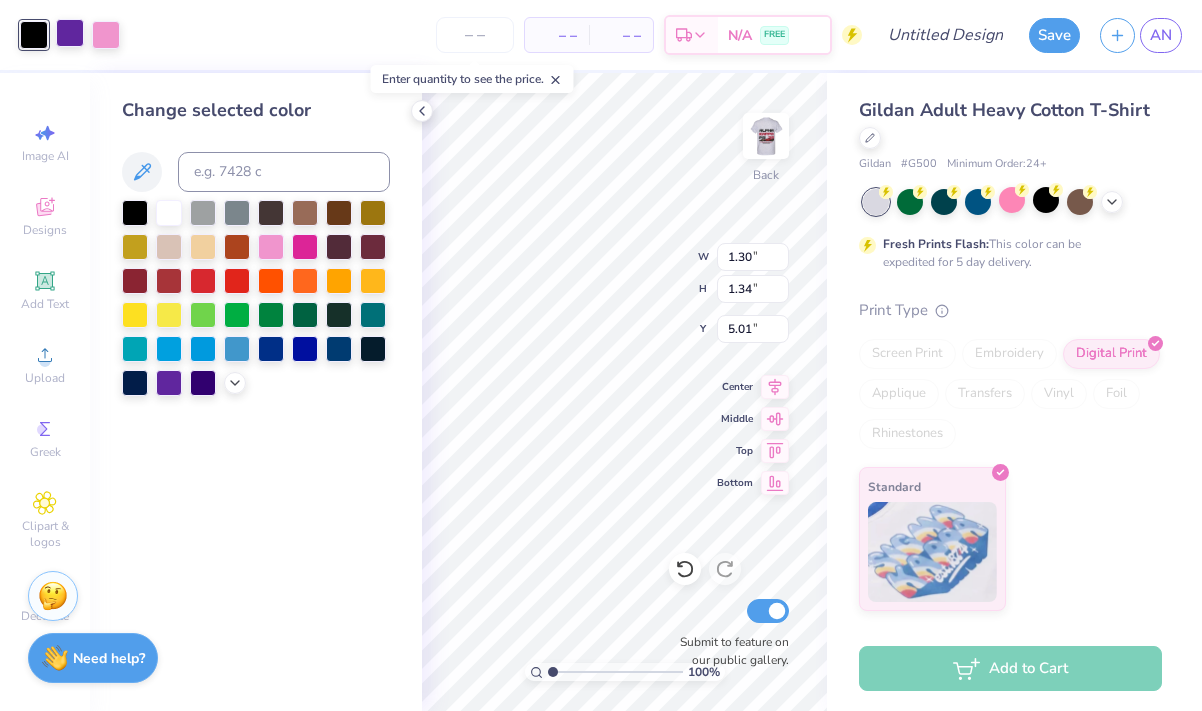 click at bounding box center [70, 33] 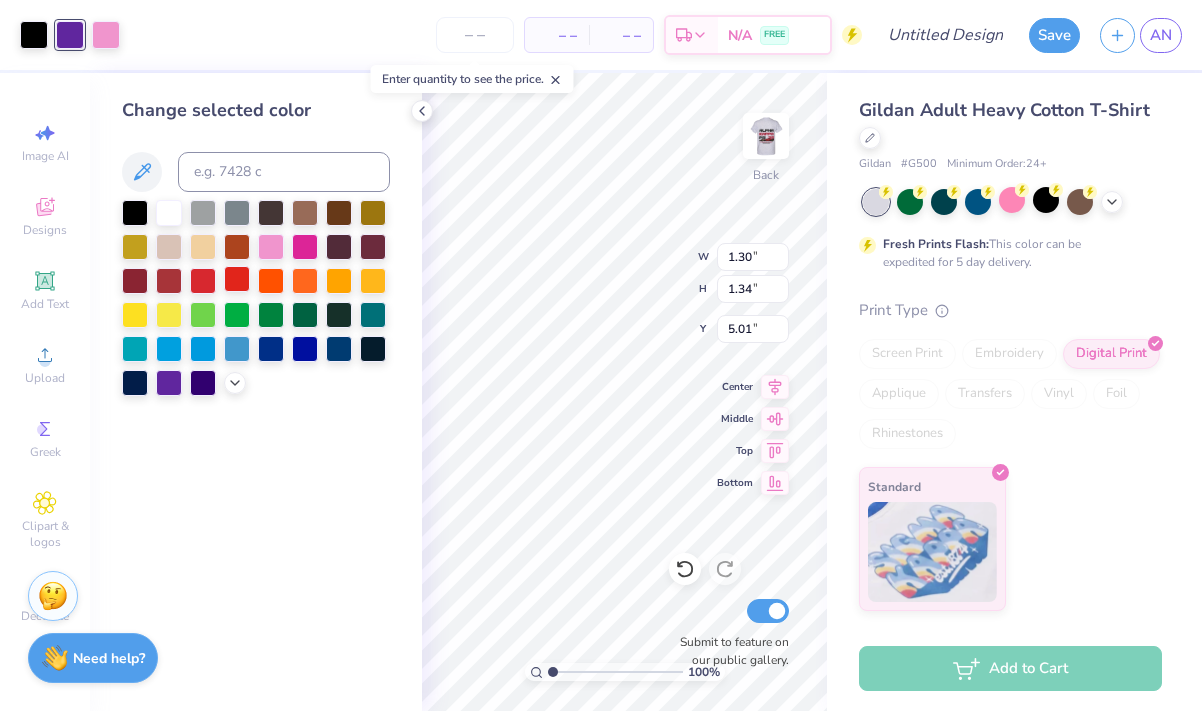 click at bounding box center (237, 279) 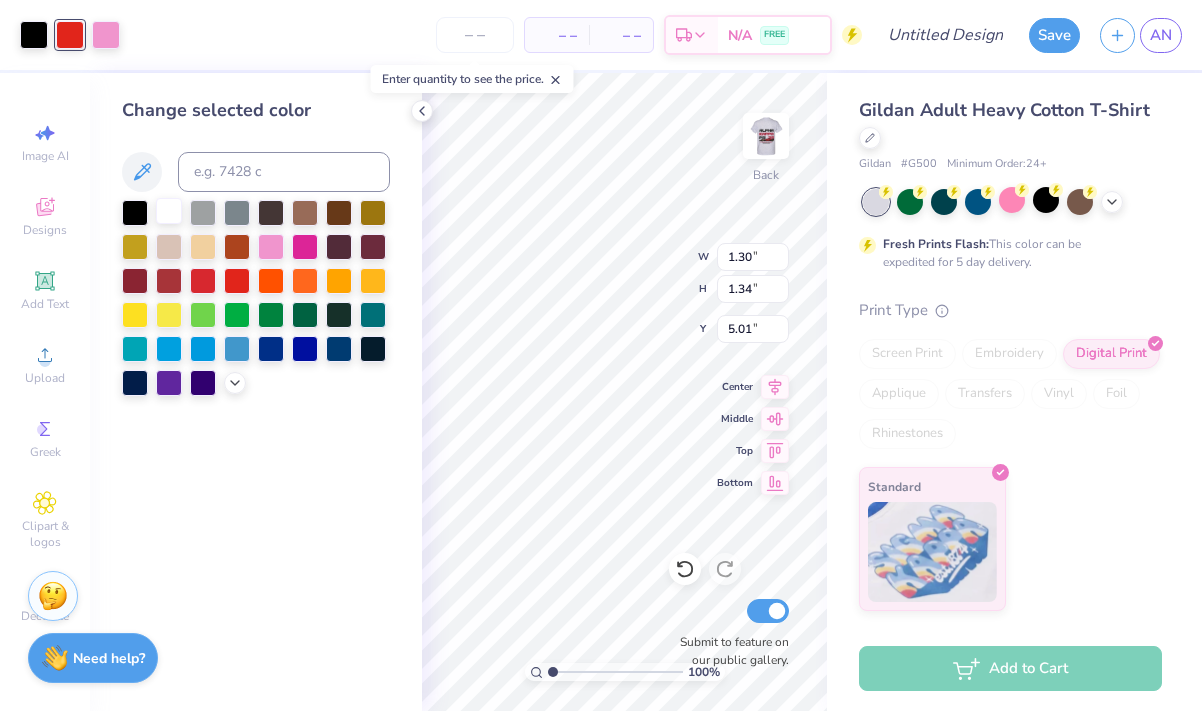 click at bounding box center [169, 211] 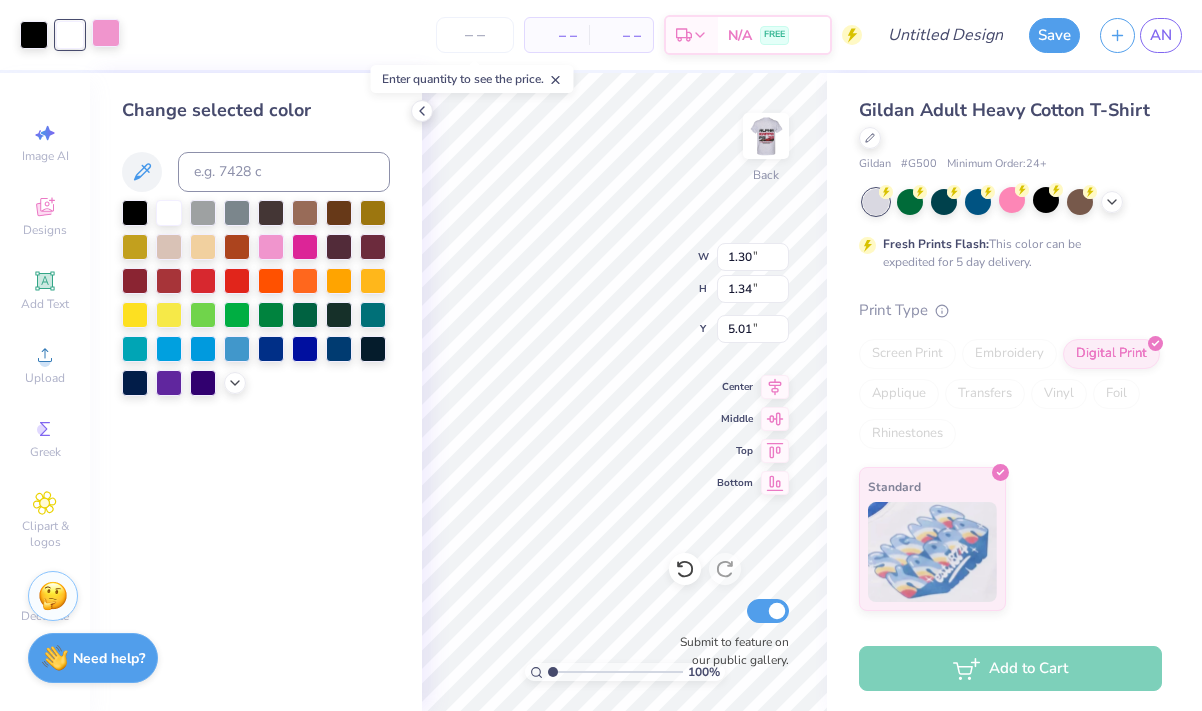 click at bounding box center [106, 33] 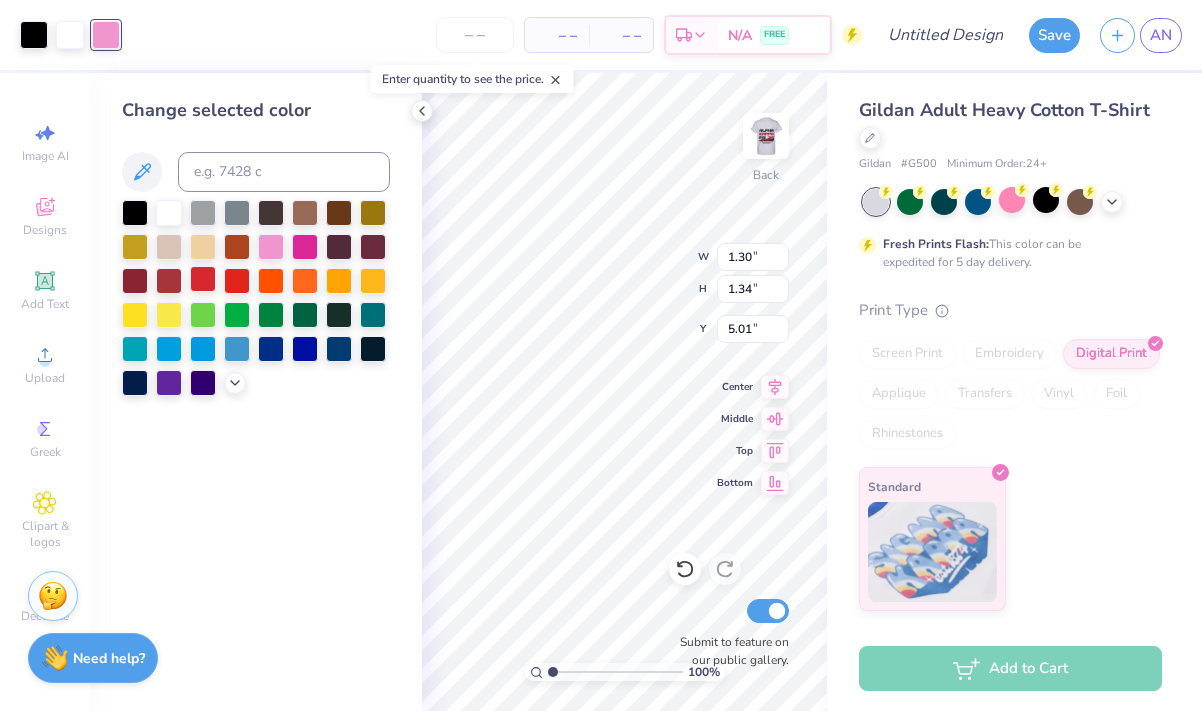 click at bounding box center (203, 279) 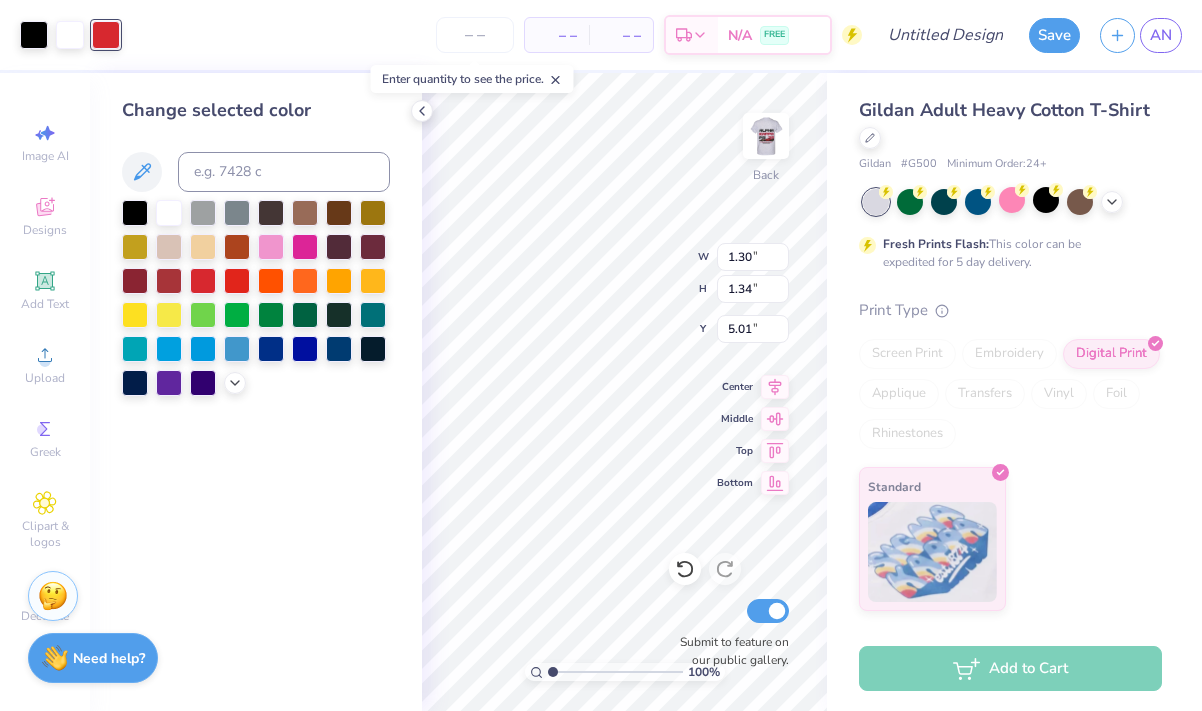click on "– – Per Item – – Total Est.  Delivery N/A FREE" at bounding box center (496, 35) 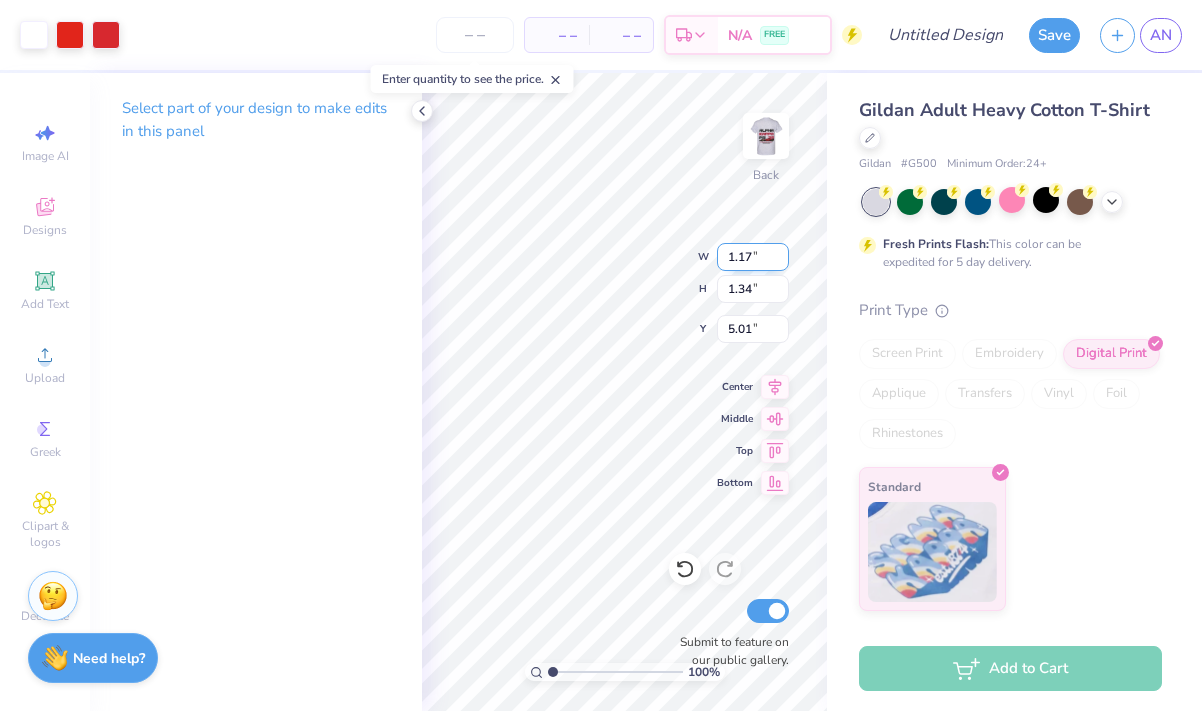 type on "1.30" 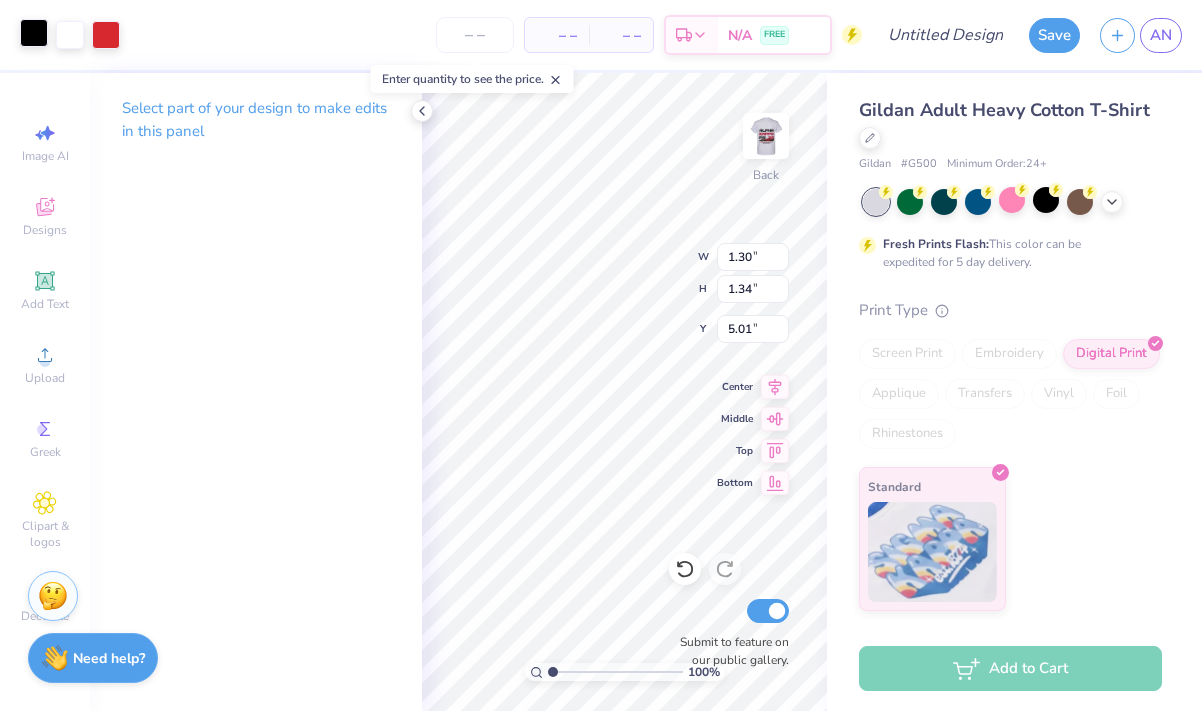 click at bounding box center (34, 33) 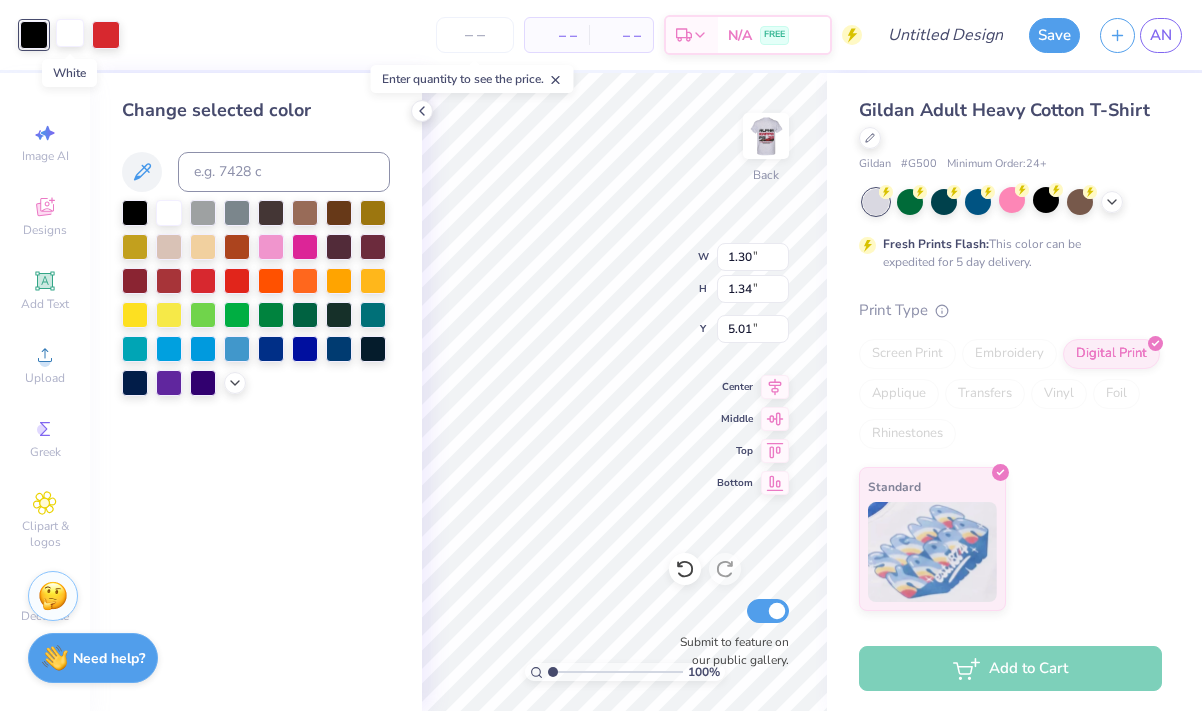 click at bounding box center (70, 33) 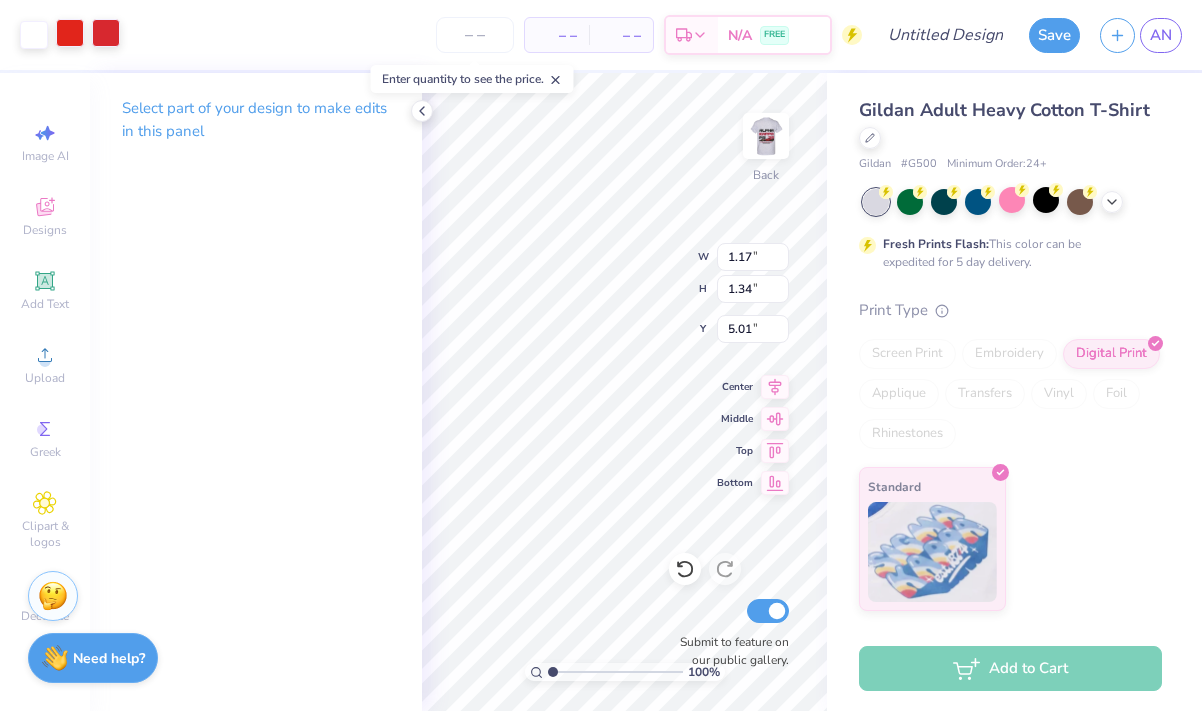 click at bounding box center (106, 33) 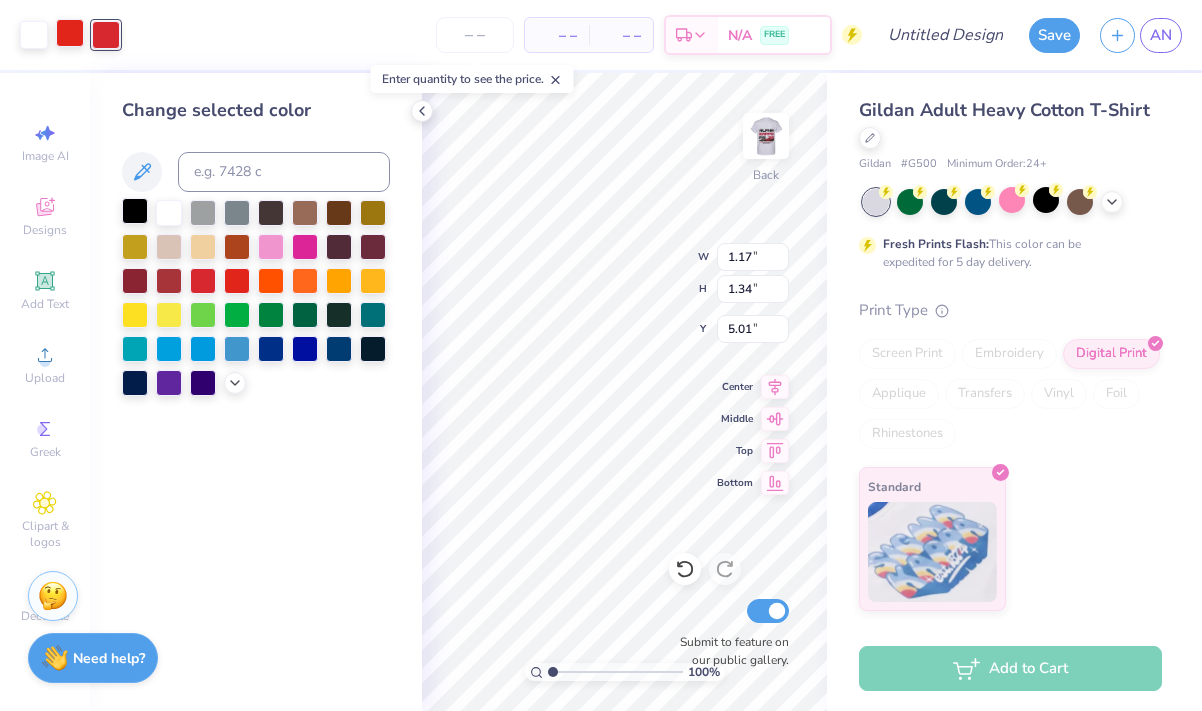 click at bounding box center (135, 211) 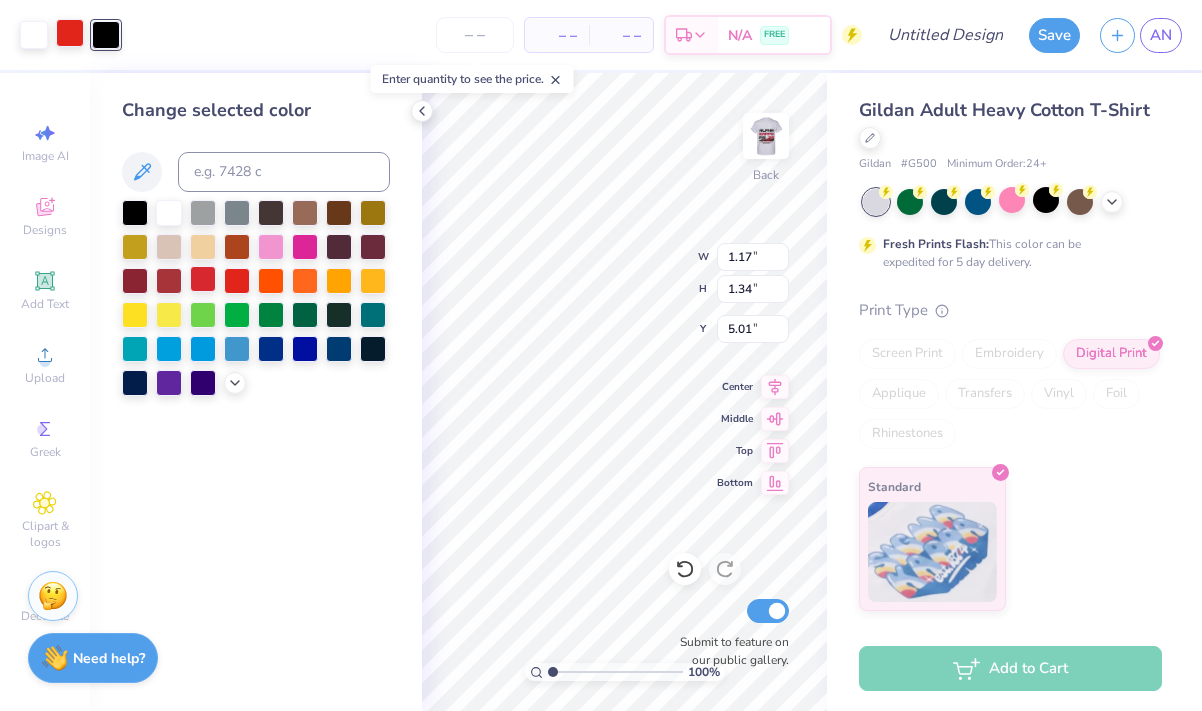 click at bounding box center (203, 279) 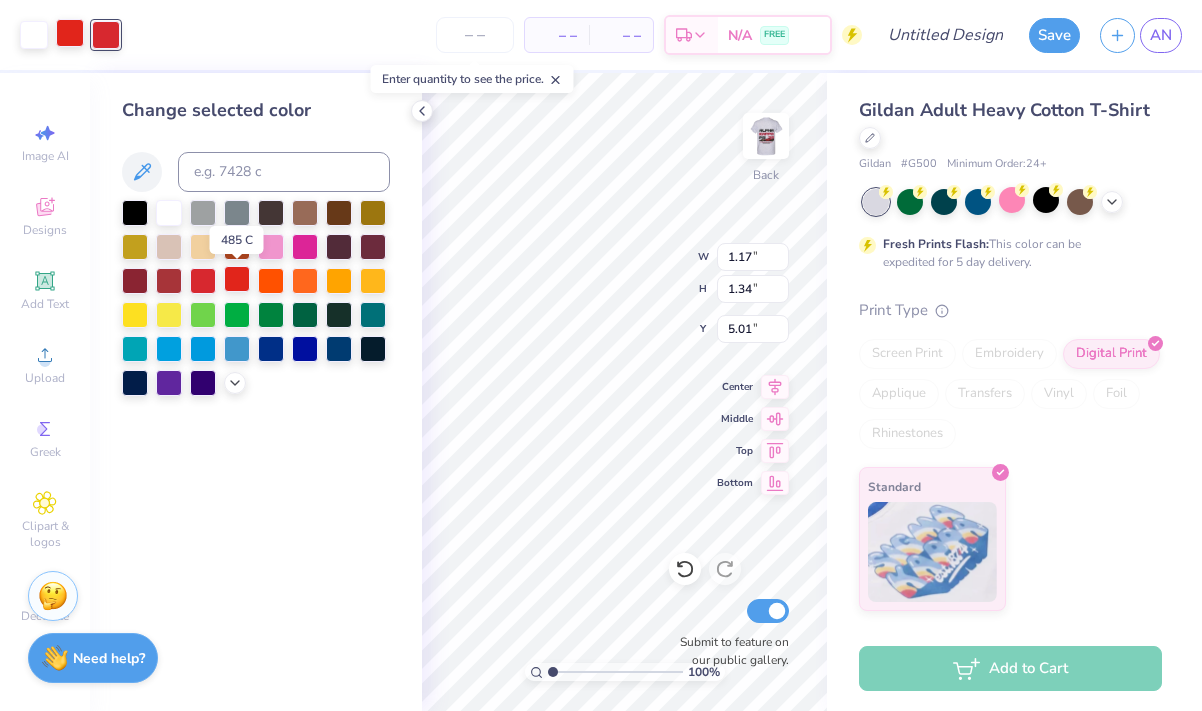 click at bounding box center [237, 279] 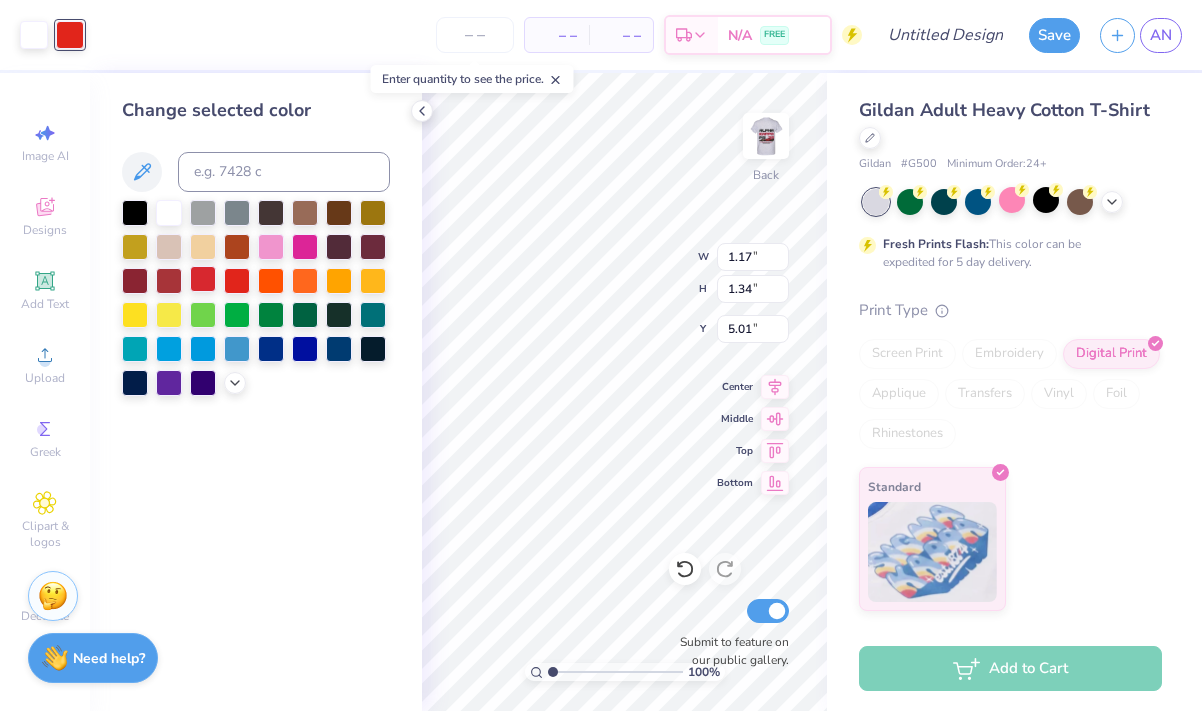click at bounding box center [203, 279] 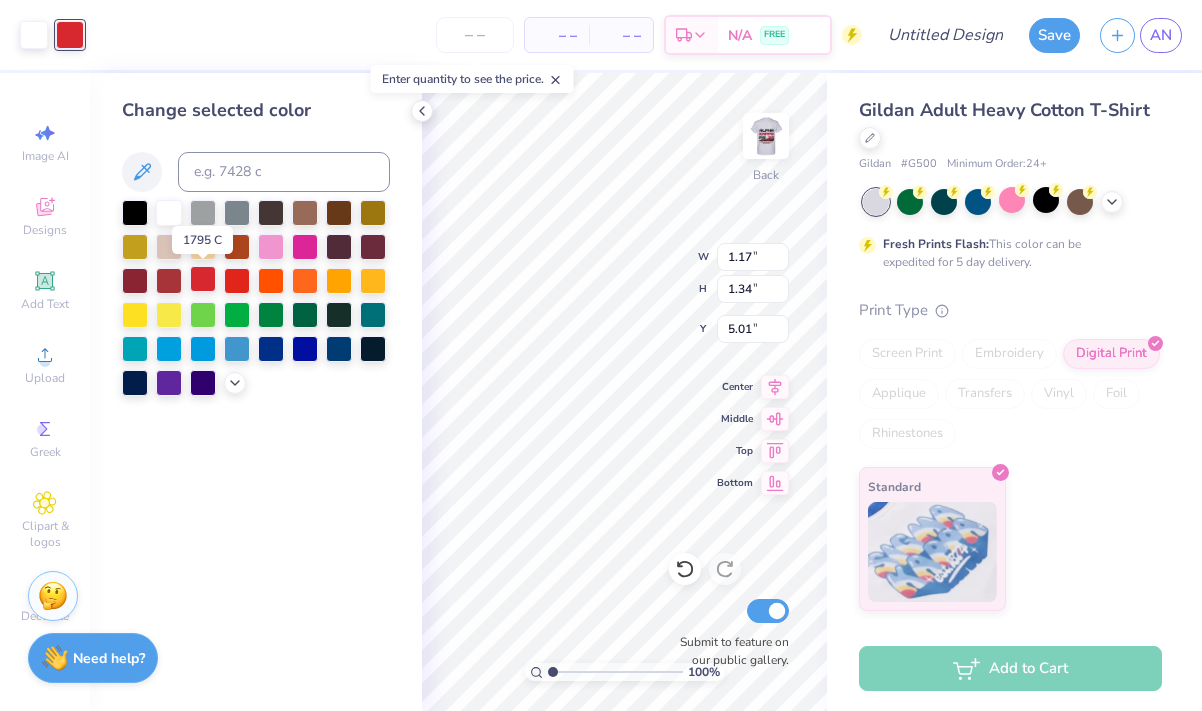 click at bounding box center [203, 279] 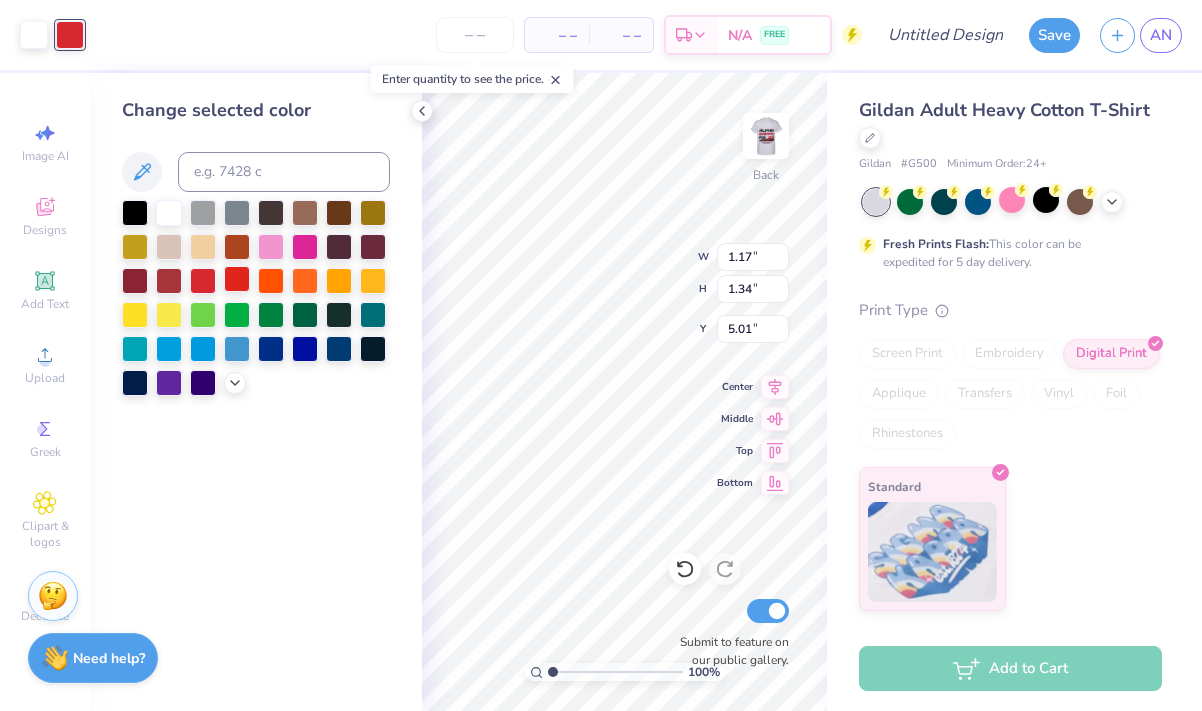 click at bounding box center [237, 279] 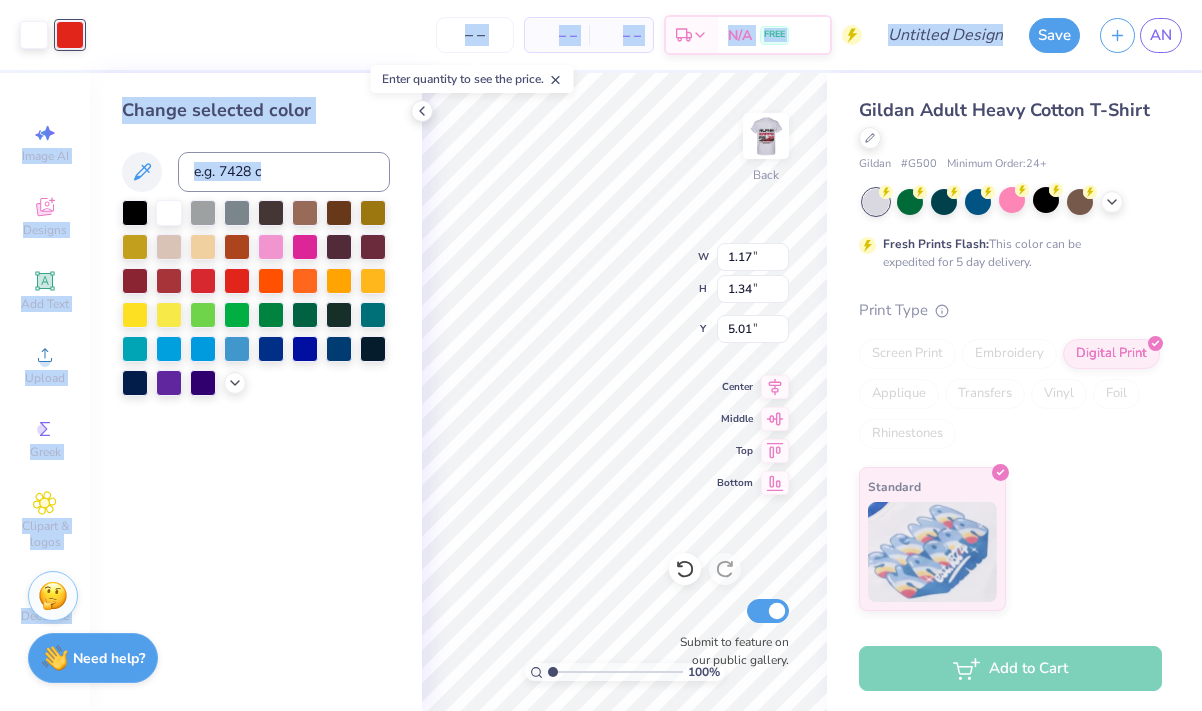 drag, startPoint x: 226, startPoint y: 277, endPoint x: 146, endPoint y: -50, distance: 336.64374 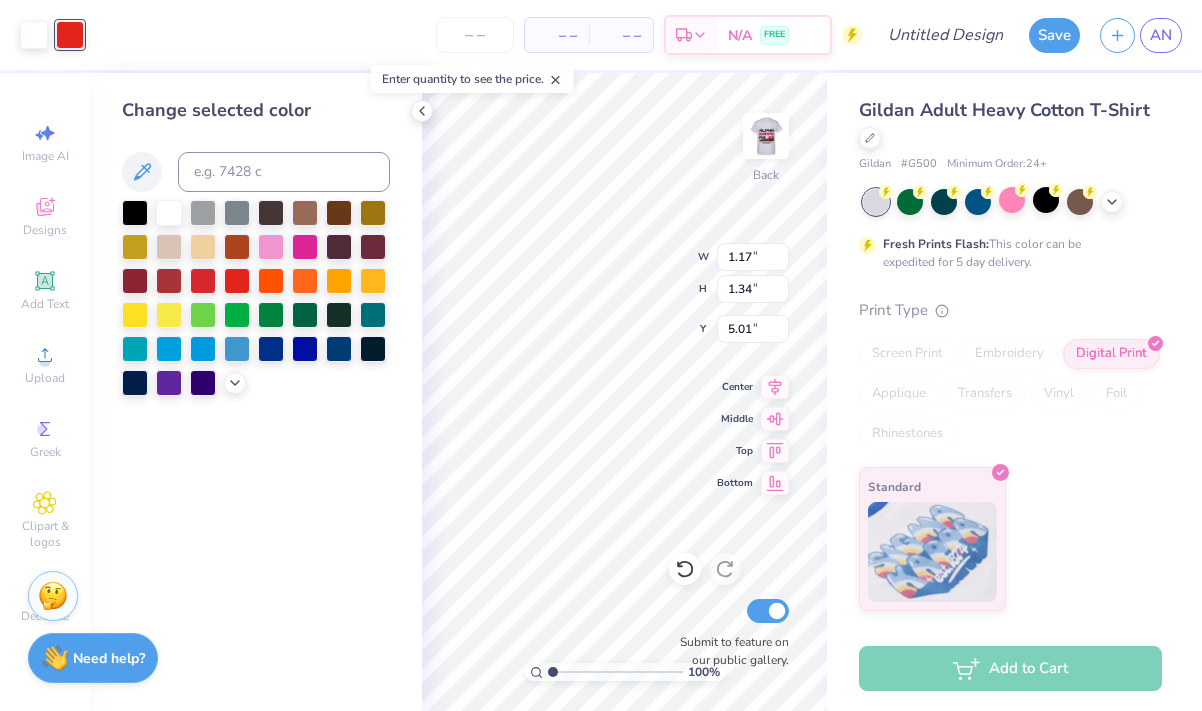 click on "Change selected color" at bounding box center (256, 246) 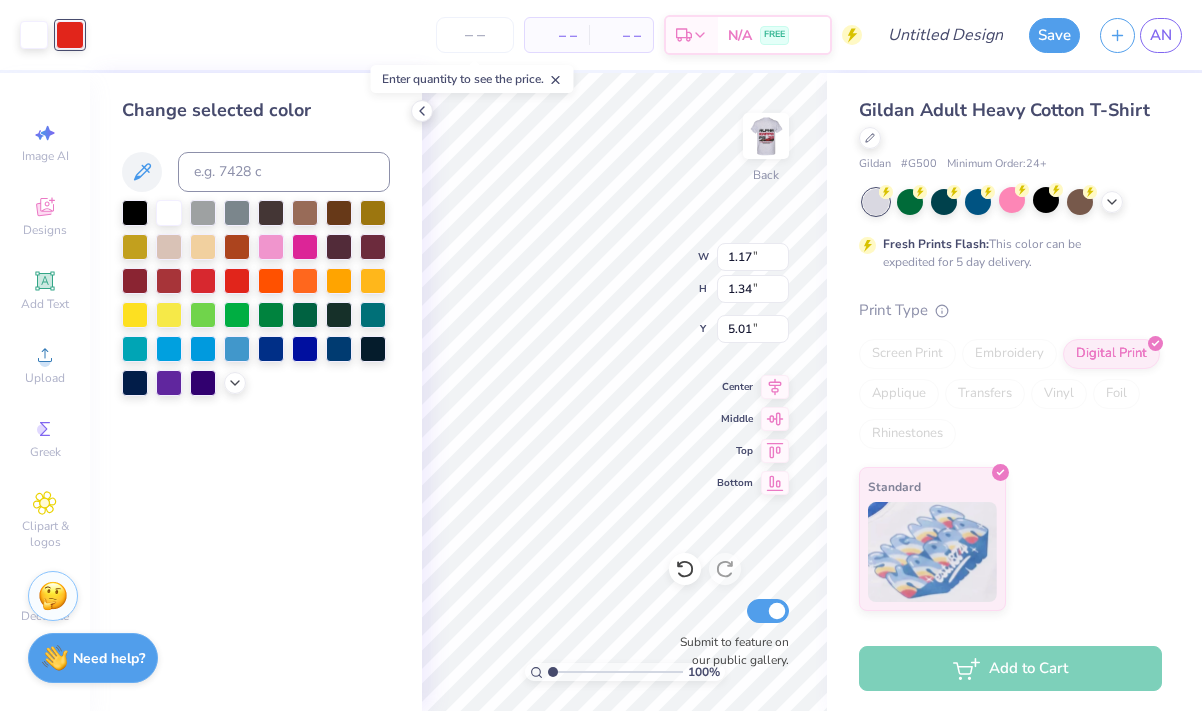 click on "– – Per Item – – Total Est.  Delivery N/A FREE" at bounding box center [478, 35] 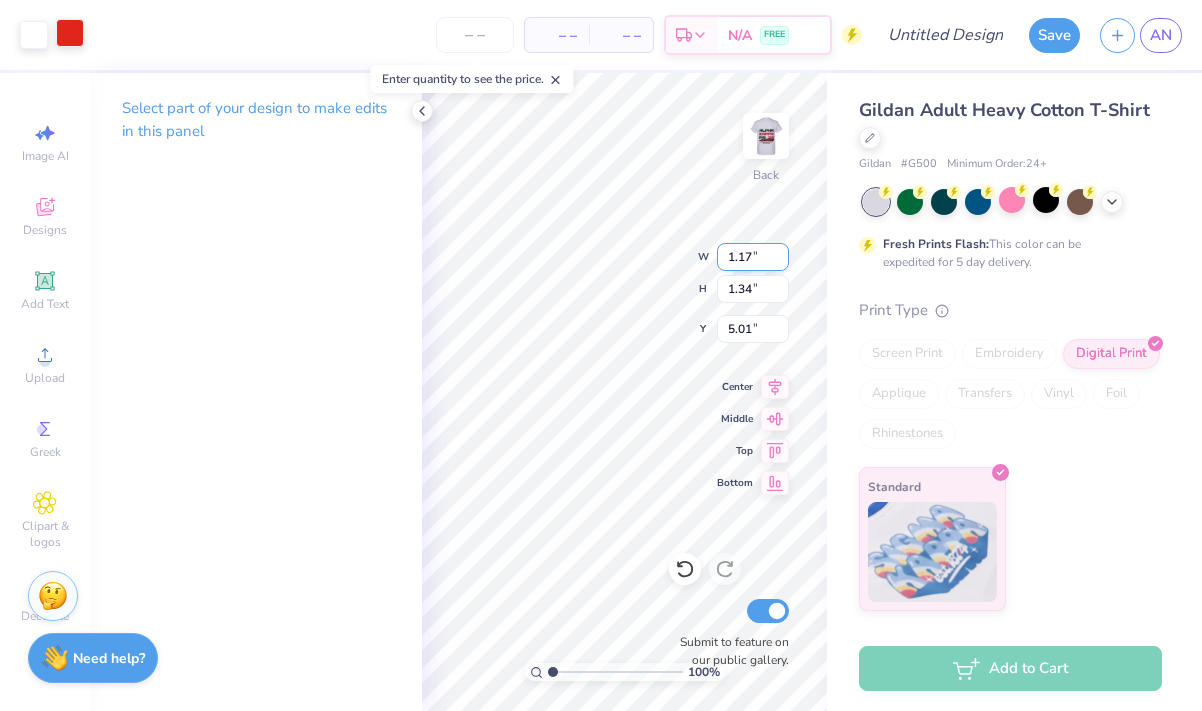 type on "1.30" 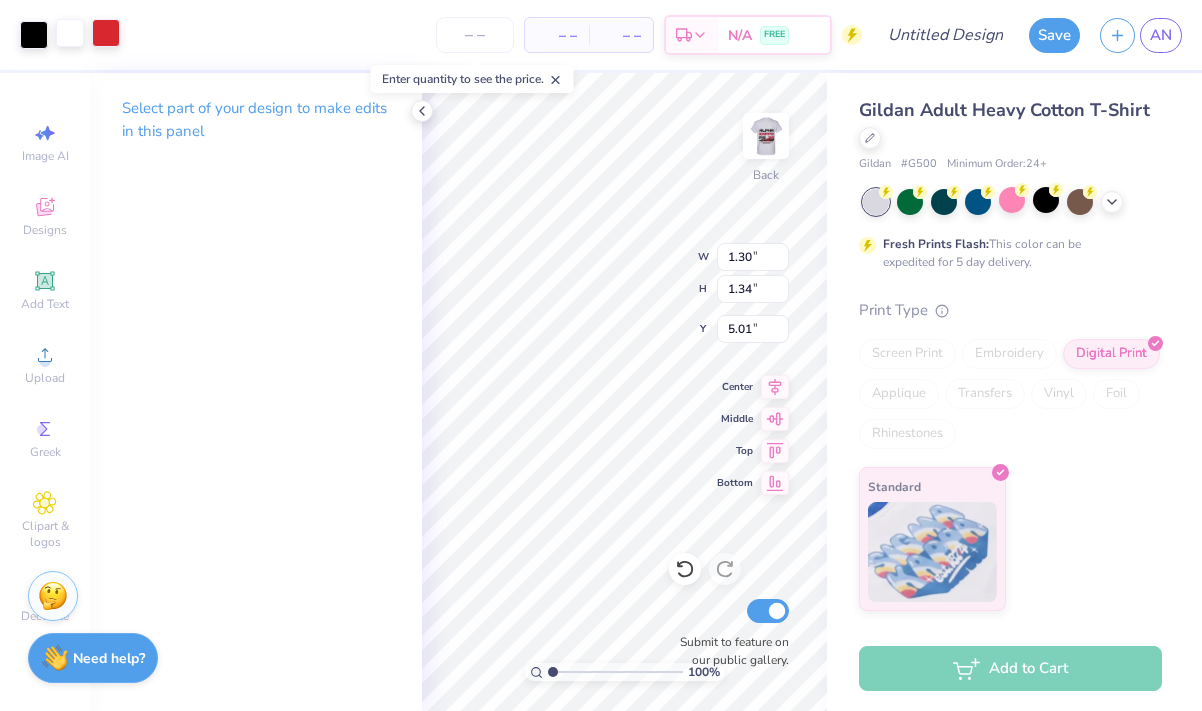 click at bounding box center (106, 33) 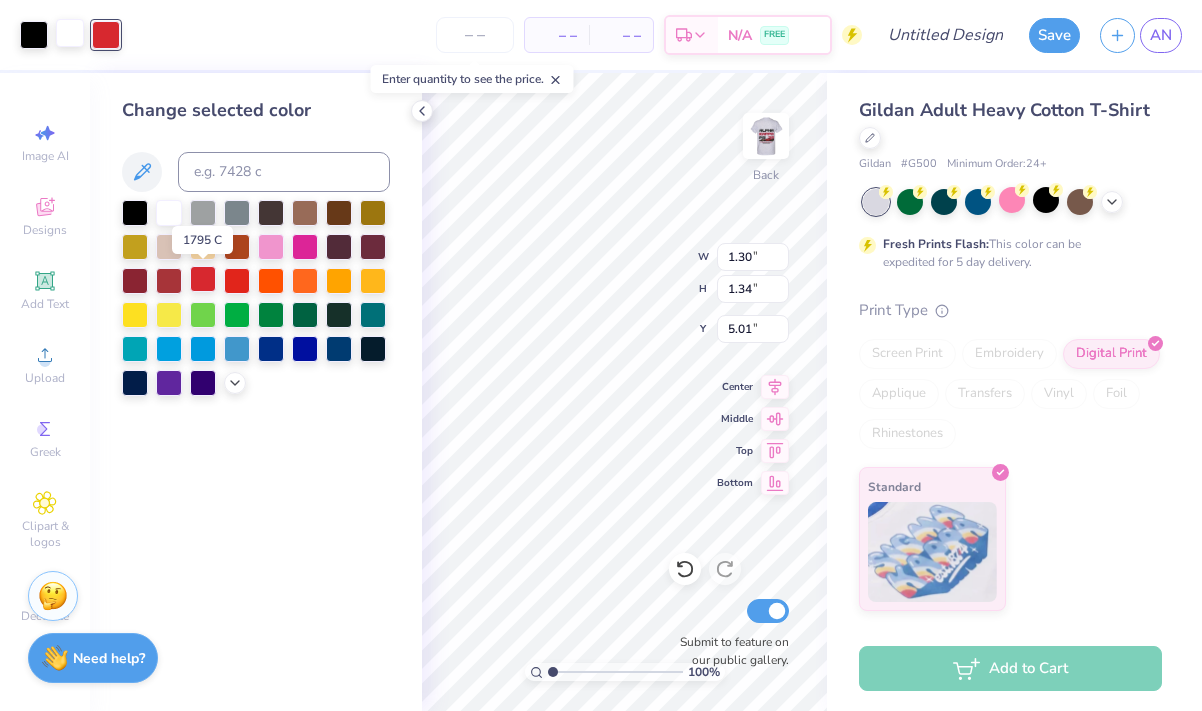 click at bounding box center (203, 279) 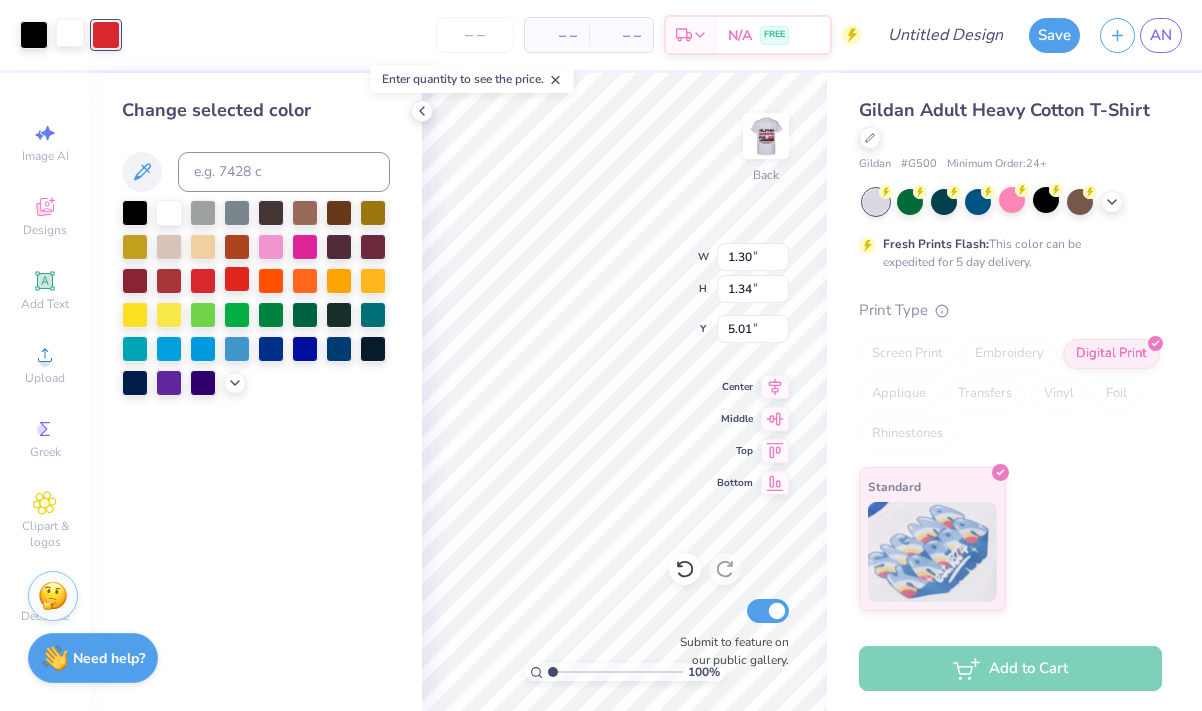 click at bounding box center [237, 279] 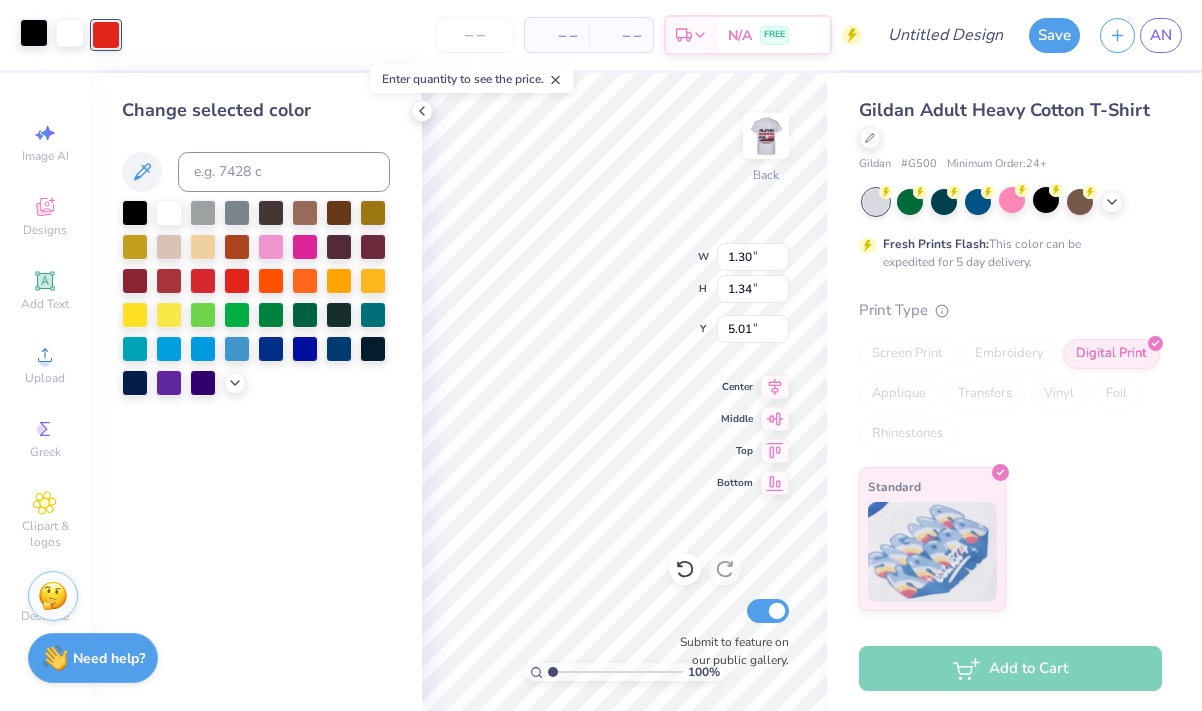 click at bounding box center [34, 33] 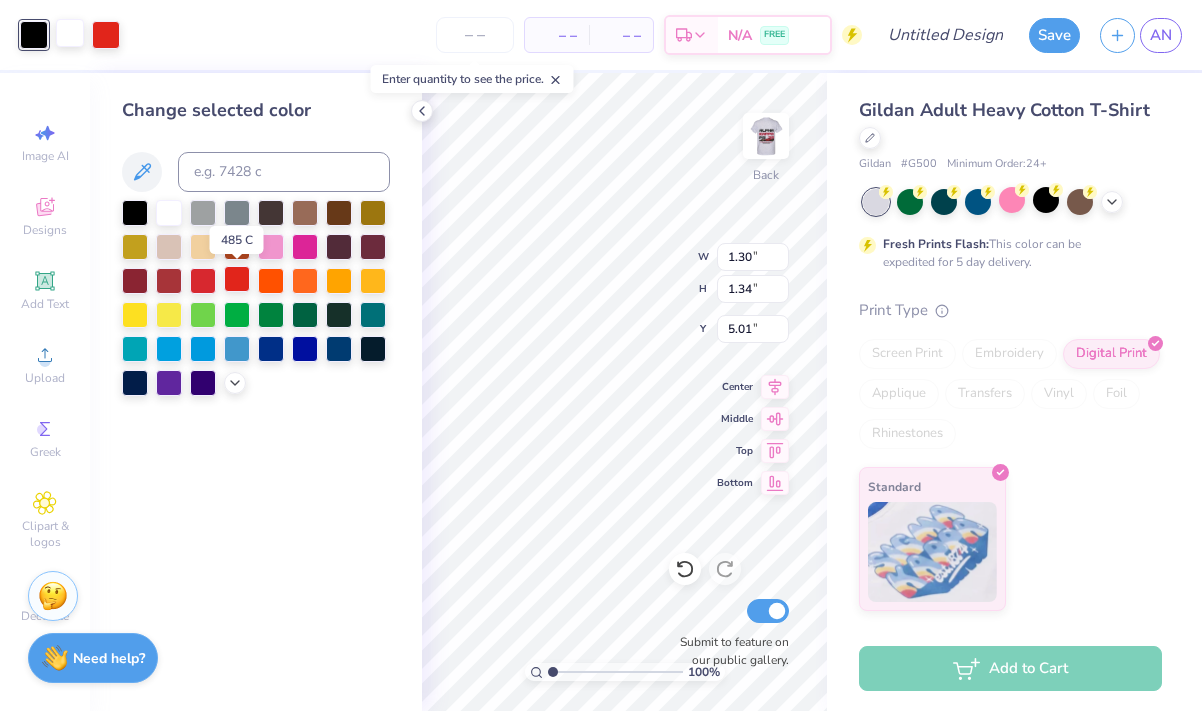 click at bounding box center (237, 279) 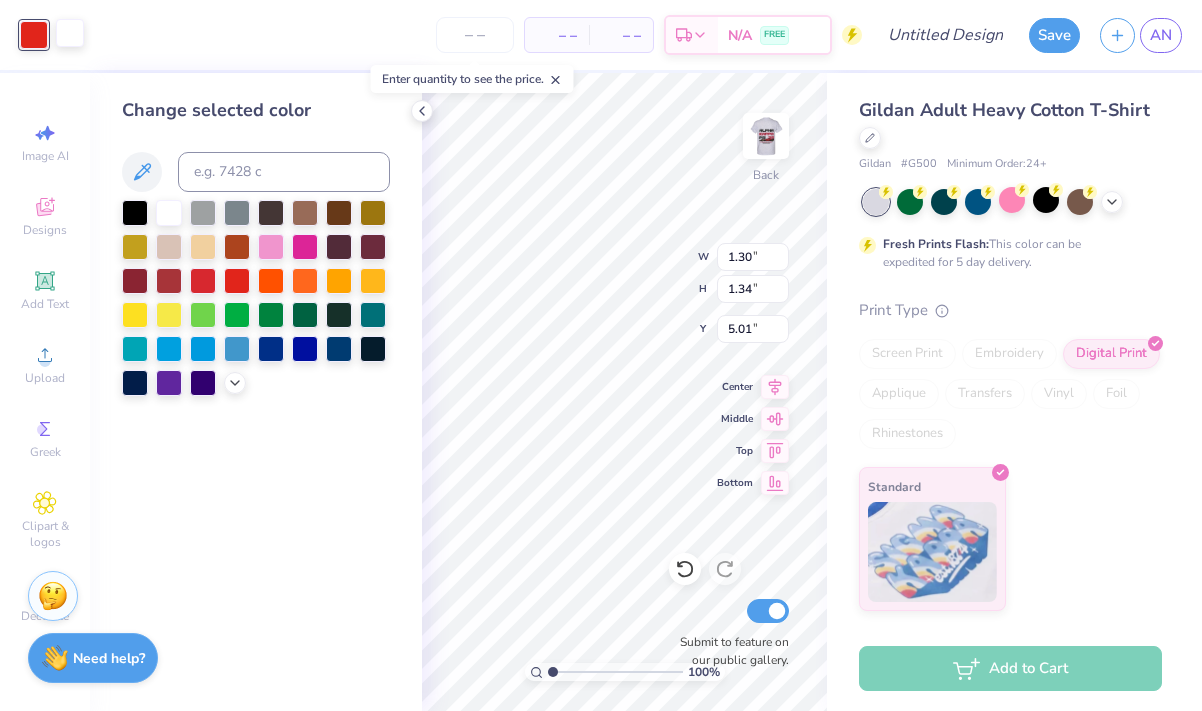 click on "– – Per Item – – Total Est.  Delivery N/A FREE" at bounding box center [478, 35] 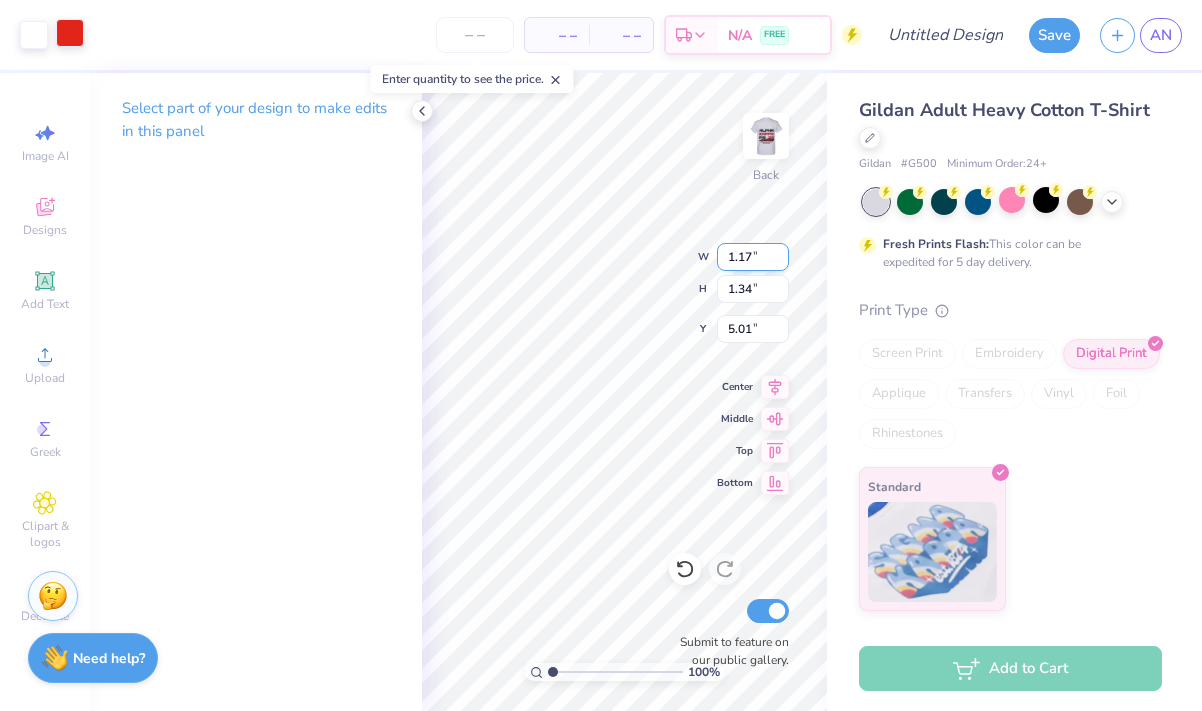 type on "1.30" 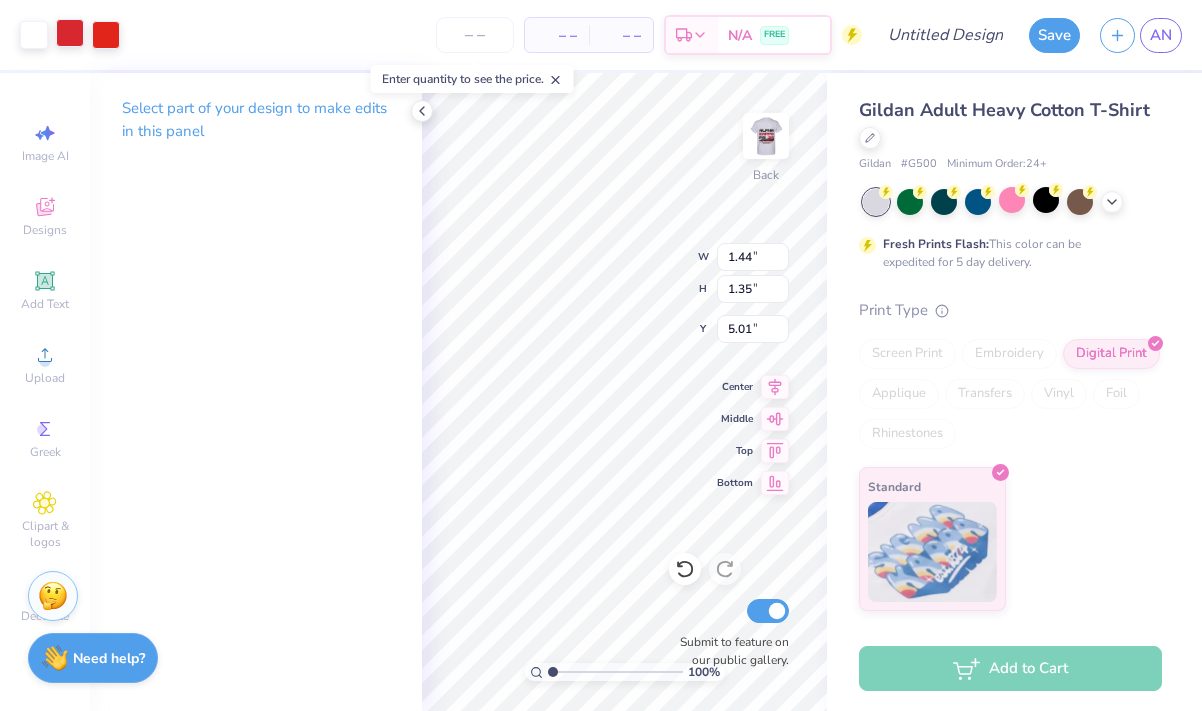click on "– – Per Item – – Total Est.  Delivery N/A FREE" at bounding box center (496, 35) 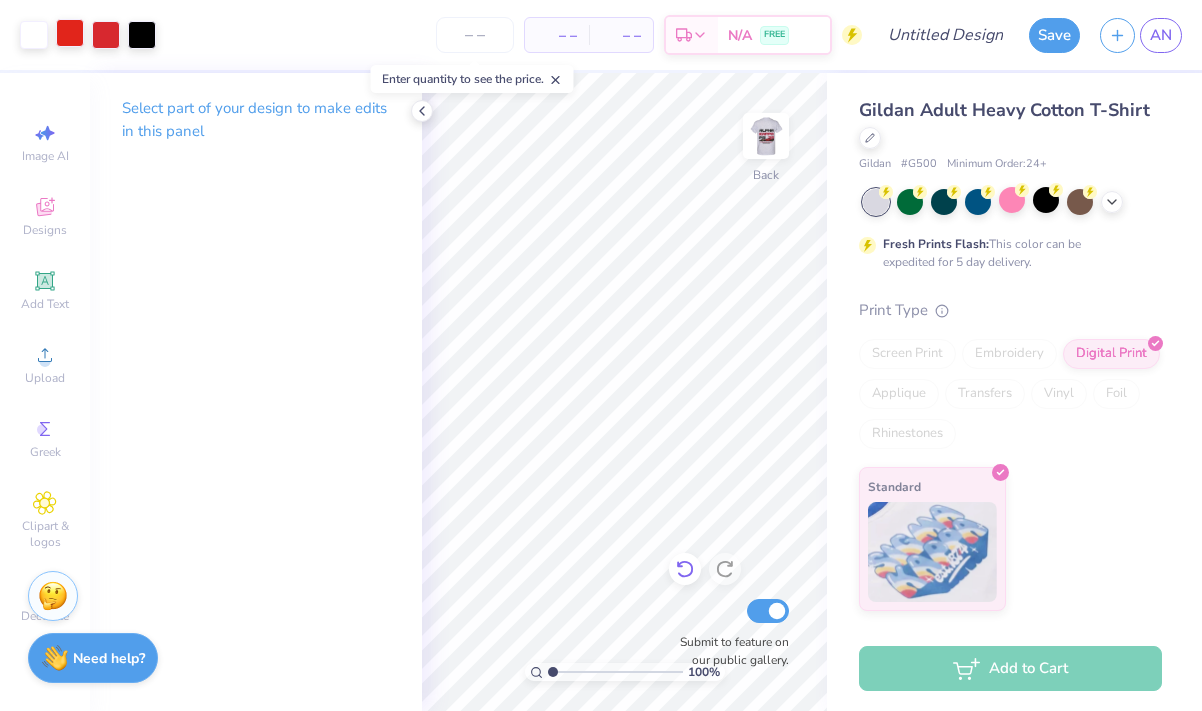 click 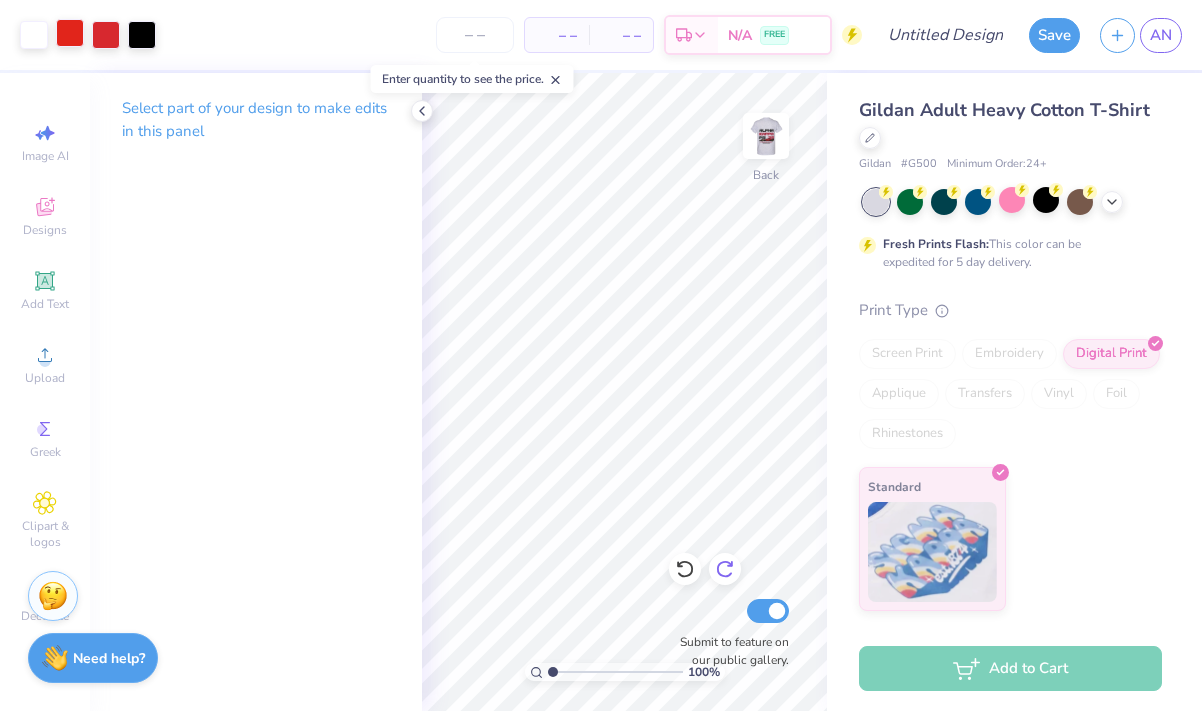 click 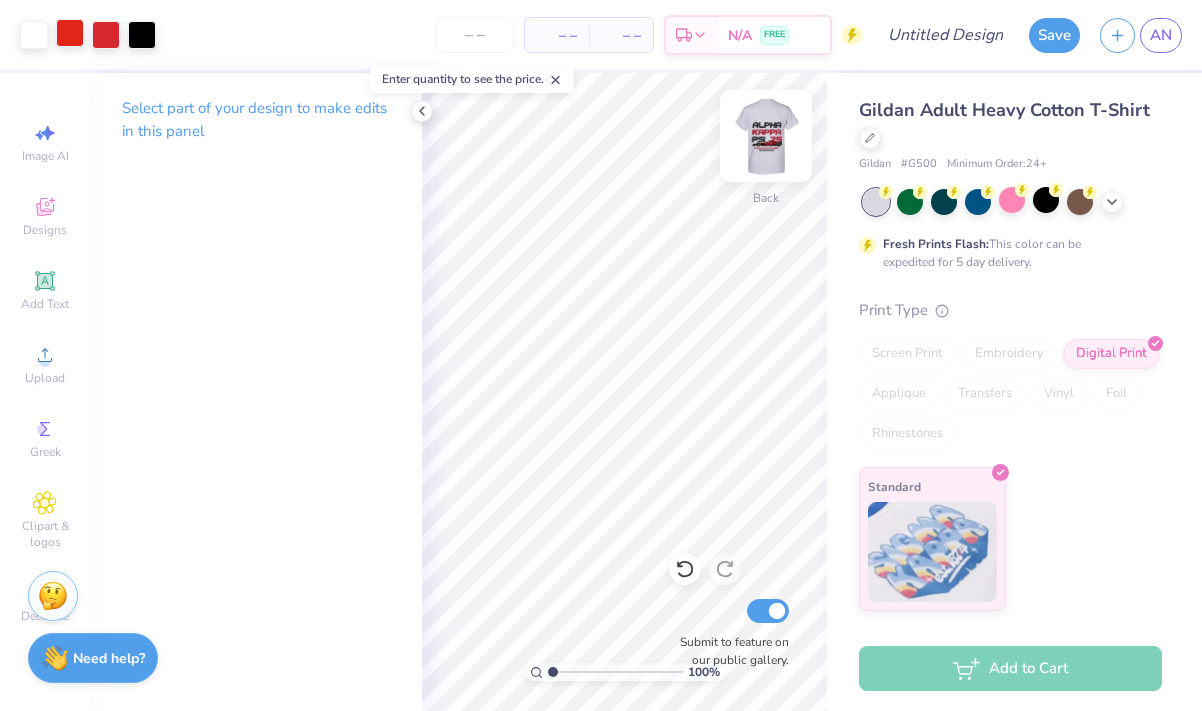 click at bounding box center (766, 136) 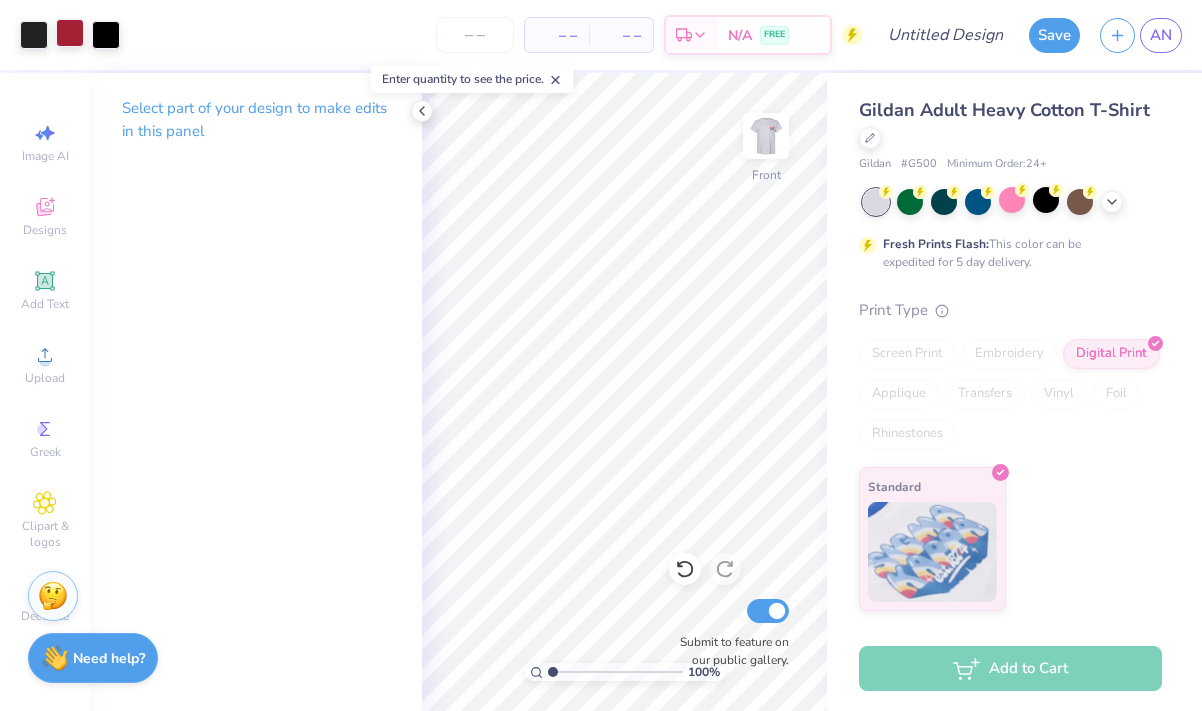 click on "– – Per Item" at bounding box center [557, 35] 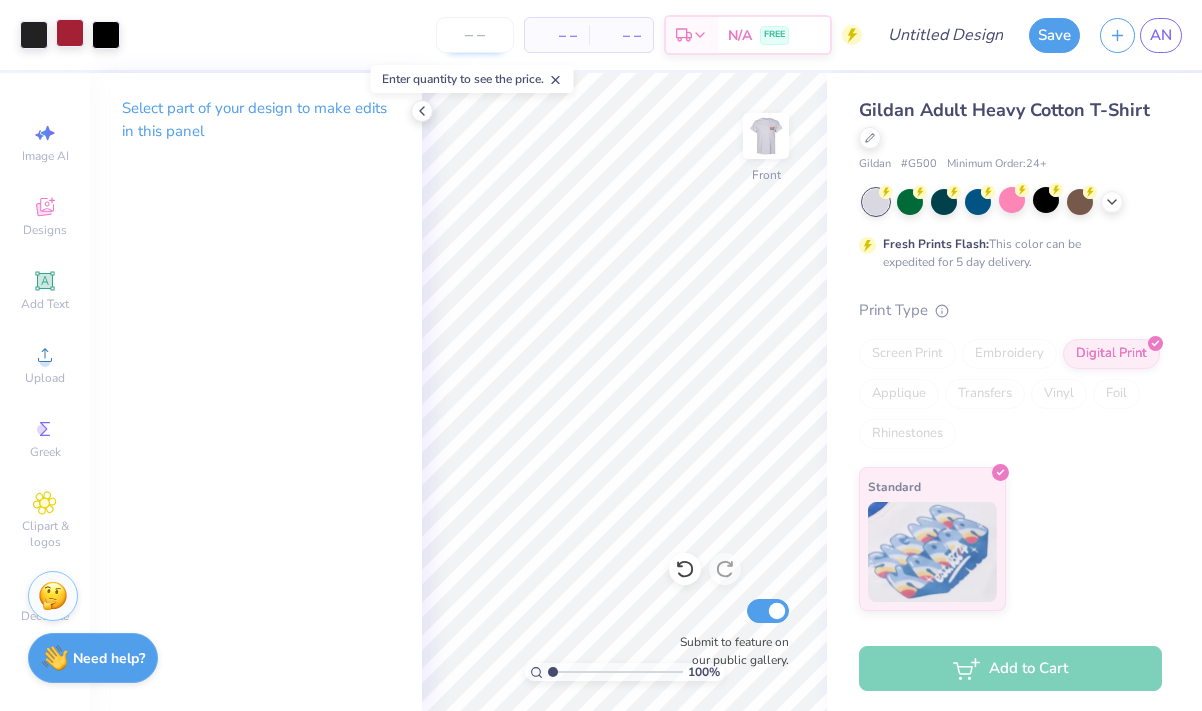 click at bounding box center (475, 35) 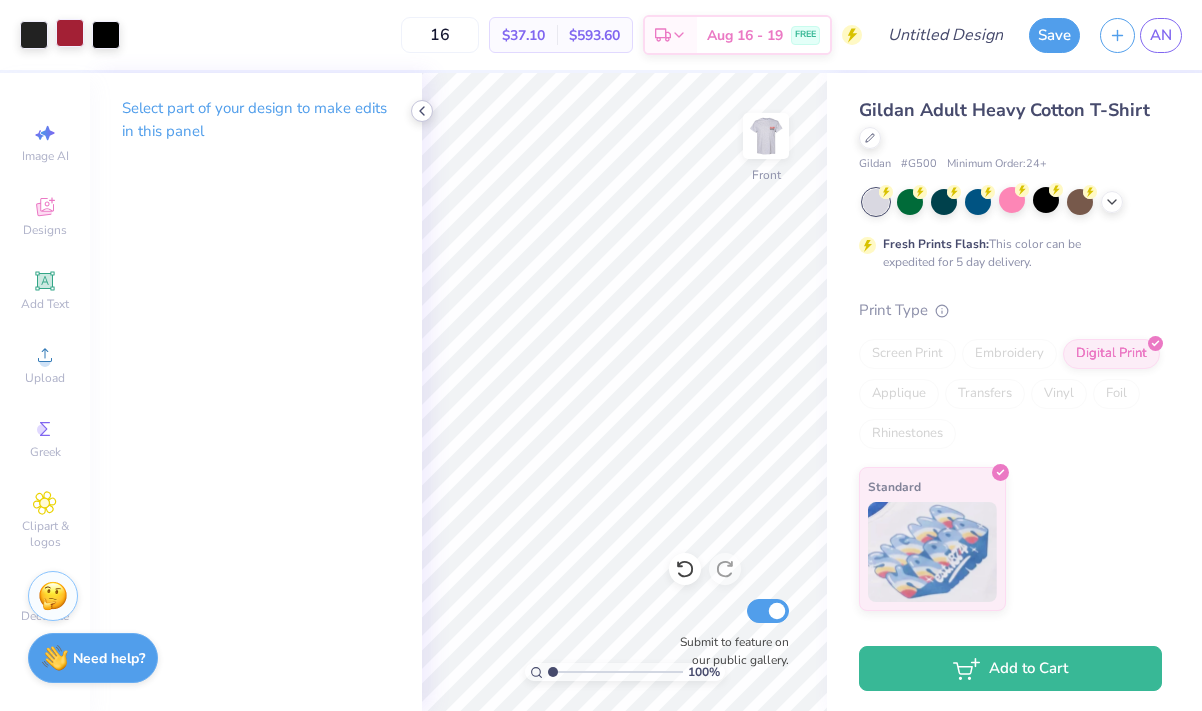 type on "16" 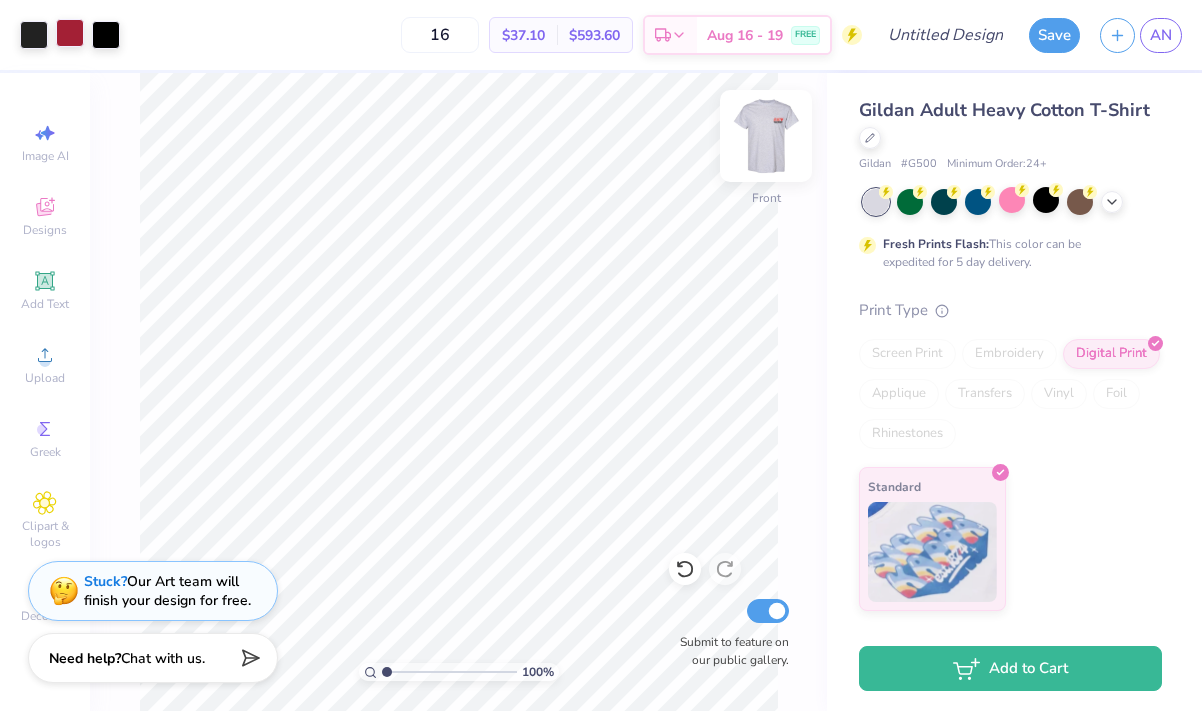 click at bounding box center [766, 136] 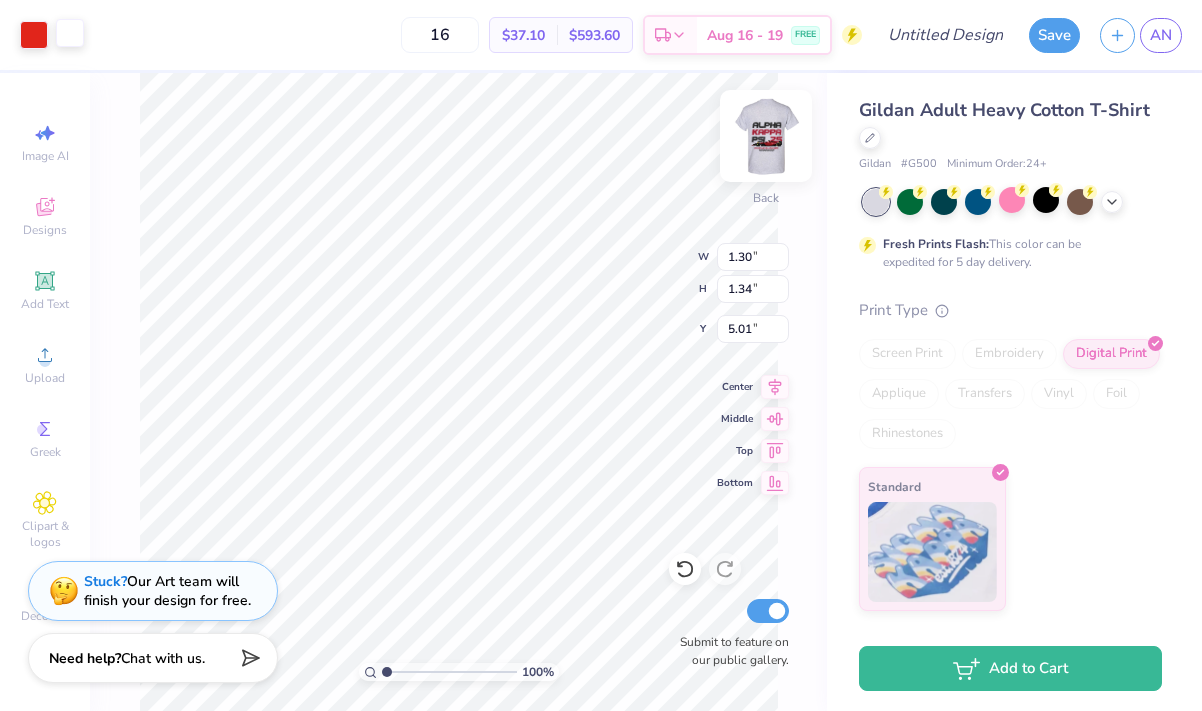 type on "1.44" 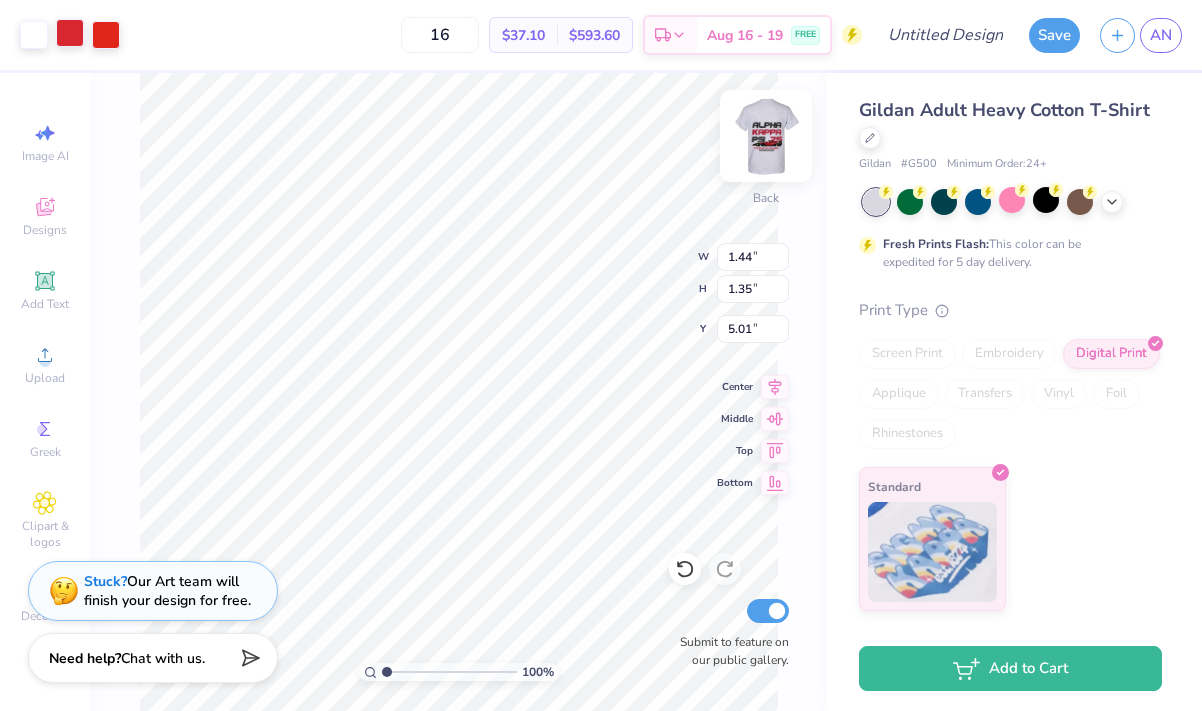 type on "1.30" 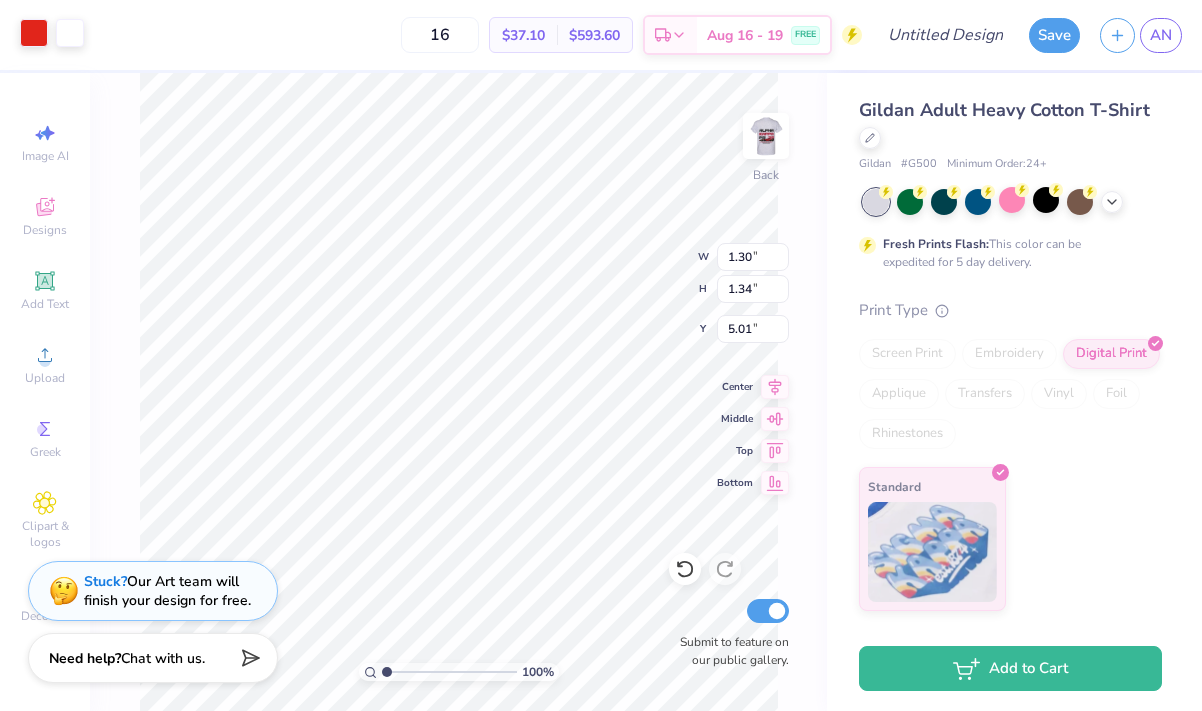 click at bounding box center (34, 33) 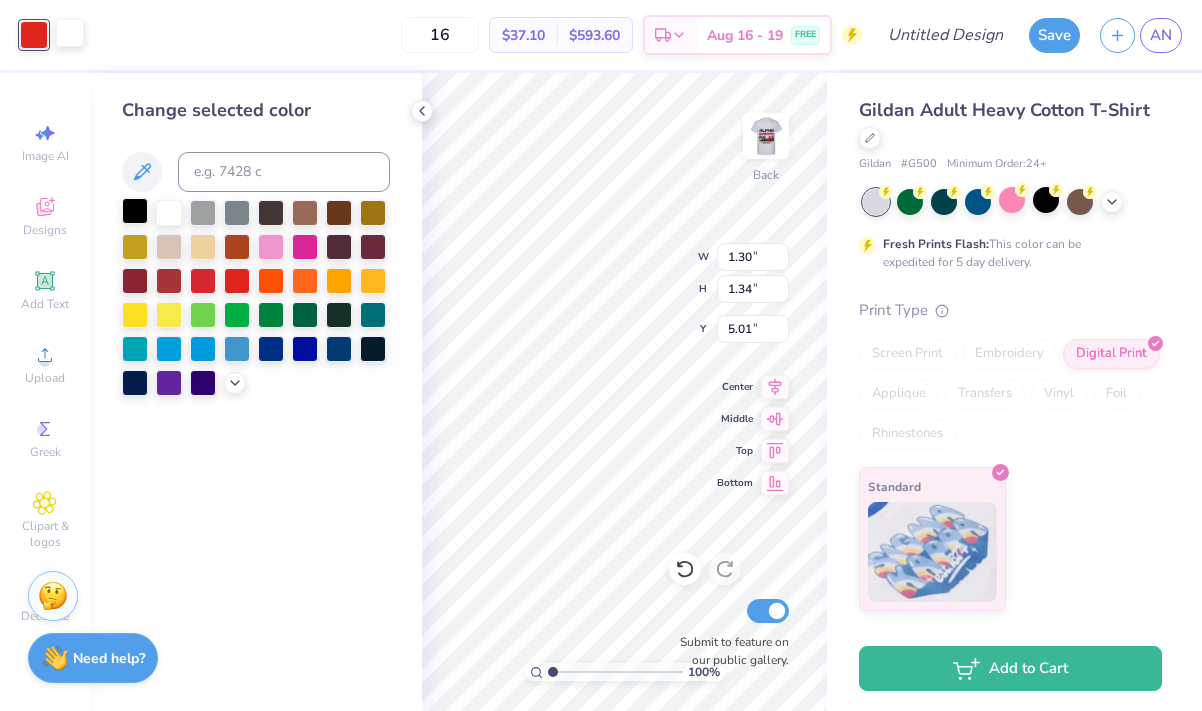 click at bounding box center (135, 211) 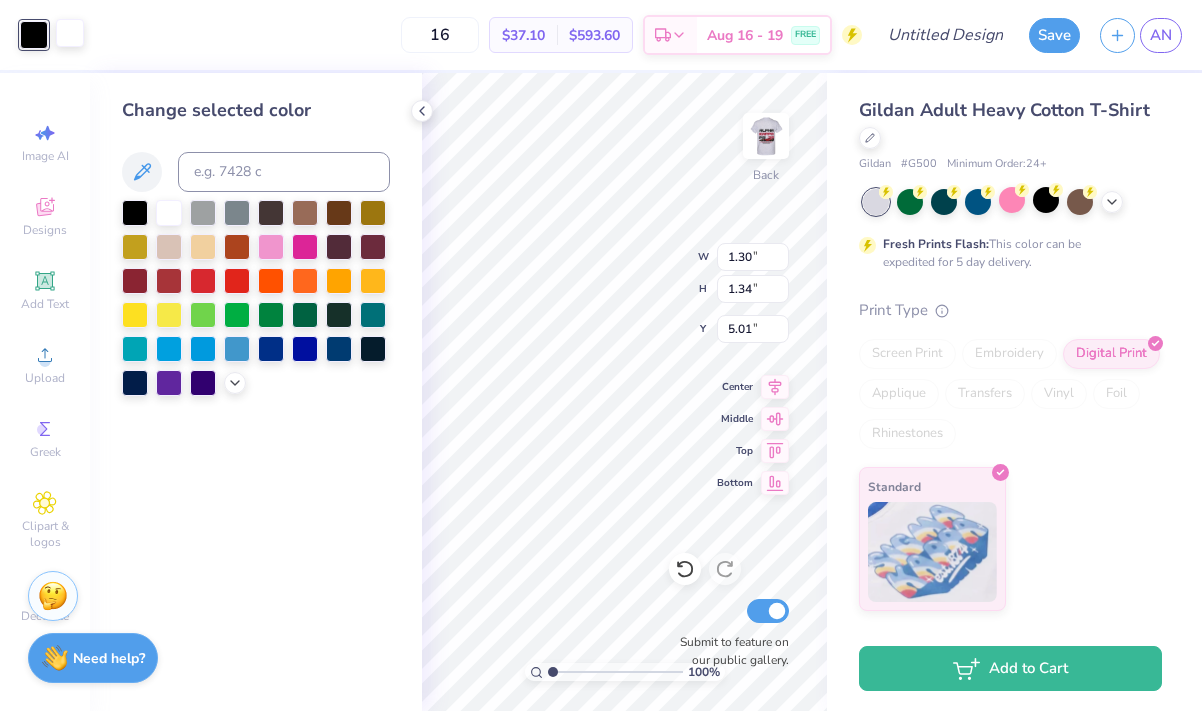click on "16 $37.10 Per Item $593.60 Total Est. Delivery Aug 16 - 19 FREE" at bounding box center [478, 35] 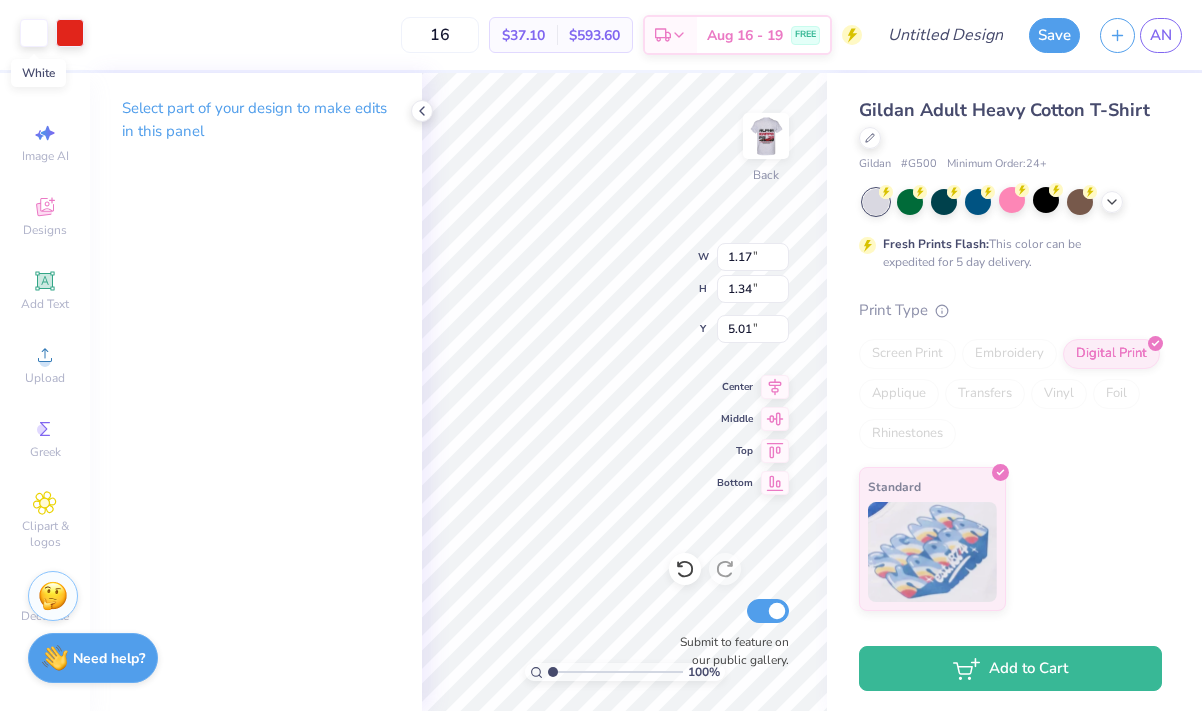 click at bounding box center (34, 33) 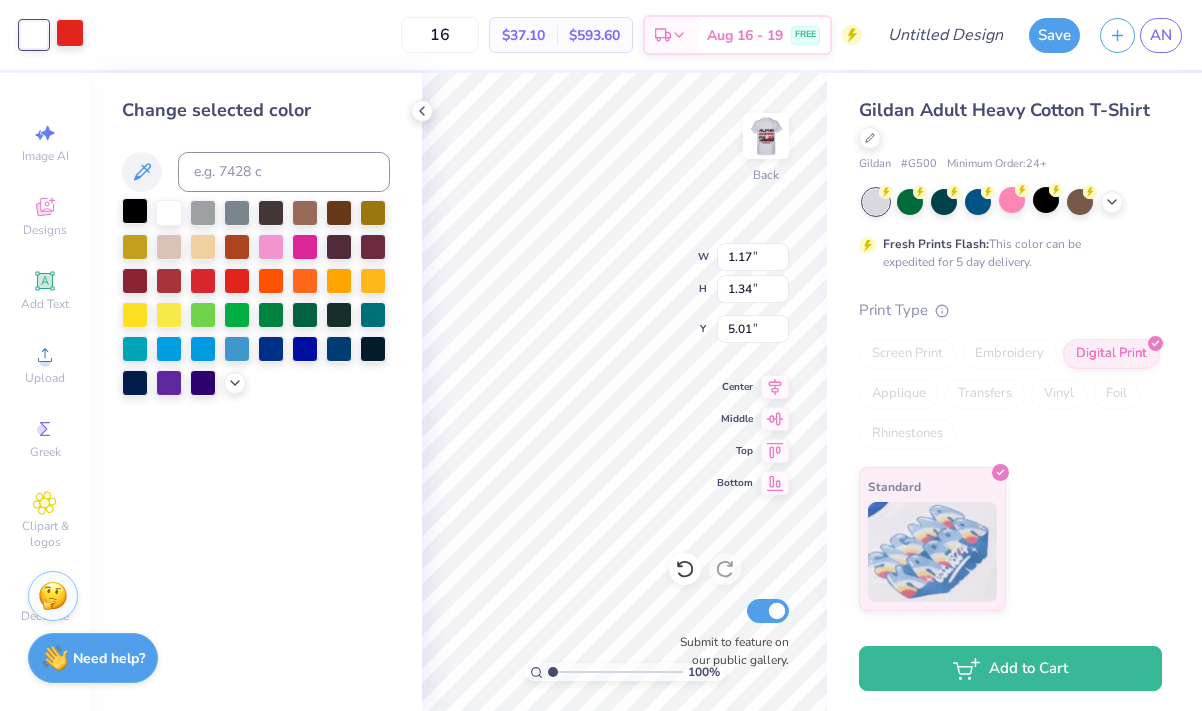 click at bounding box center (135, 211) 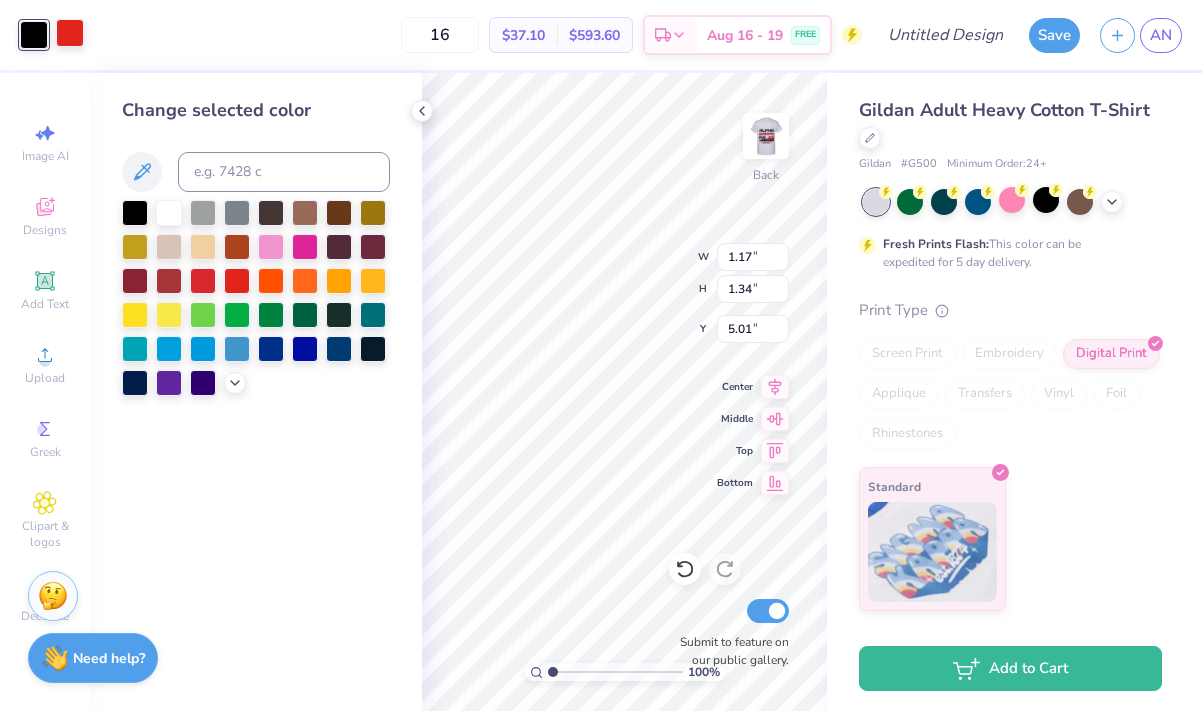 click at bounding box center (70, 33) 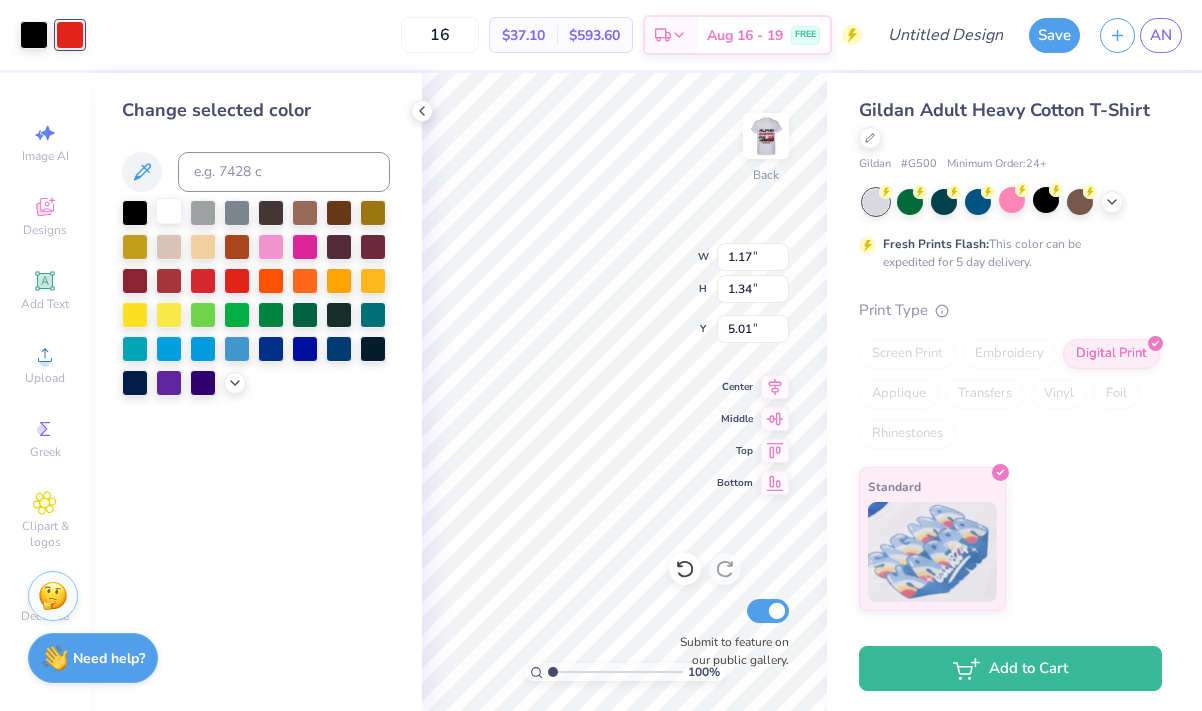 click at bounding box center [169, 211] 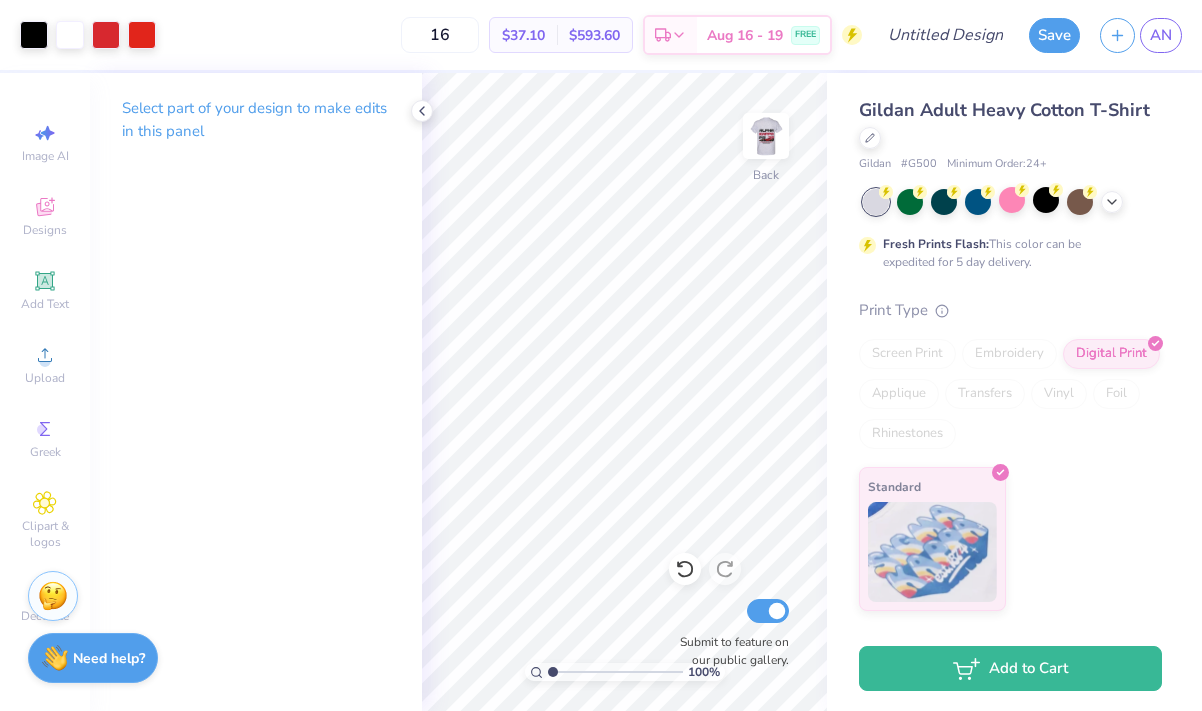 click on "100  % Back Submit to feature on our public gallery." at bounding box center [624, 392] 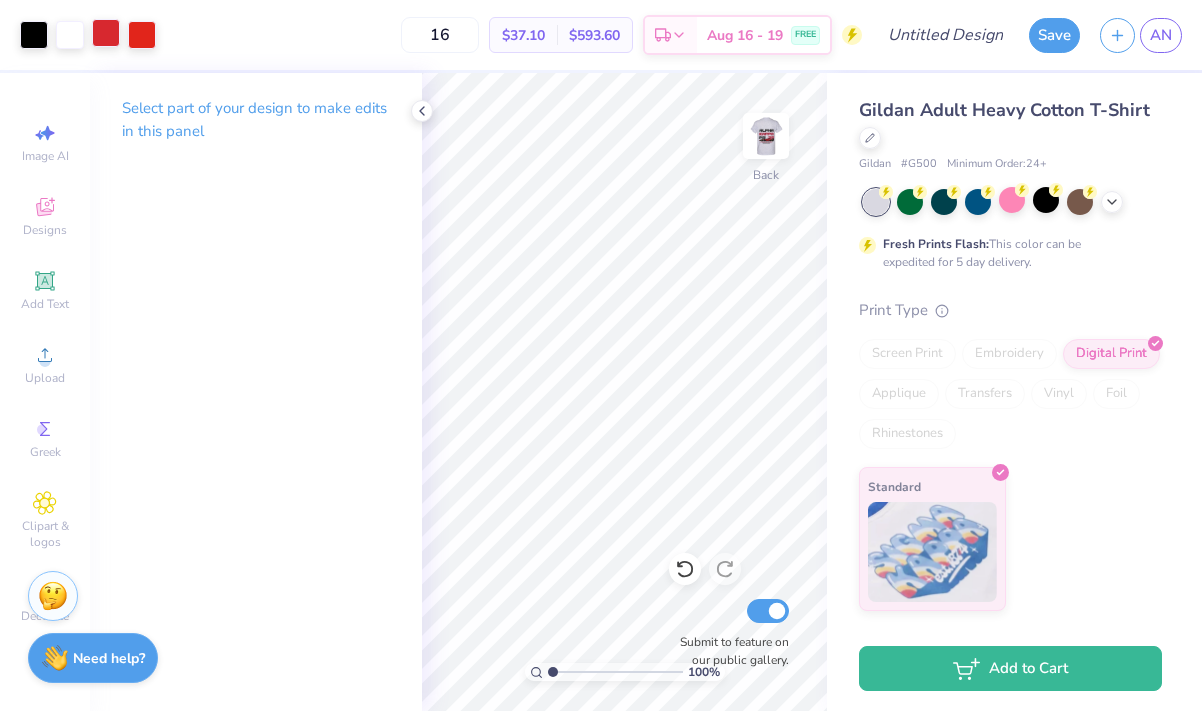 click at bounding box center (106, 33) 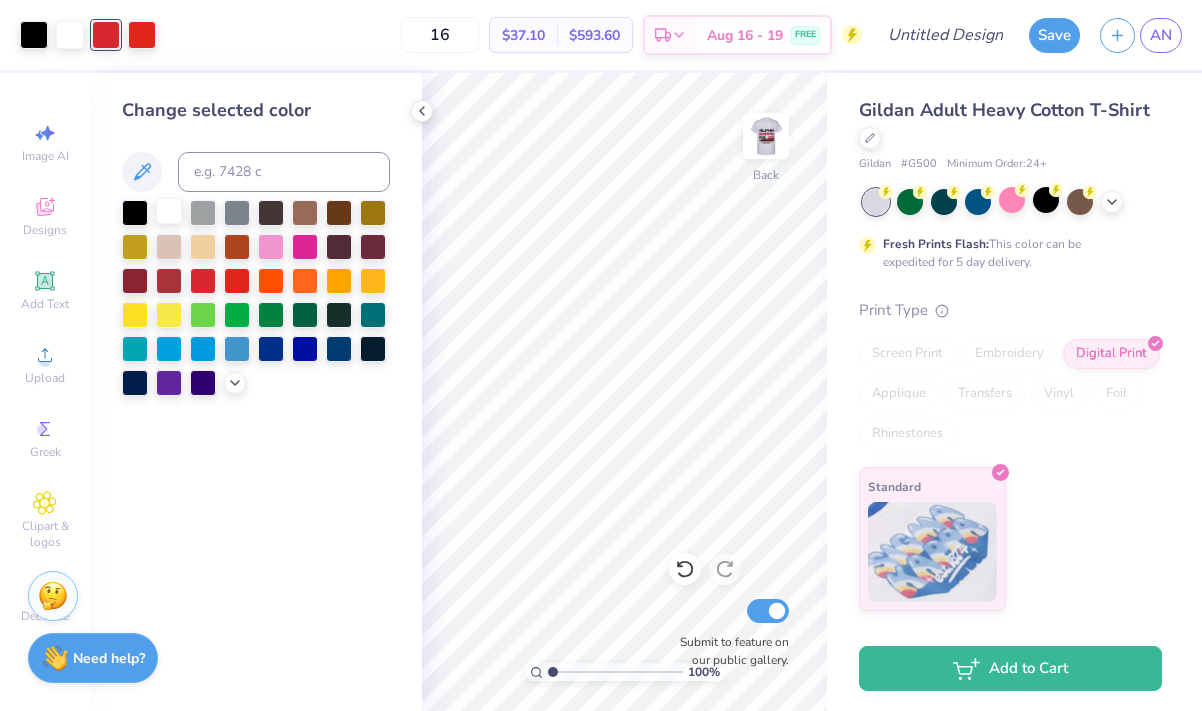 click at bounding box center (169, 211) 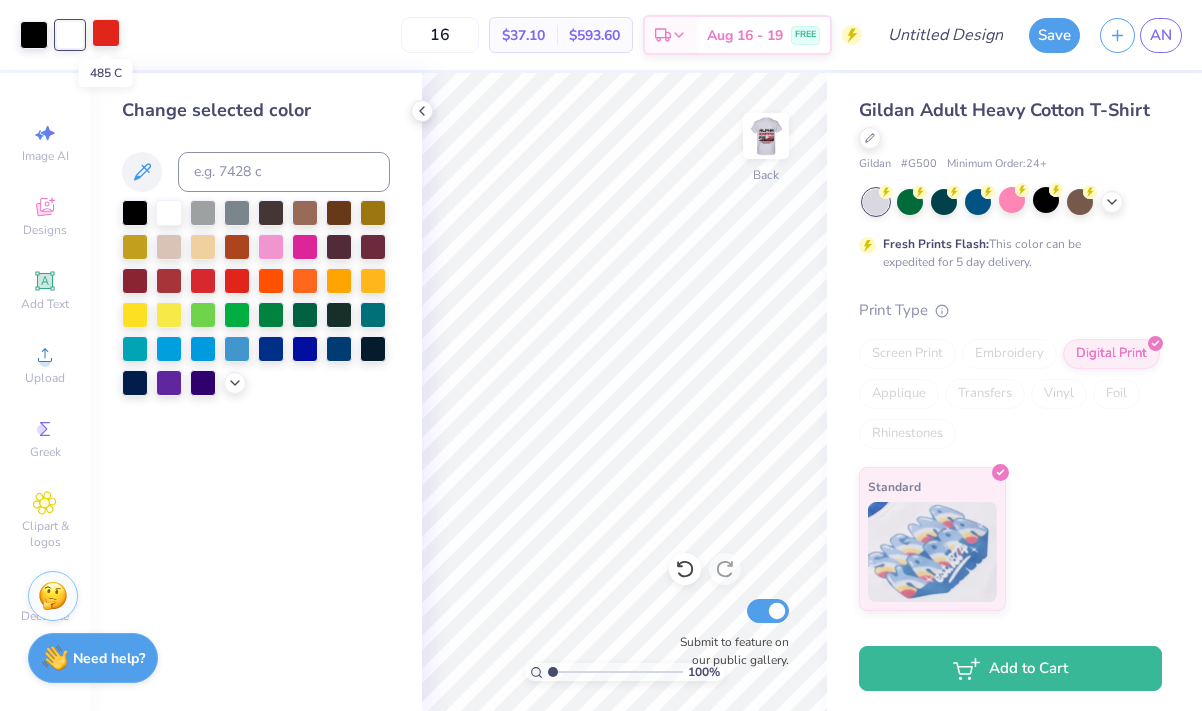 click at bounding box center (106, 33) 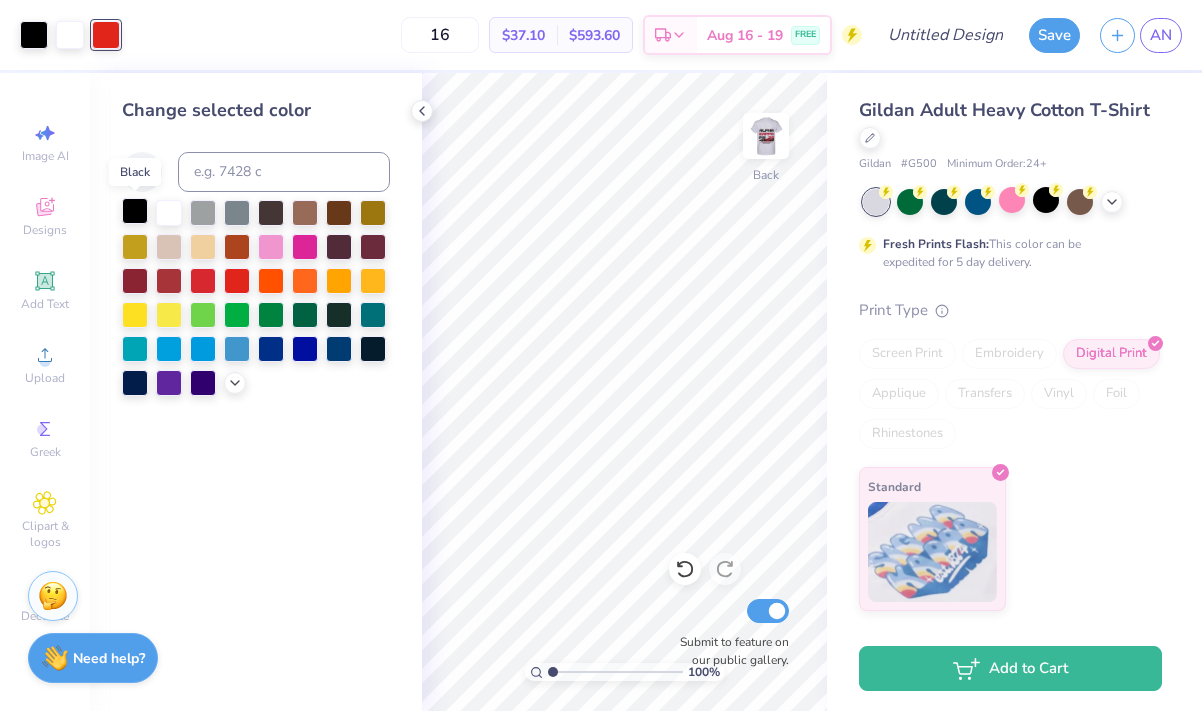 click at bounding box center [135, 211] 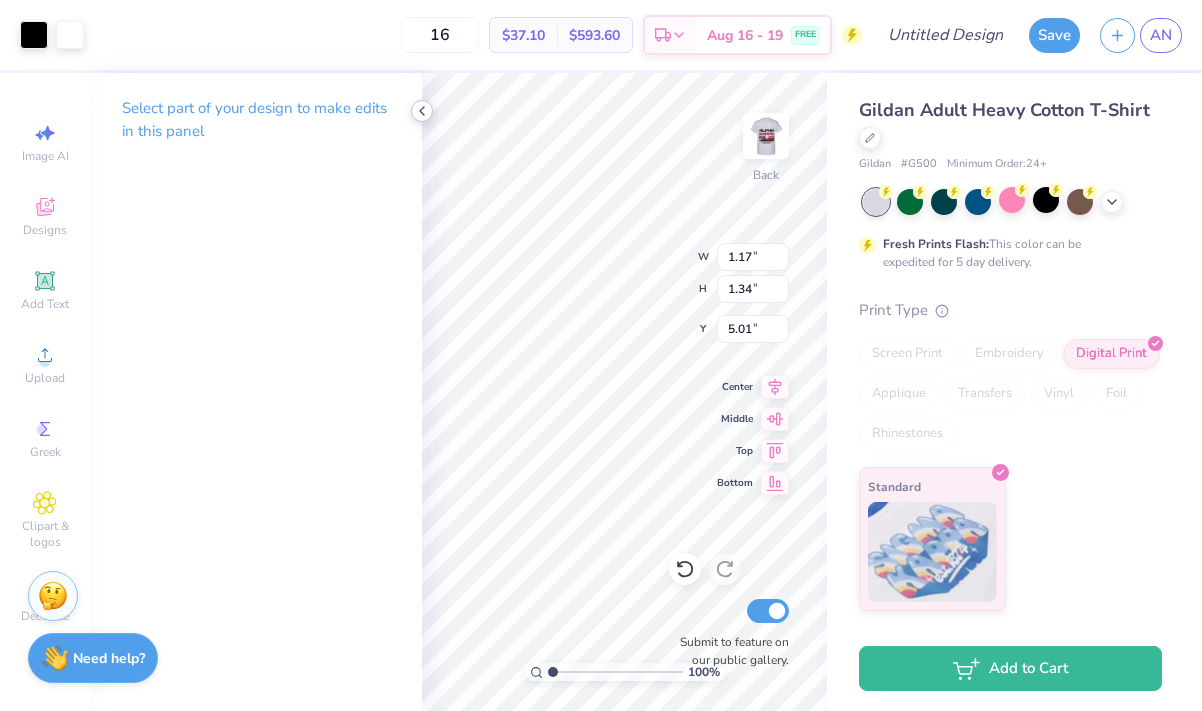 click 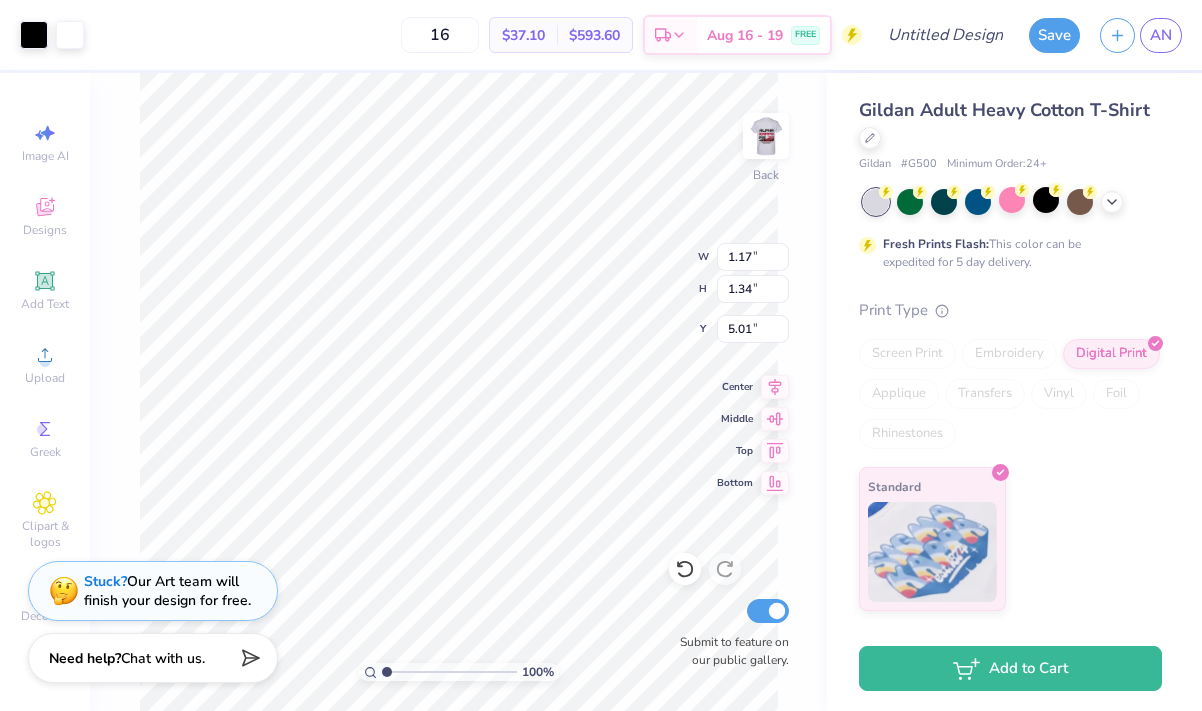 click on "16 $37.10 Per Item $593.60 Total Est. Delivery Aug 16 - 19 FREE" at bounding box center [478, 35] 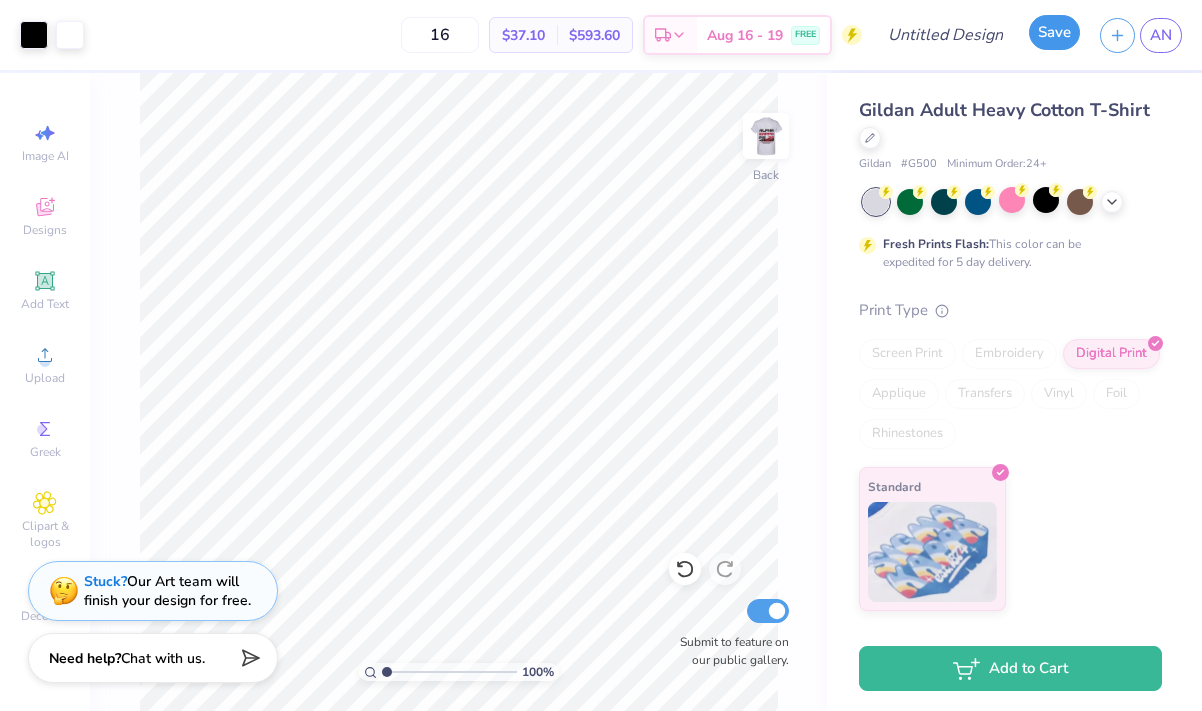 click on "Save" at bounding box center [1054, 32] 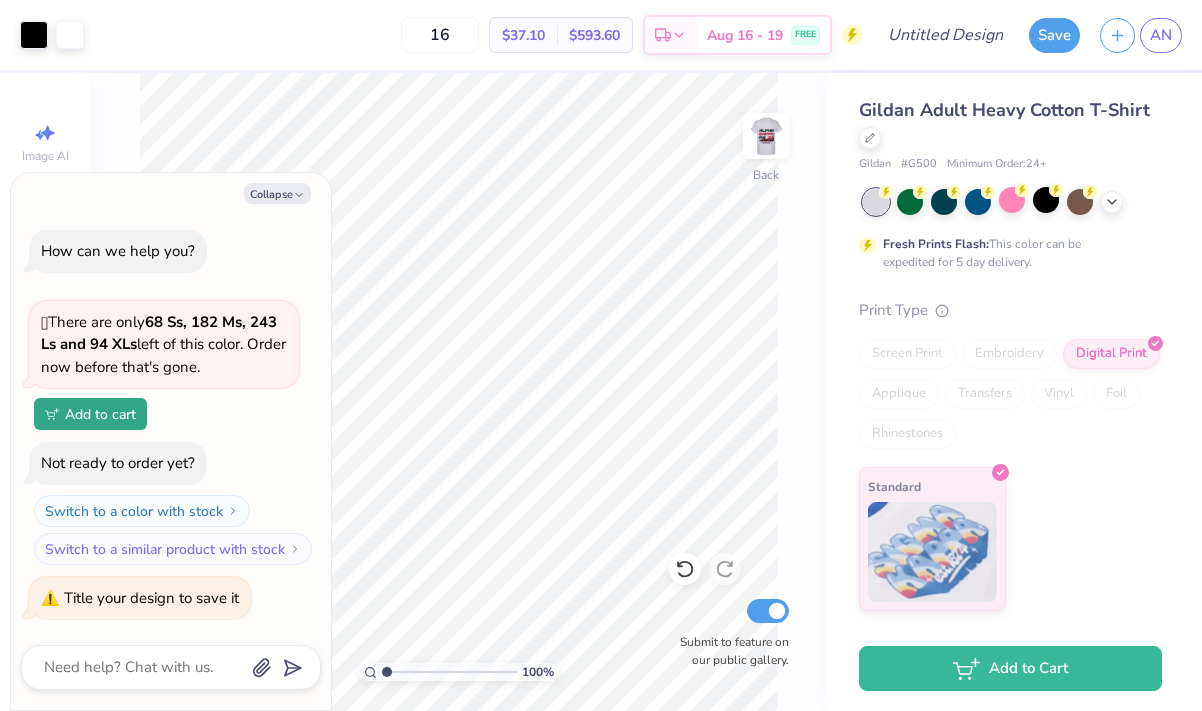 type on "x" 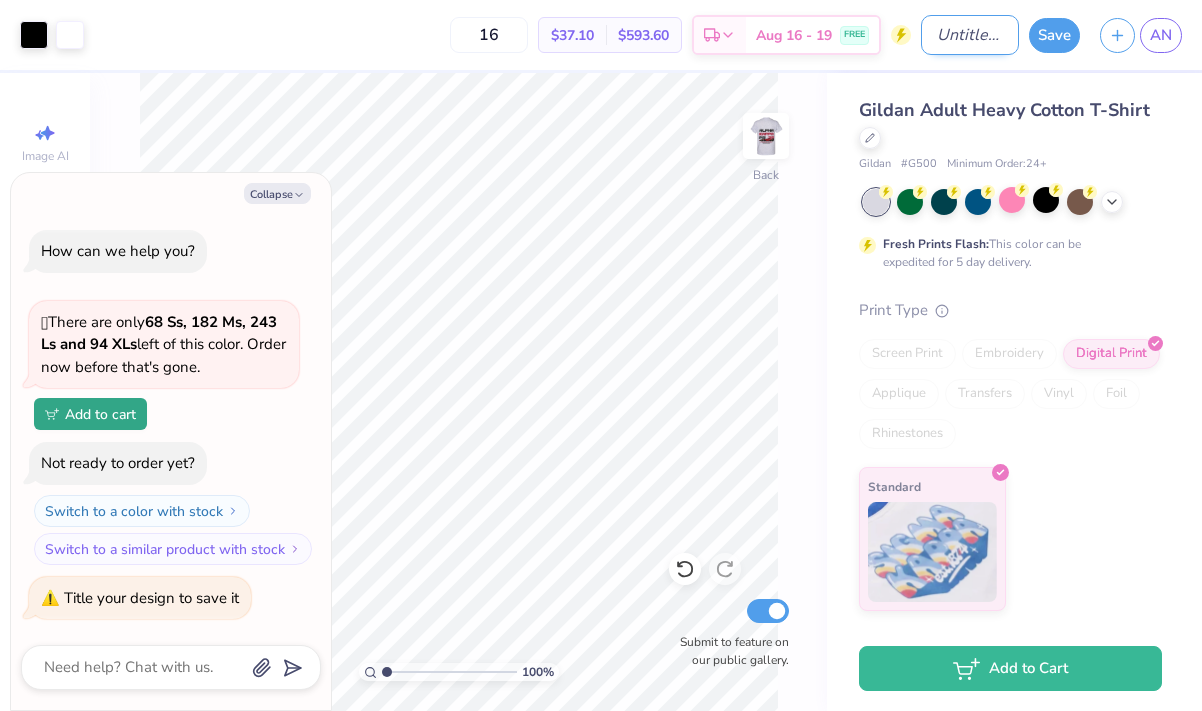 click on "Design Title" at bounding box center [970, 35] 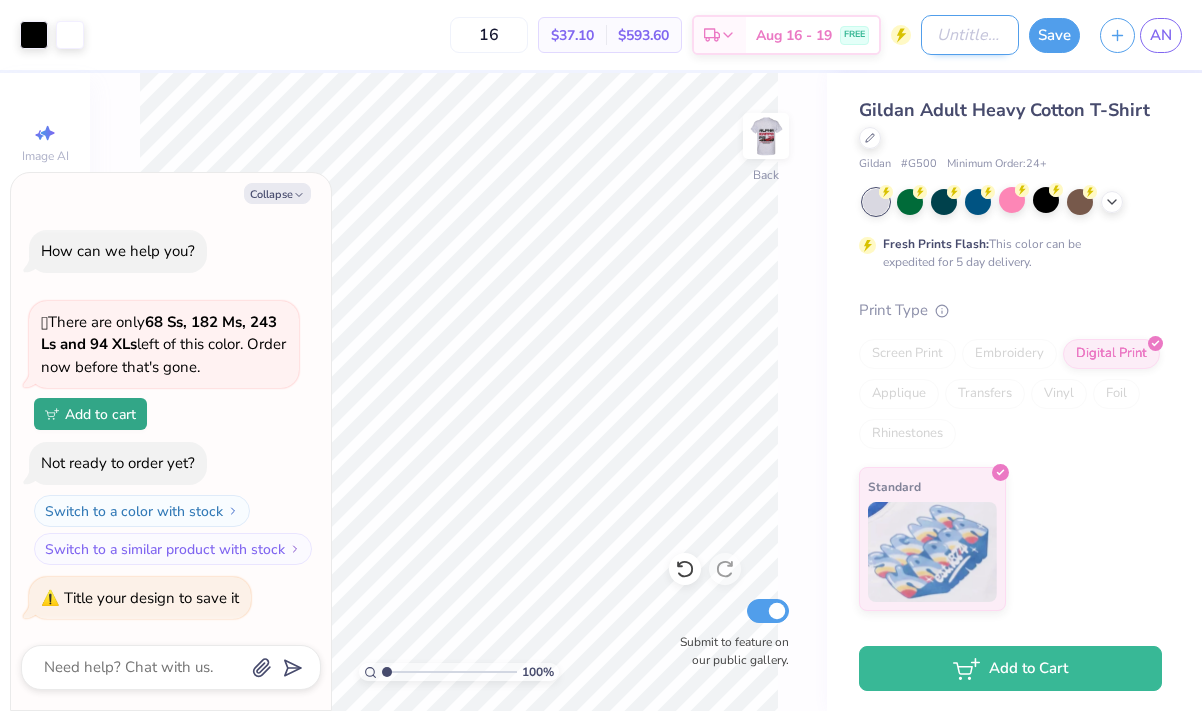 type on "A" 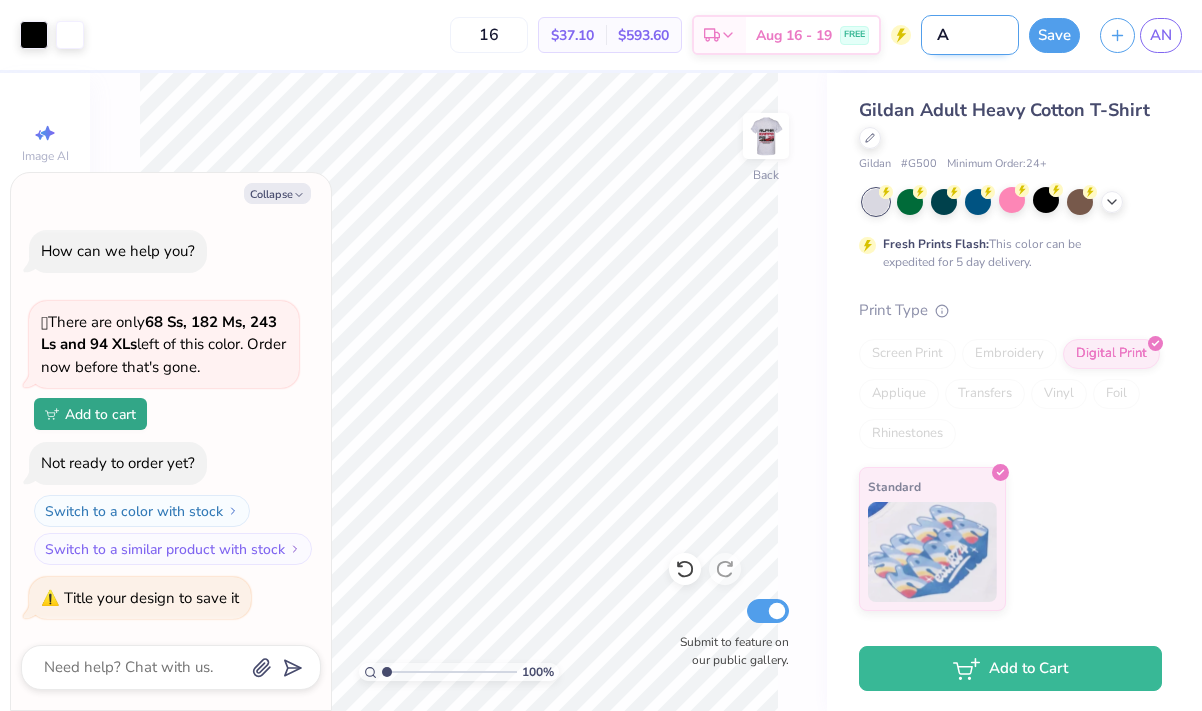 type on "AK" 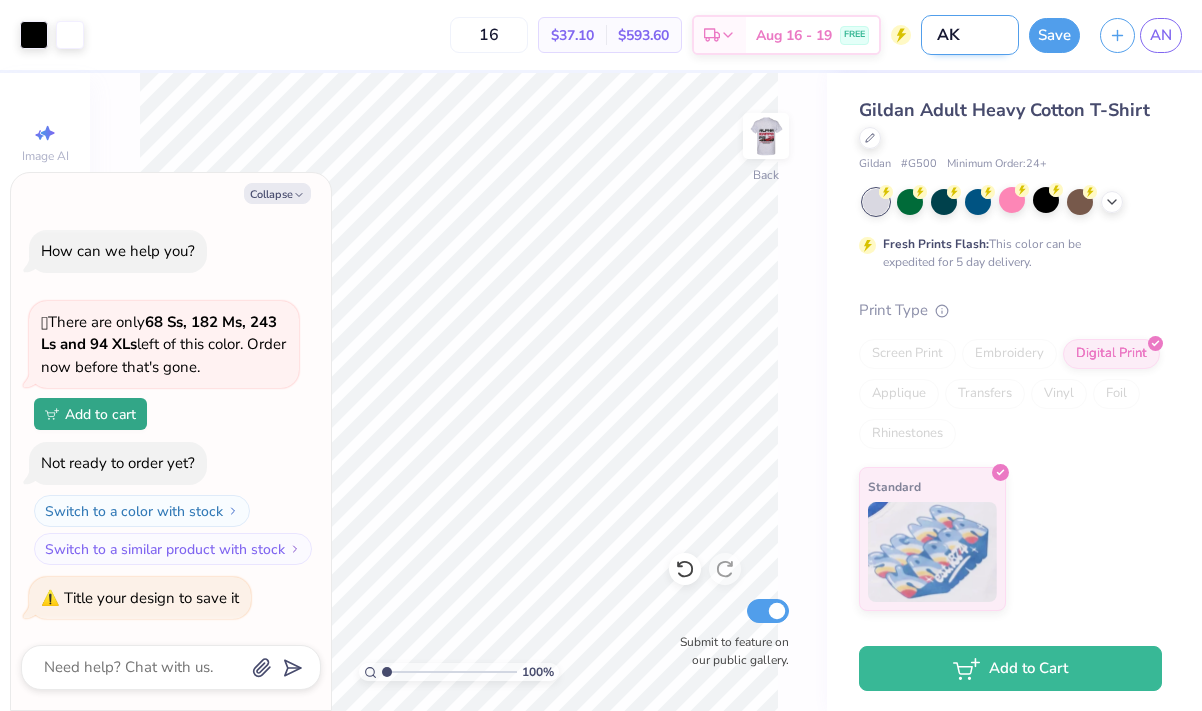 type on "AKP" 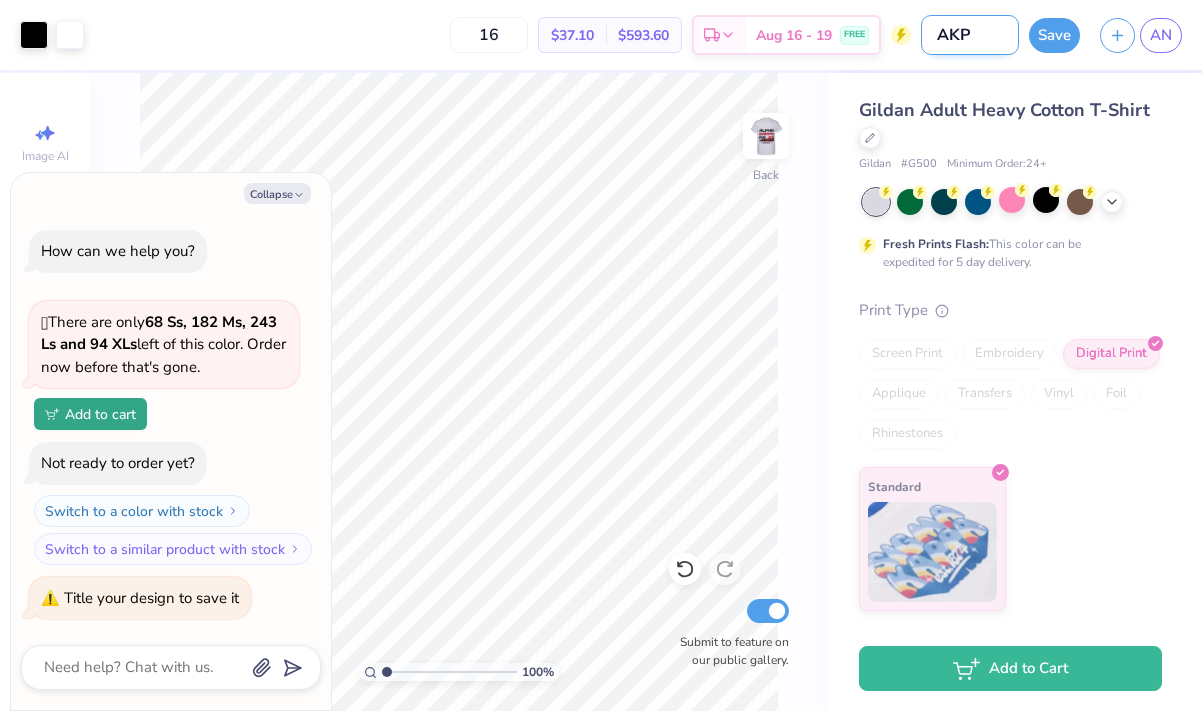 type on "AKPS" 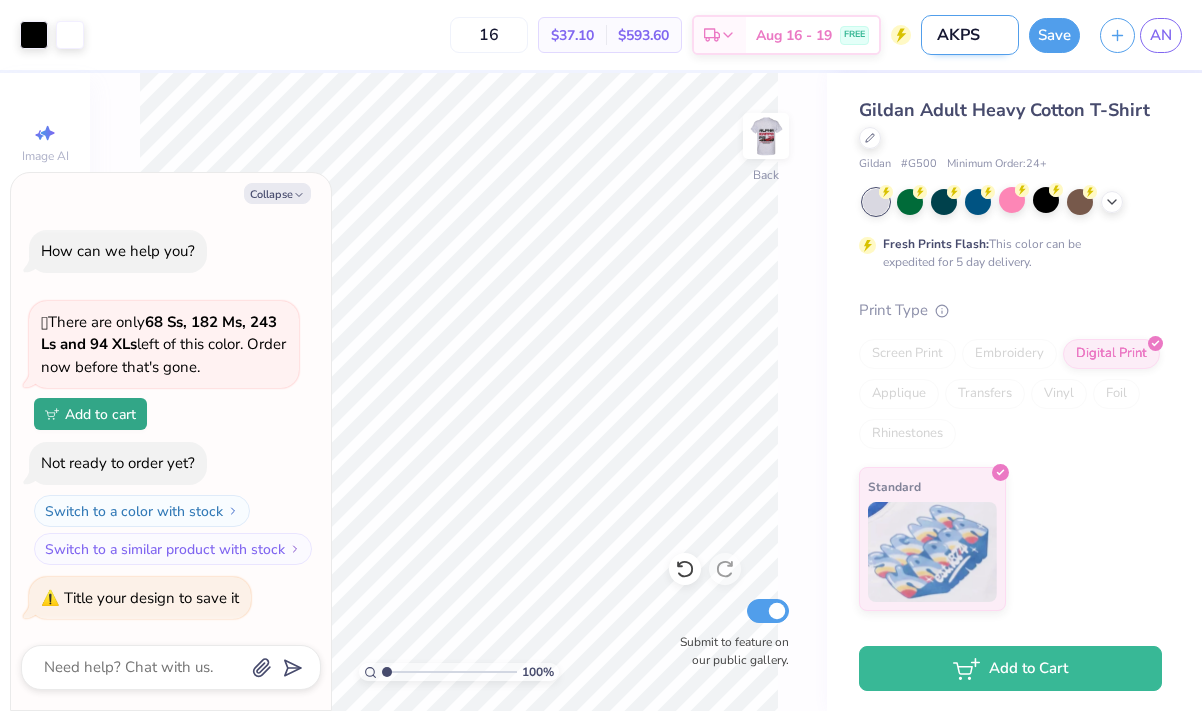 type on "AKPSI" 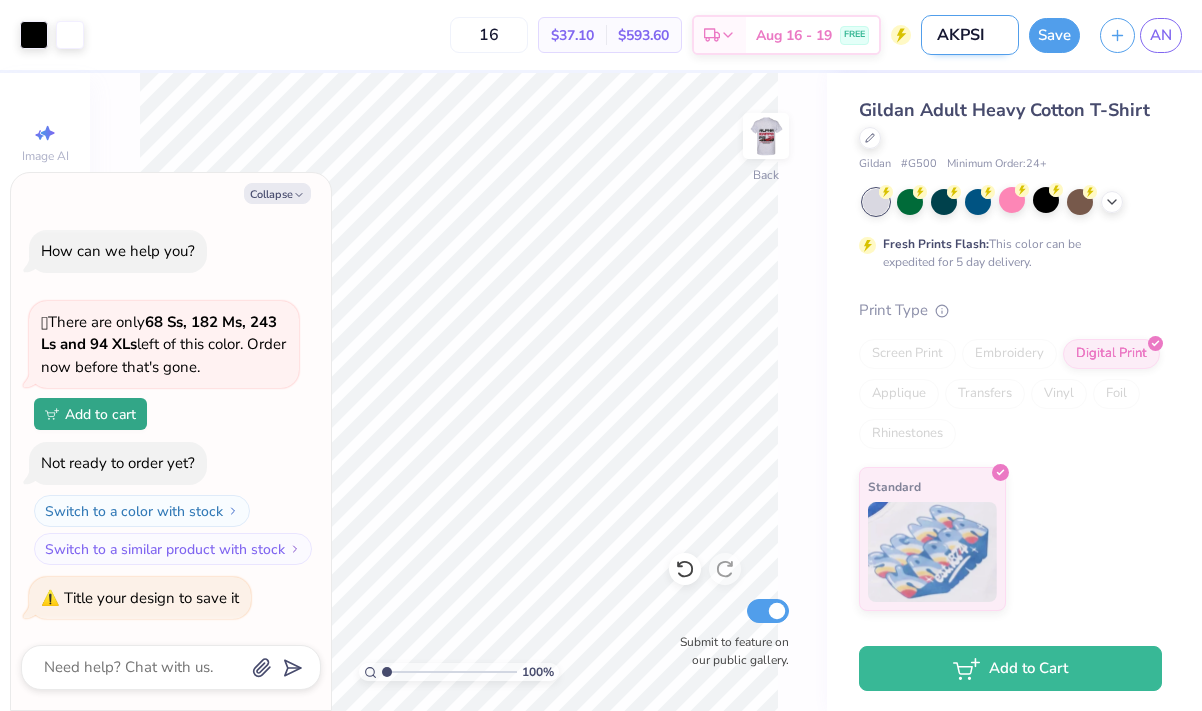type on "AKPSI" 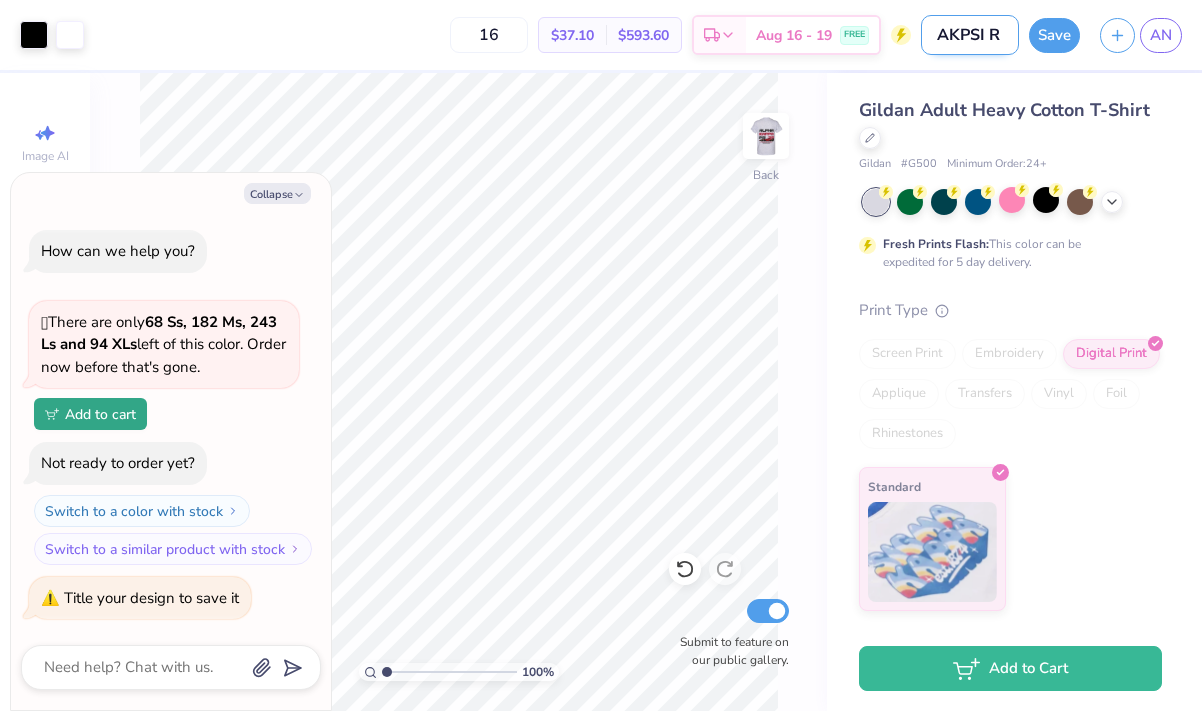 type on "AKPSI RU" 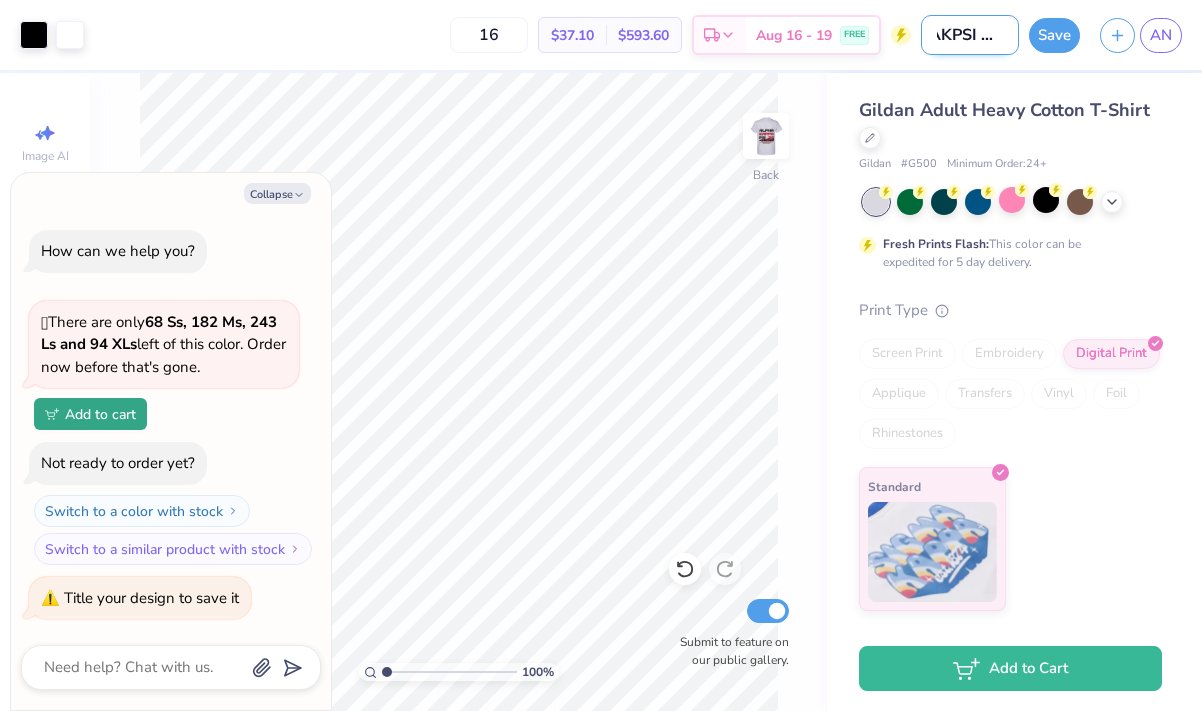 type on "AKPSI RUS" 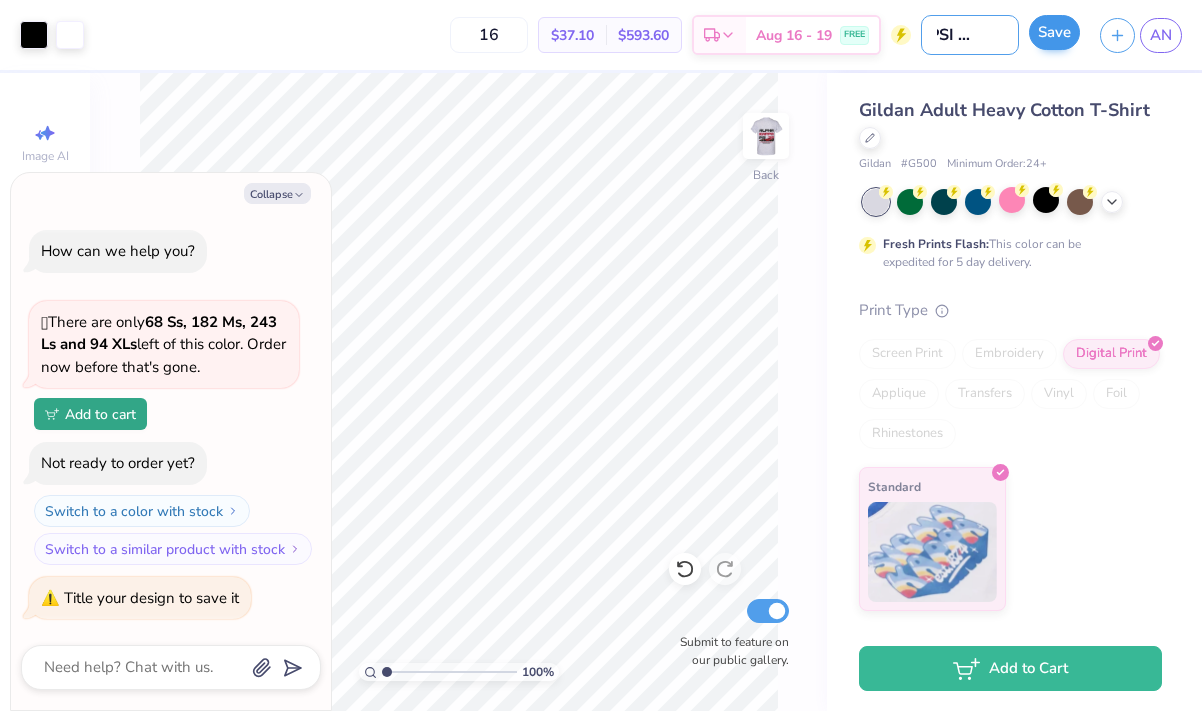 type on "AKPSI RUSH" 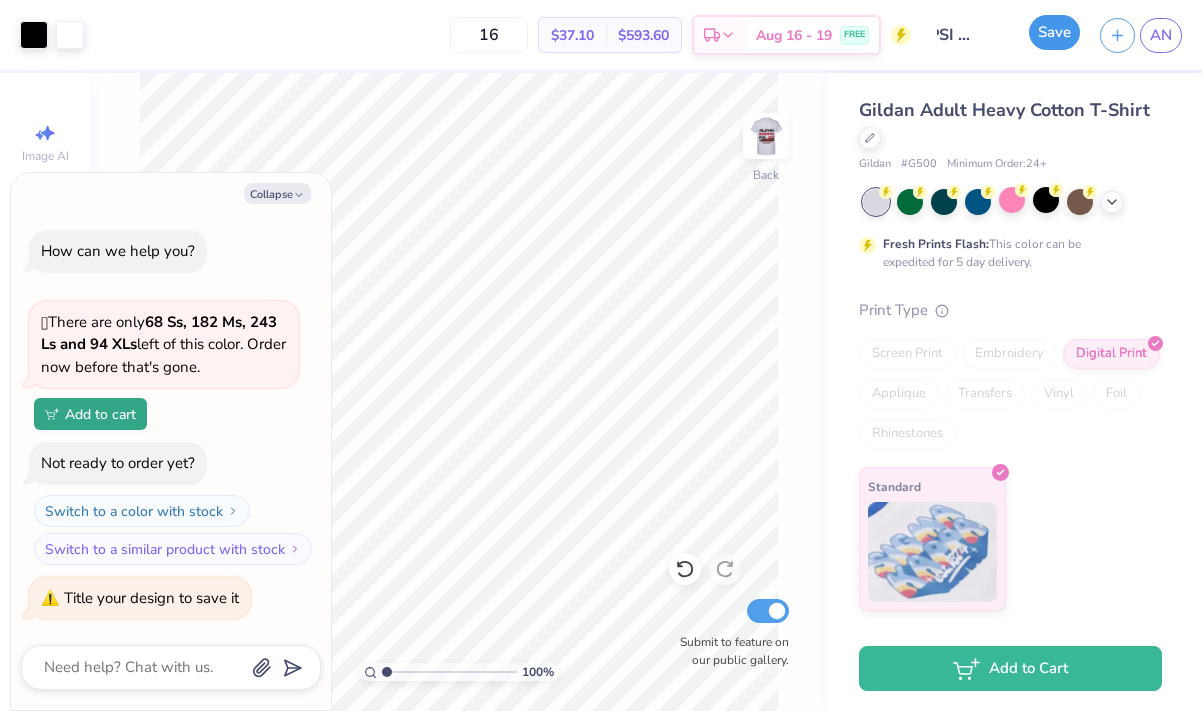 click on "Save" at bounding box center (1054, 32) 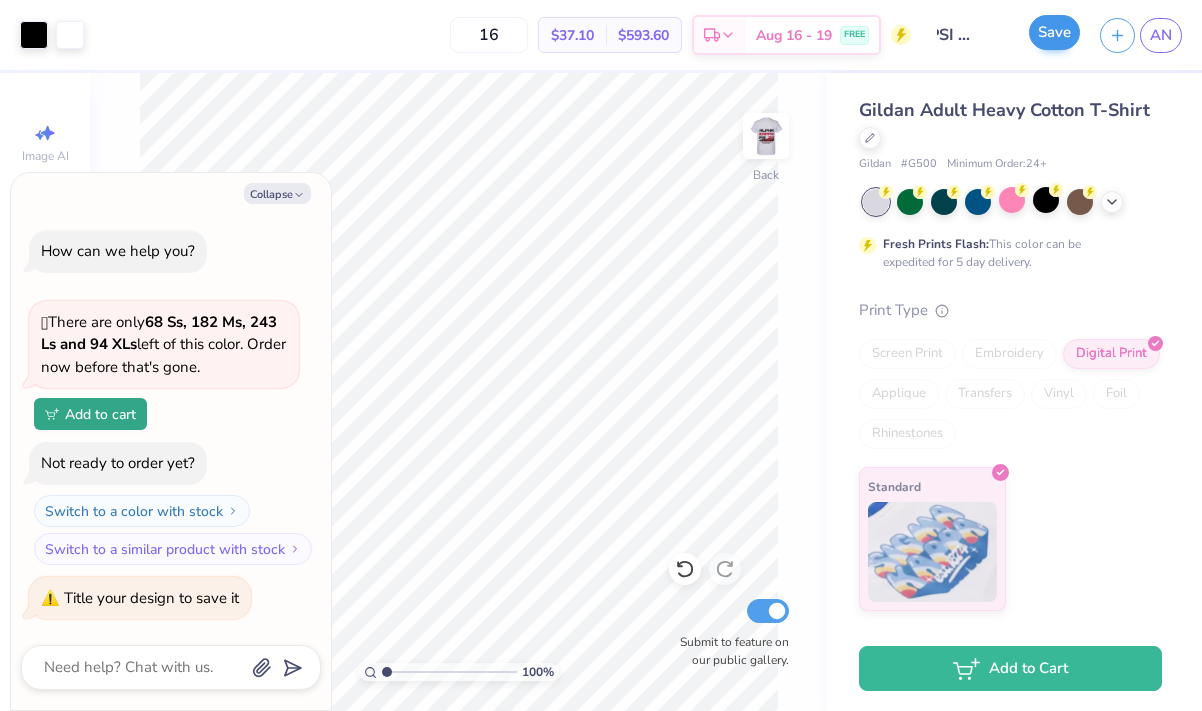 scroll, scrollTop: 0, scrollLeft: 0, axis: both 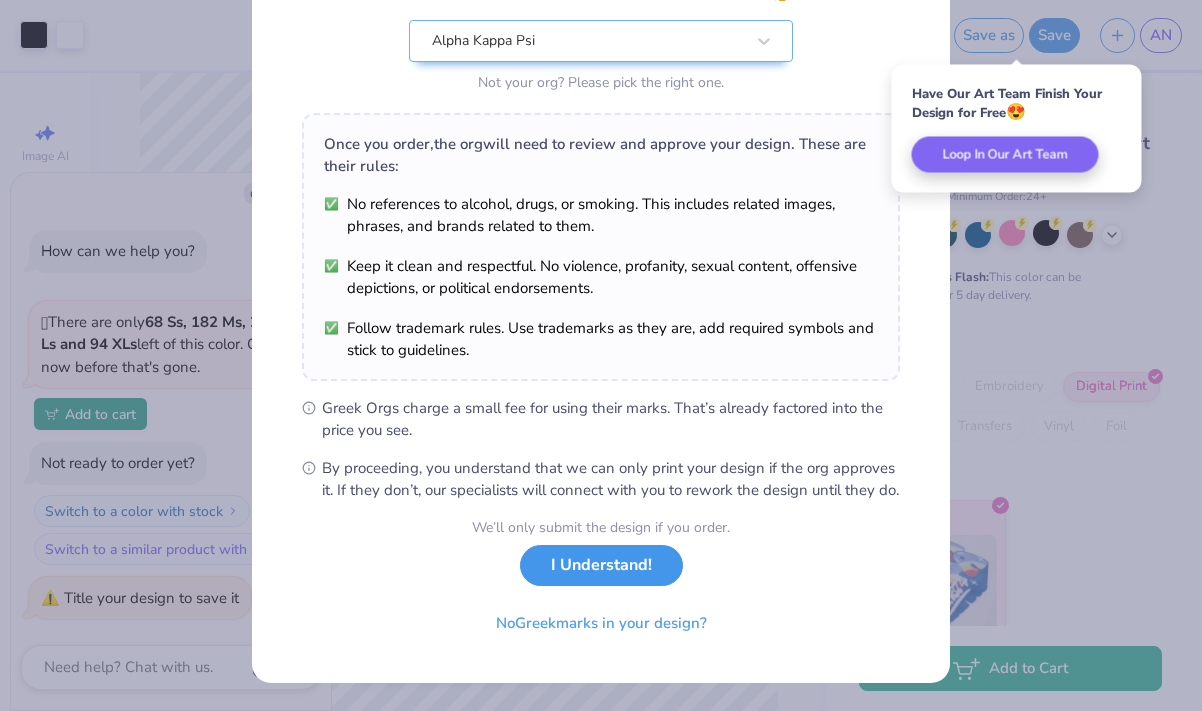 click on "I Understand!" at bounding box center (601, 565) 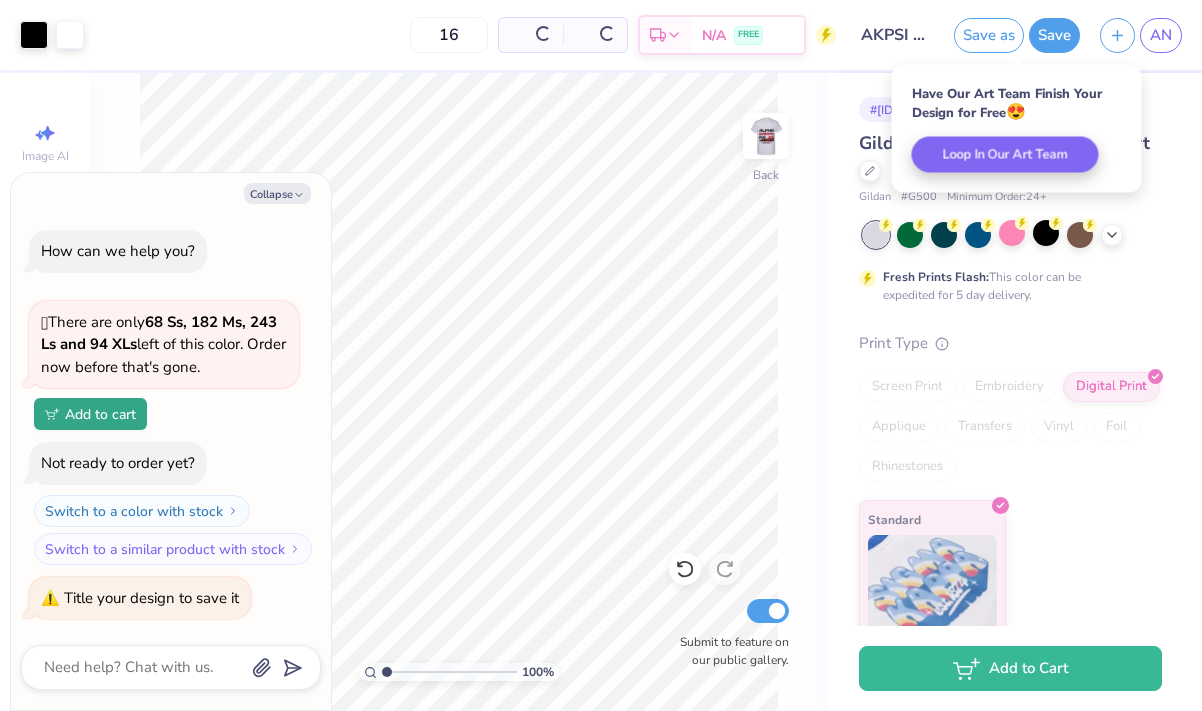 scroll, scrollTop: 0, scrollLeft: 0, axis: both 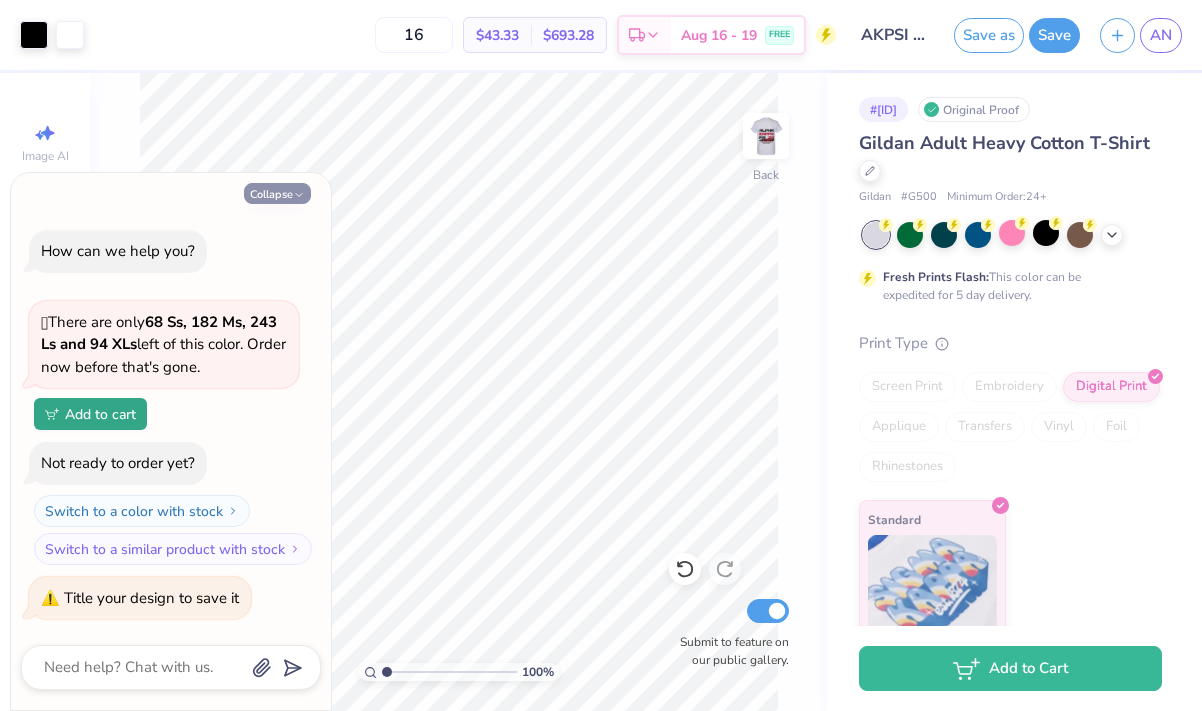 click on "Collapse" at bounding box center [277, 193] 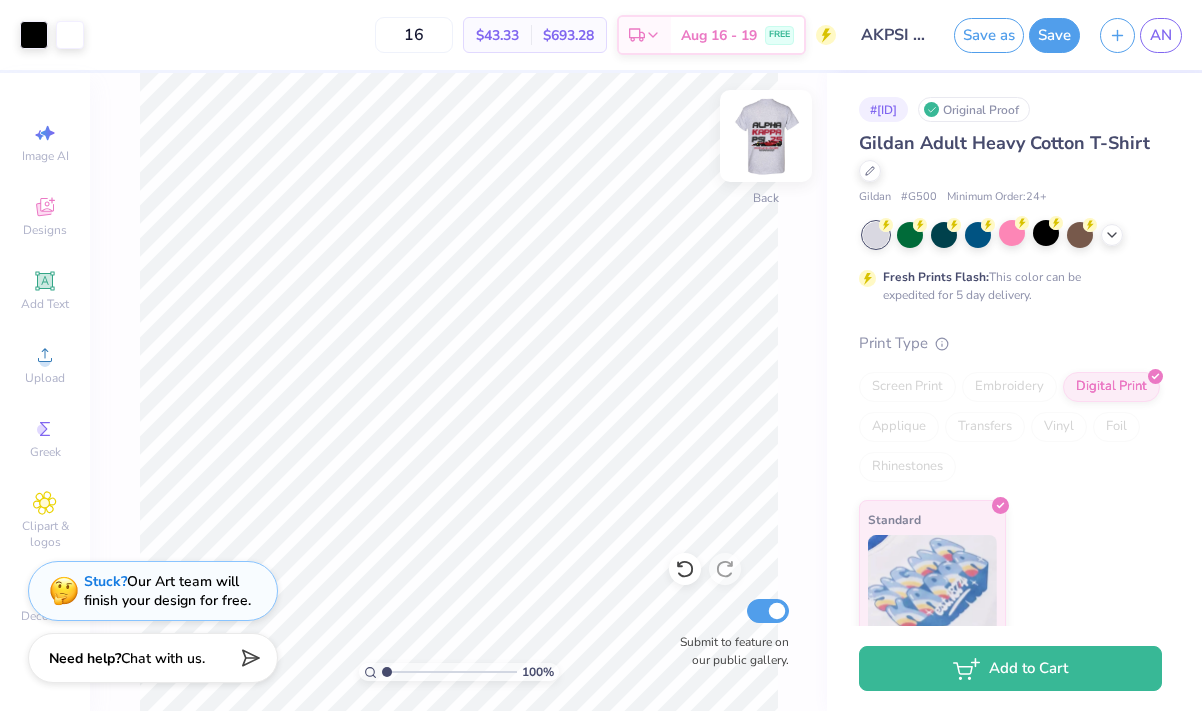 click at bounding box center (766, 136) 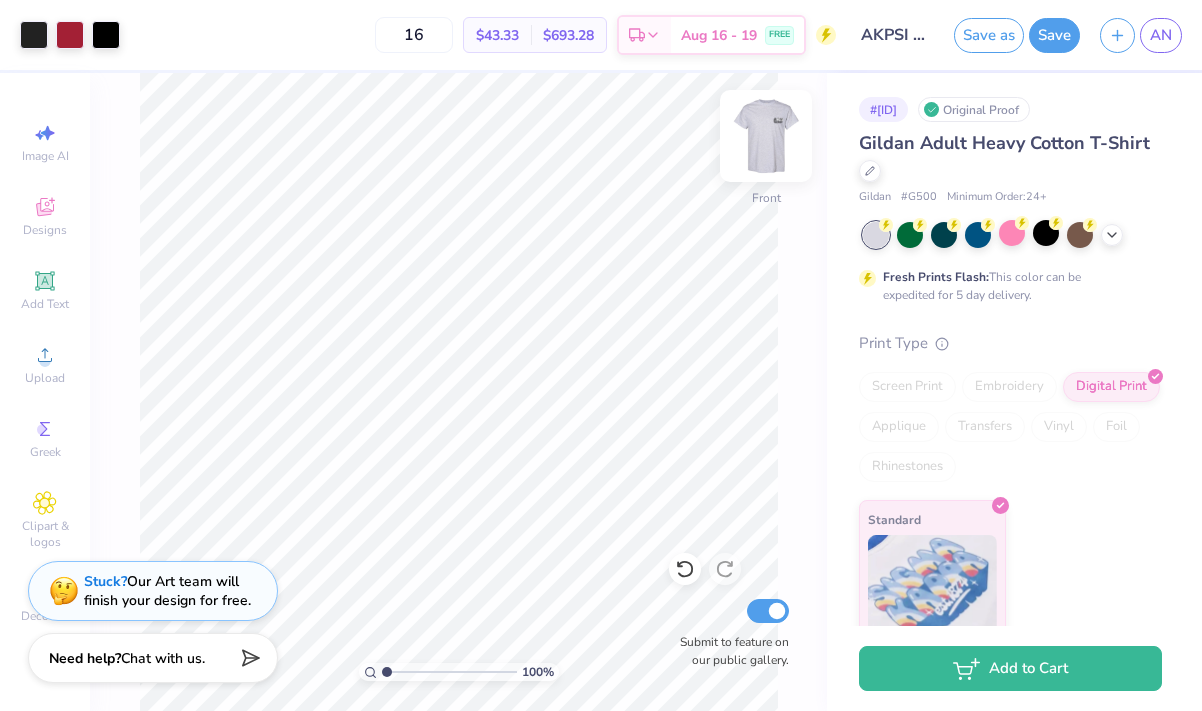 click at bounding box center [766, 136] 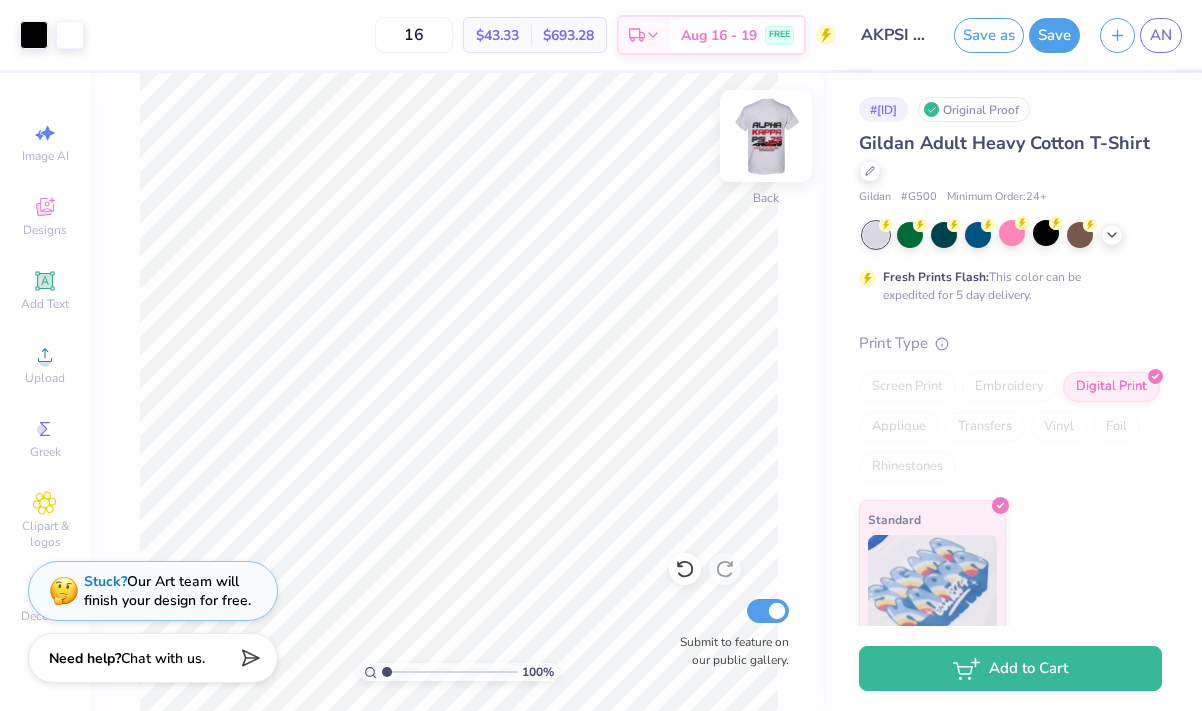 click at bounding box center (766, 136) 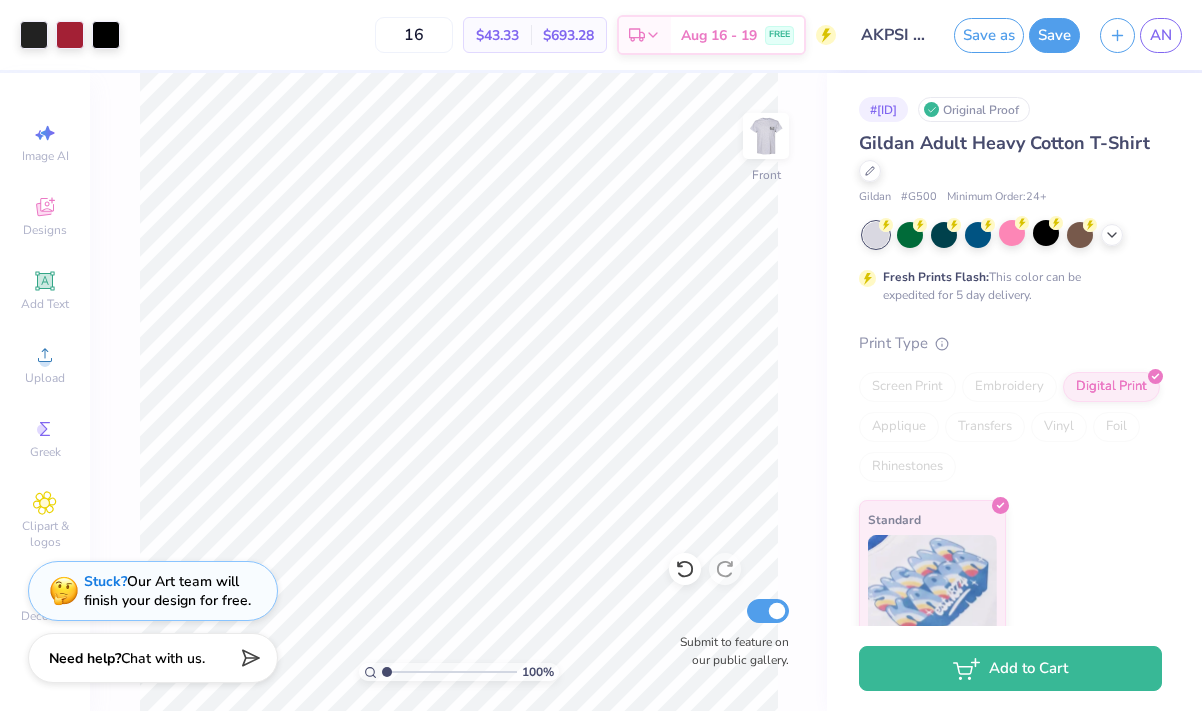 click at bounding box center [766, 136] 